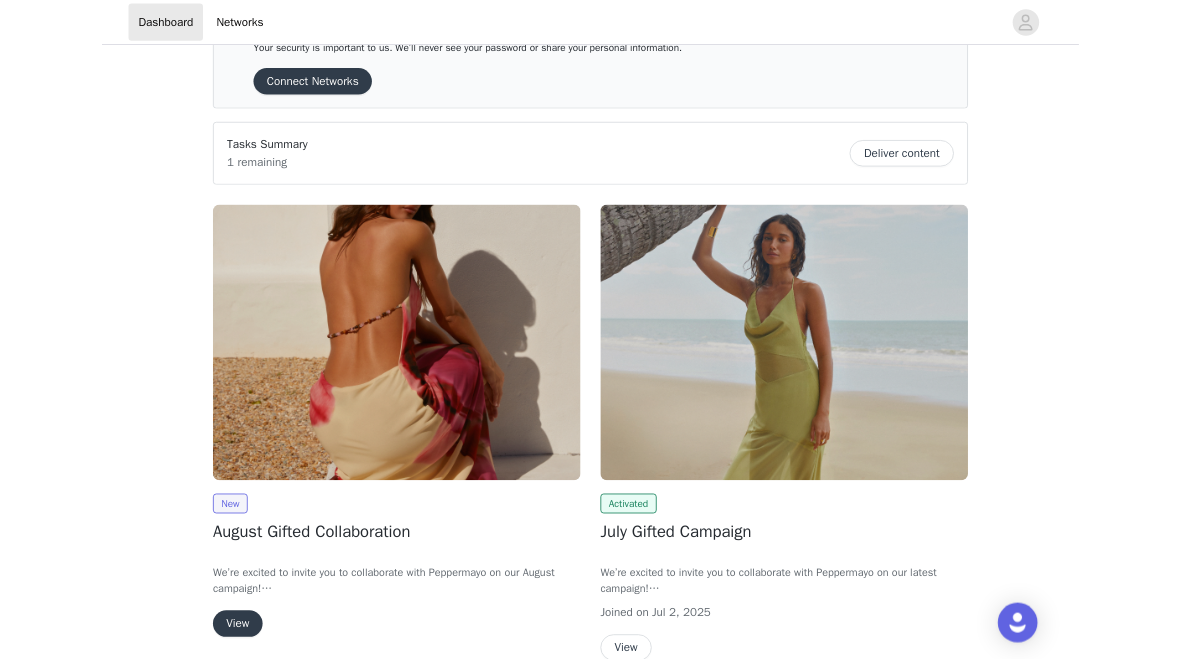 scroll, scrollTop: 310, scrollLeft: 0, axis: vertical 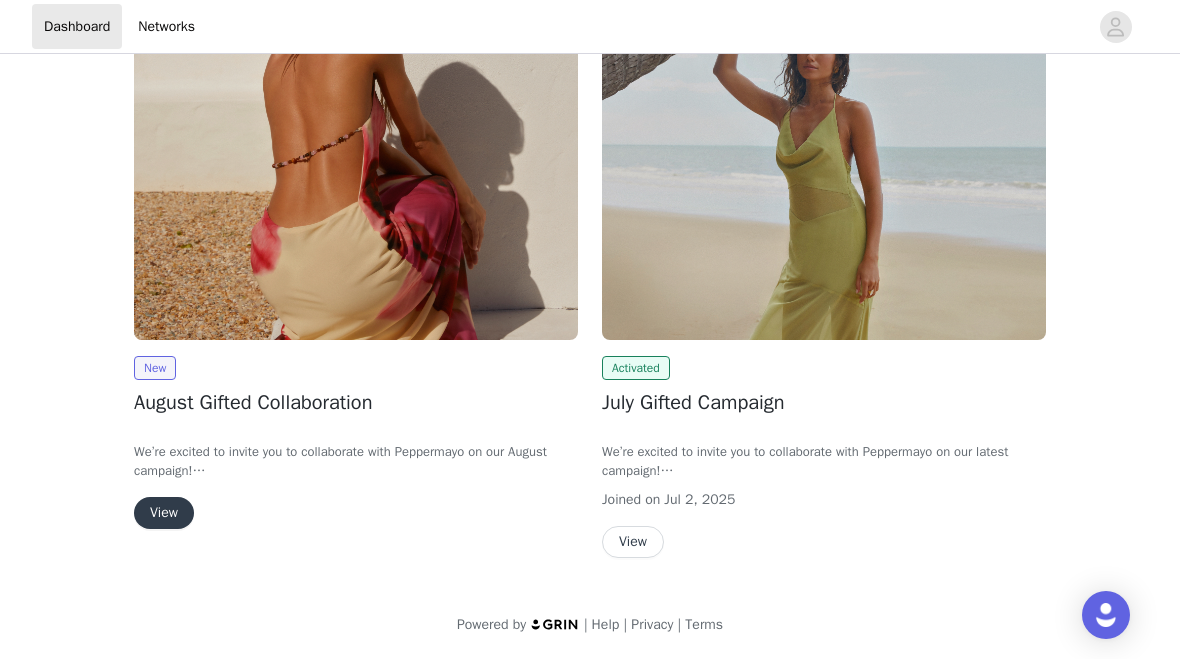 click at bounding box center (356, 173) 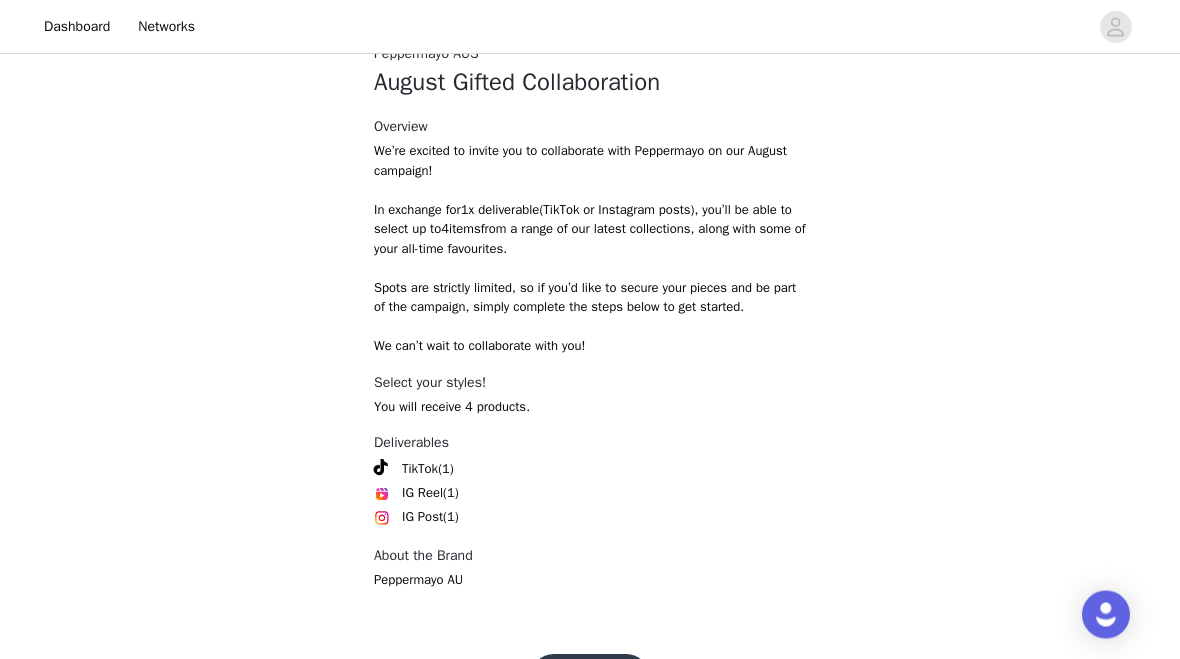 scroll, scrollTop: 851, scrollLeft: 0, axis: vertical 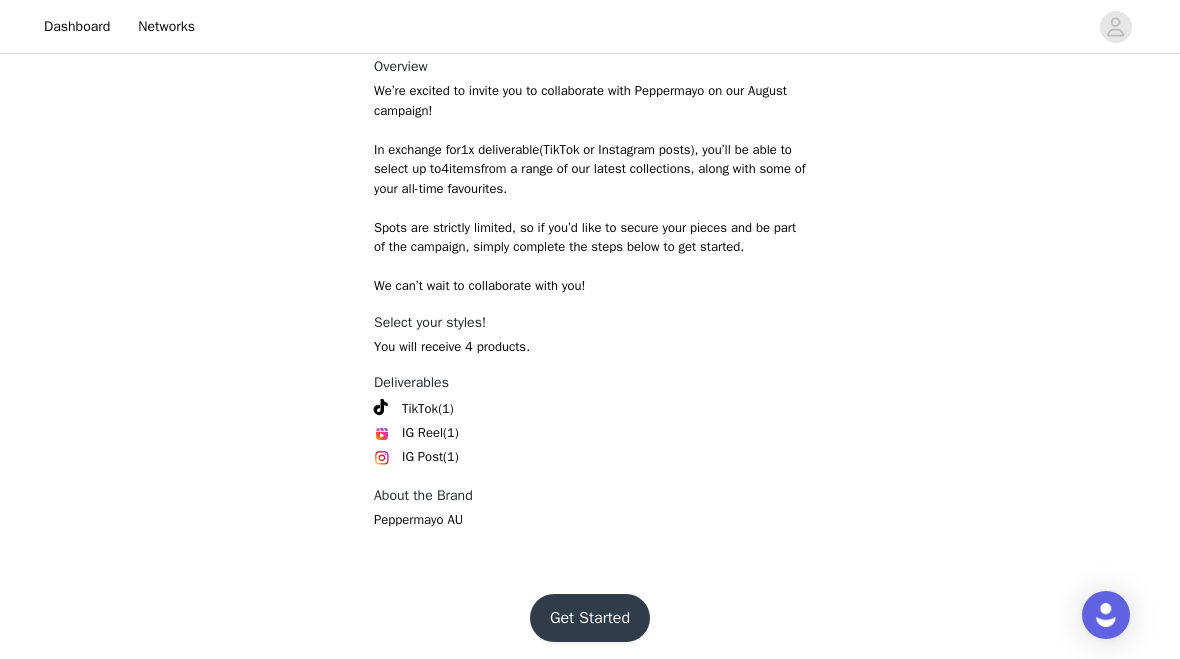 click on "Get Started" at bounding box center [590, 618] 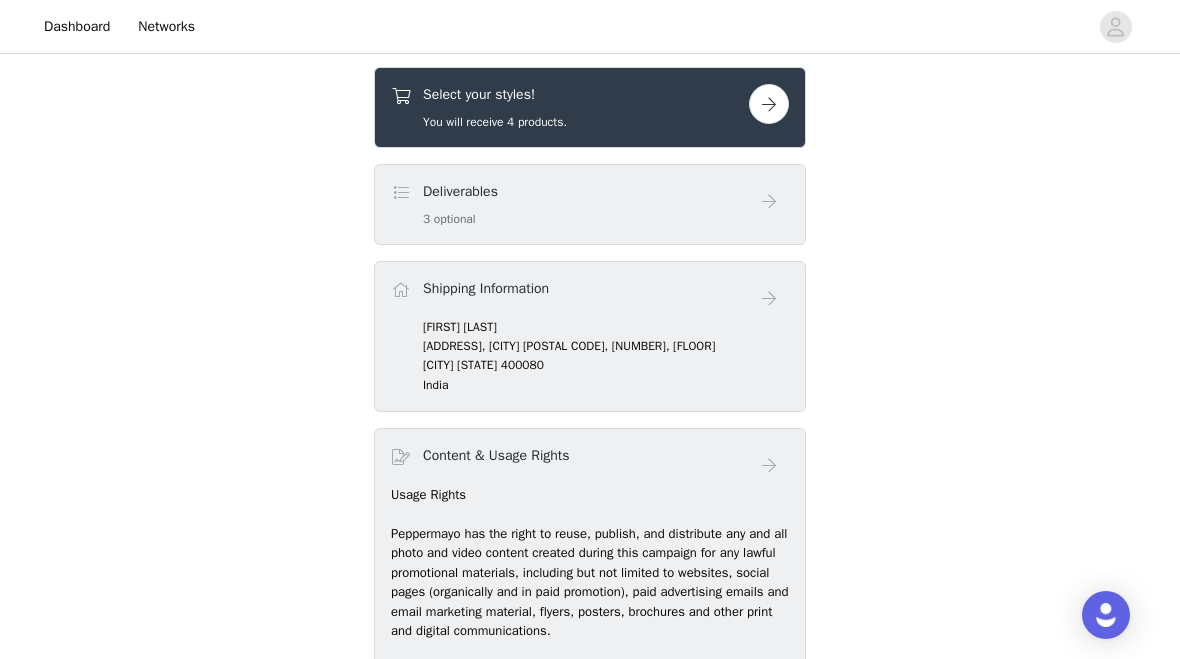 scroll, scrollTop: 667, scrollLeft: 0, axis: vertical 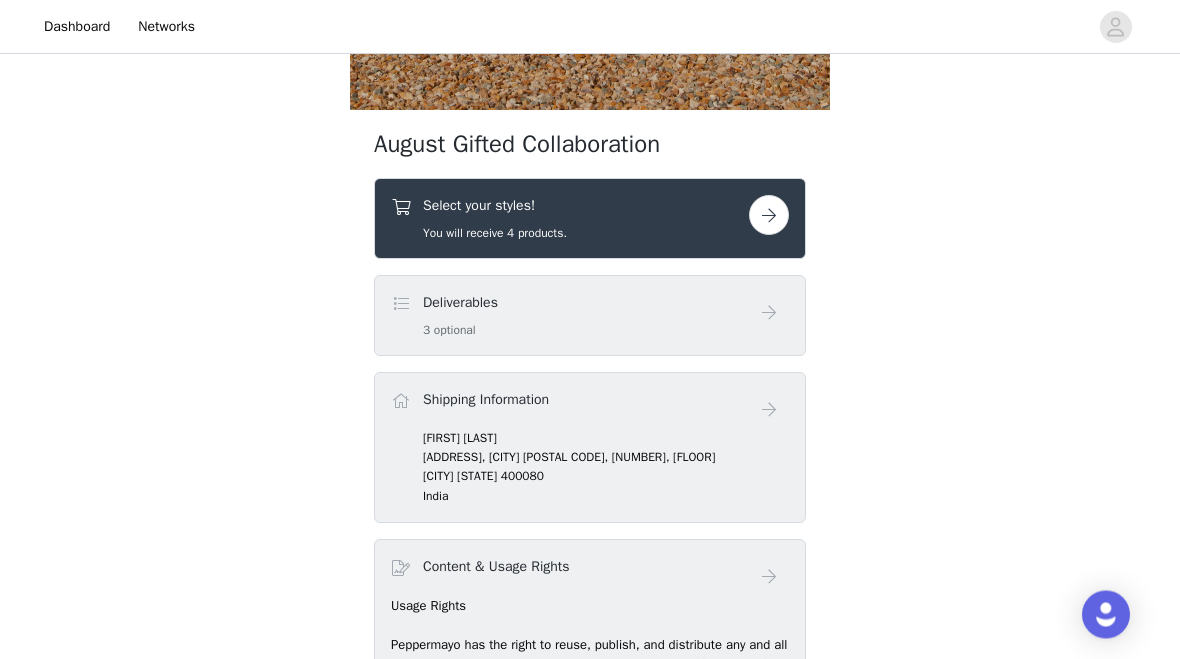 click on "Select your styles!   You will receive 4 products." at bounding box center [590, 219] 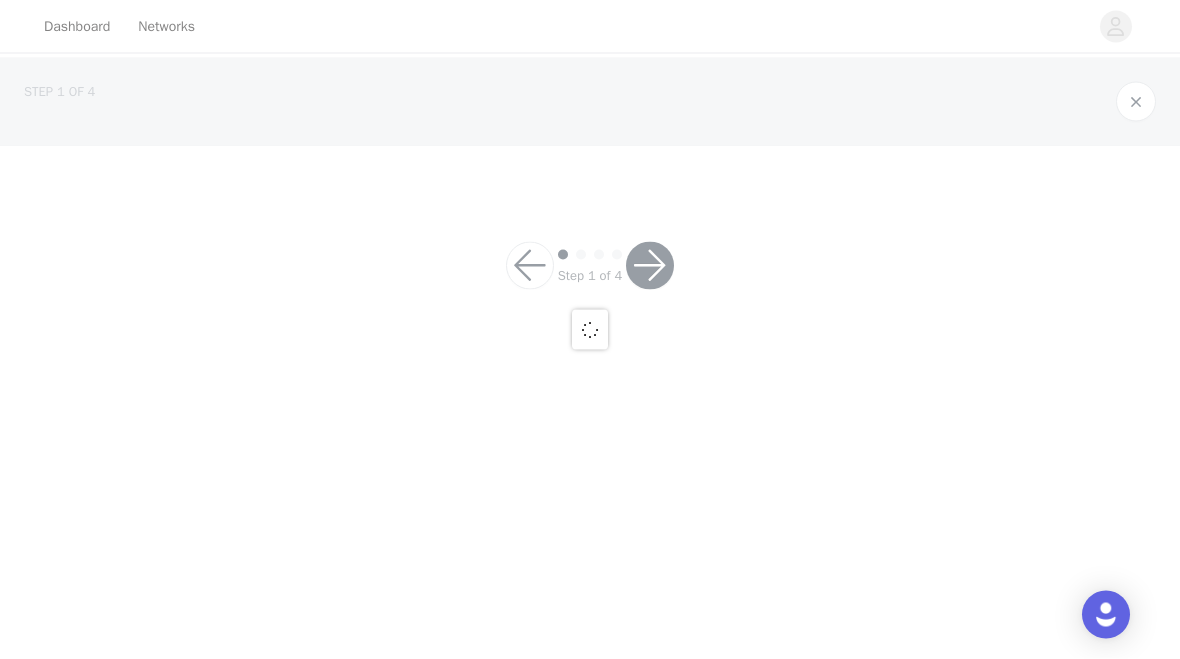 scroll, scrollTop: 0, scrollLeft: 0, axis: both 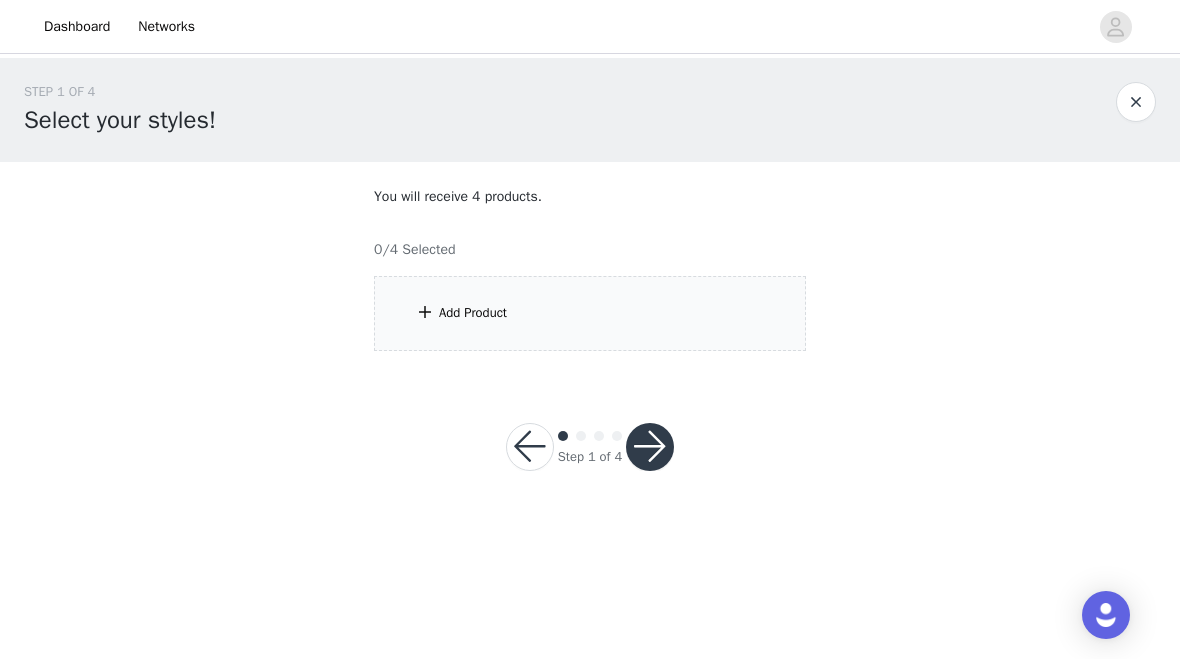 click on "Add Product" at bounding box center (590, 313) 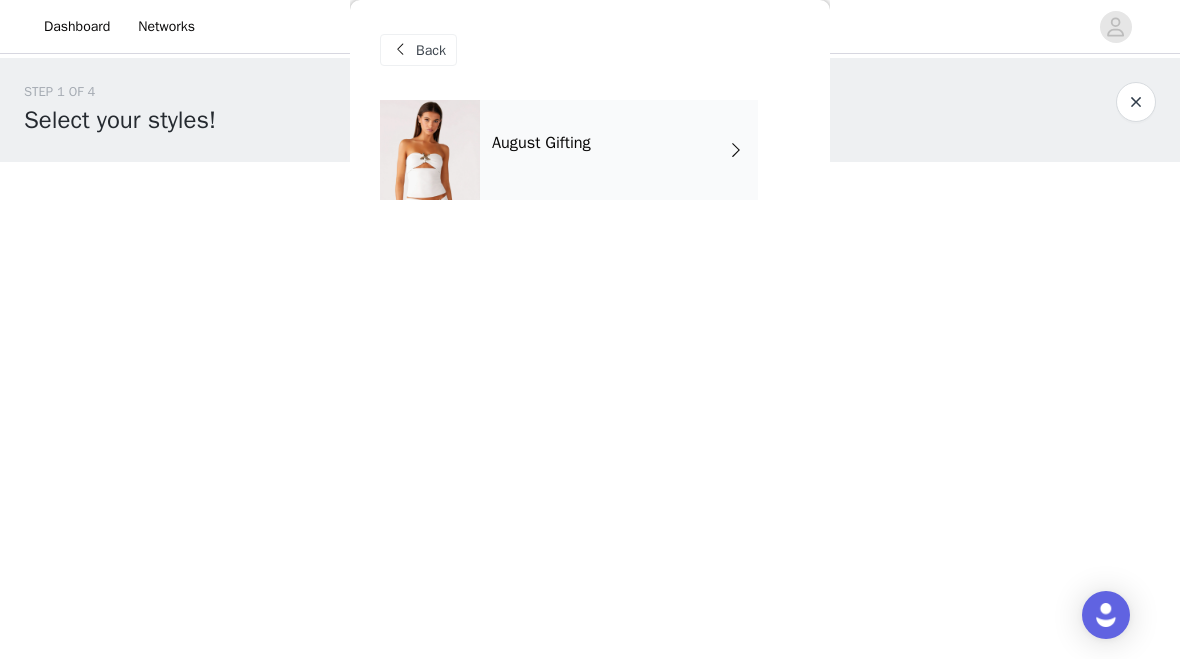 click on "August Gifting" at bounding box center [619, 150] 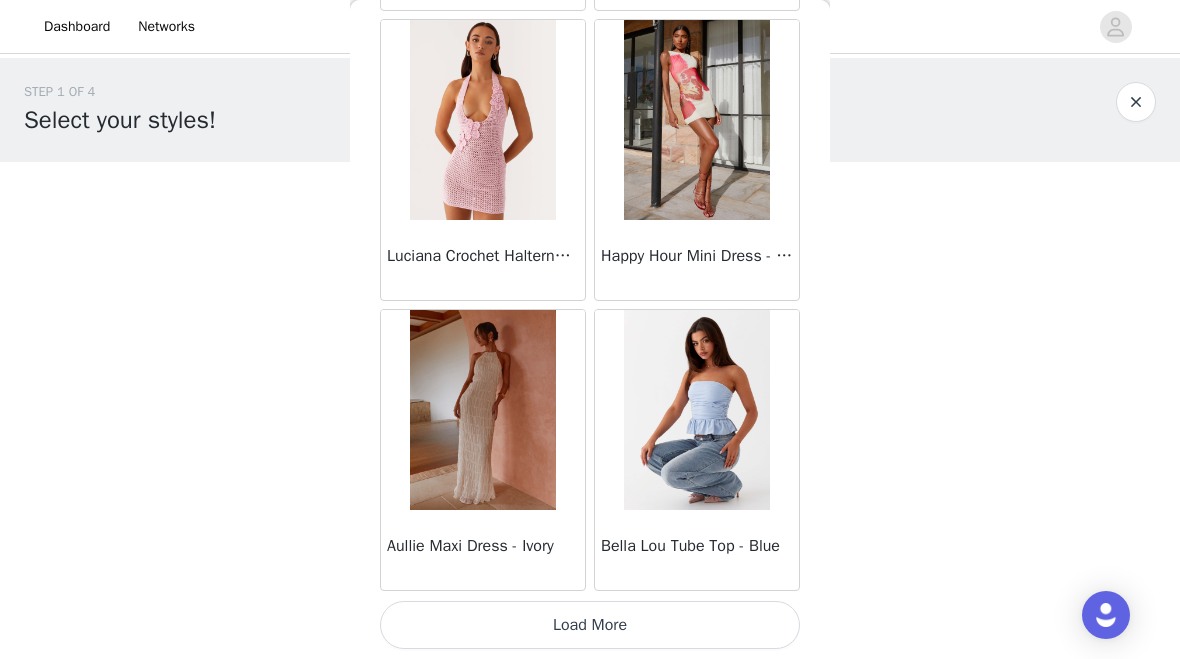click on "Load More" at bounding box center [590, 625] 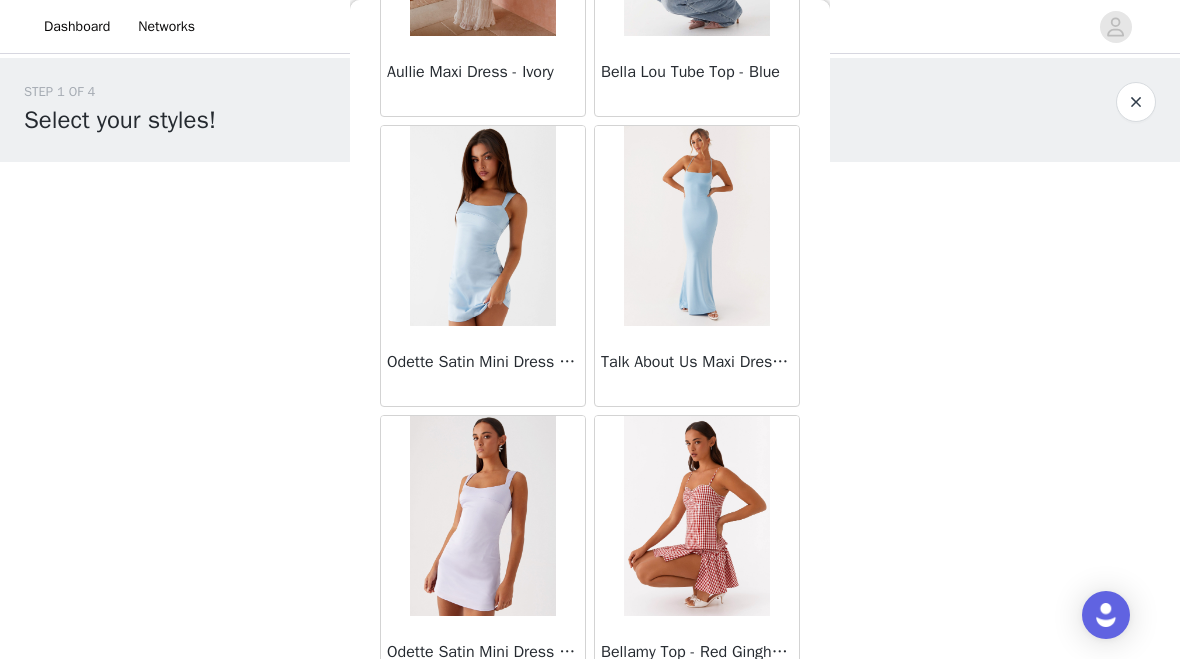 scroll, scrollTop: 2883, scrollLeft: 0, axis: vertical 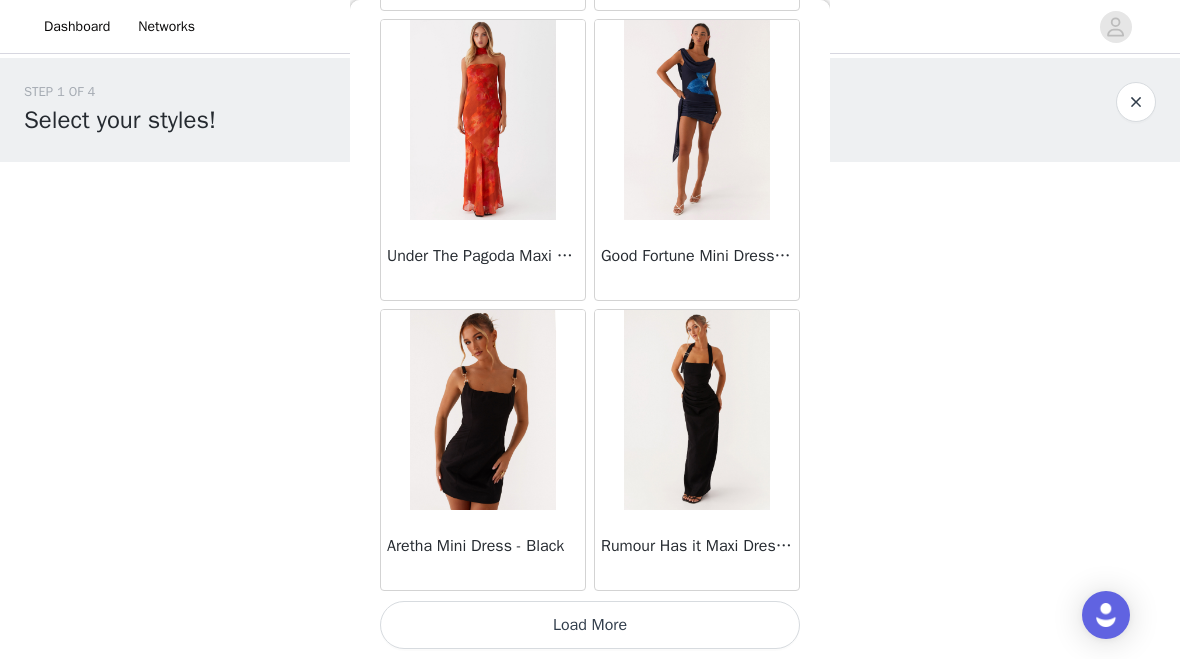 click on "Load More" at bounding box center (590, 625) 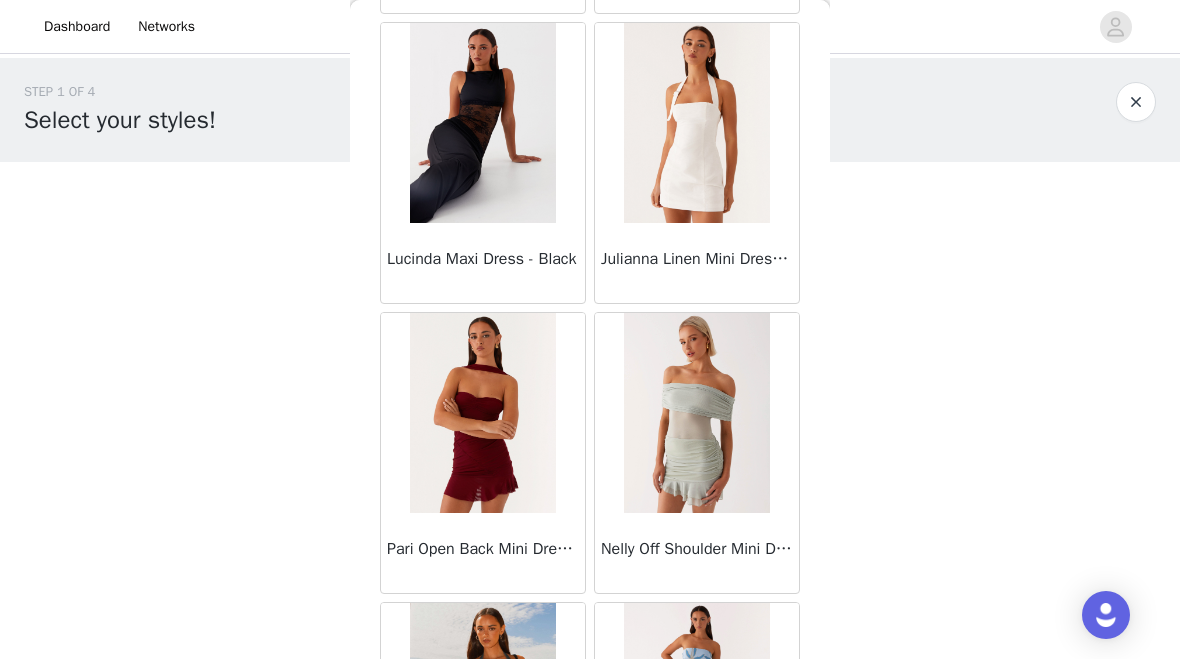 scroll, scrollTop: 6751, scrollLeft: 0, axis: vertical 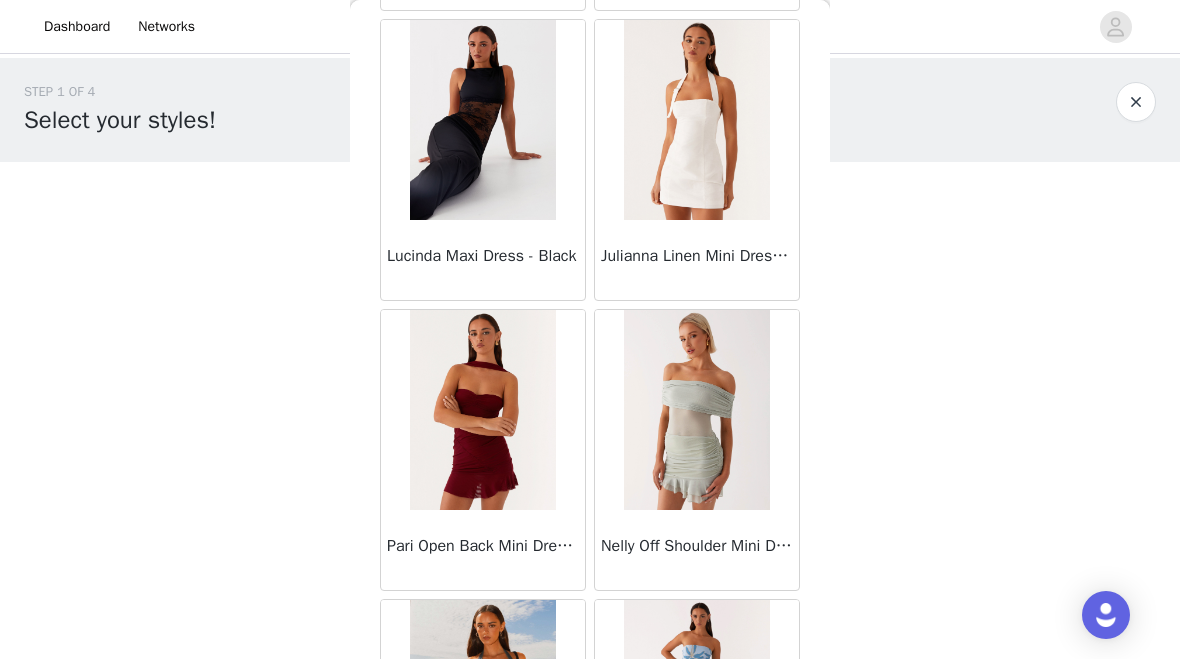 click at bounding box center [696, 120] 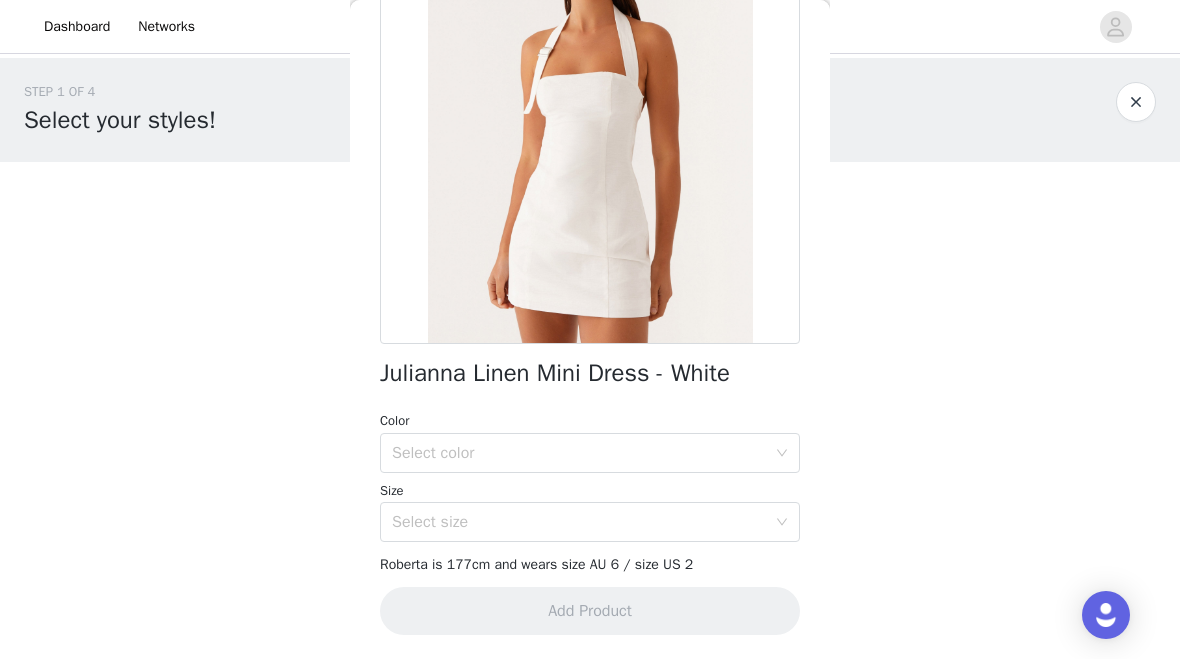 scroll, scrollTop: 421, scrollLeft: 0, axis: vertical 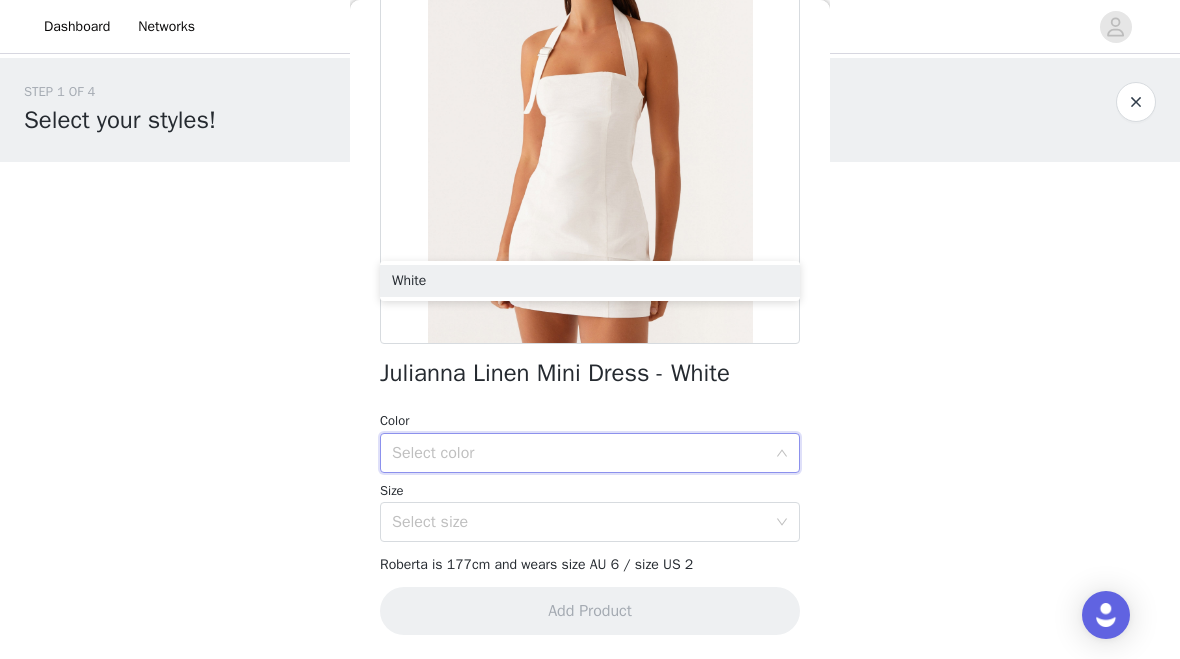 click on "White" at bounding box center [590, 281] 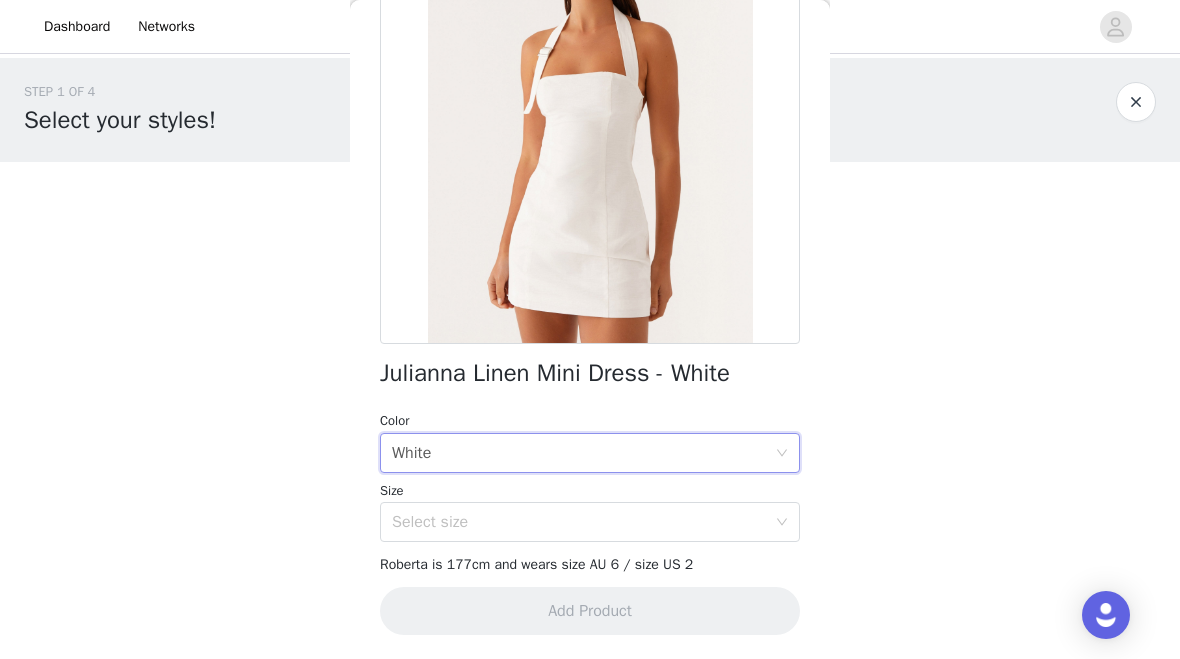 click on "Select size" at bounding box center [579, 522] 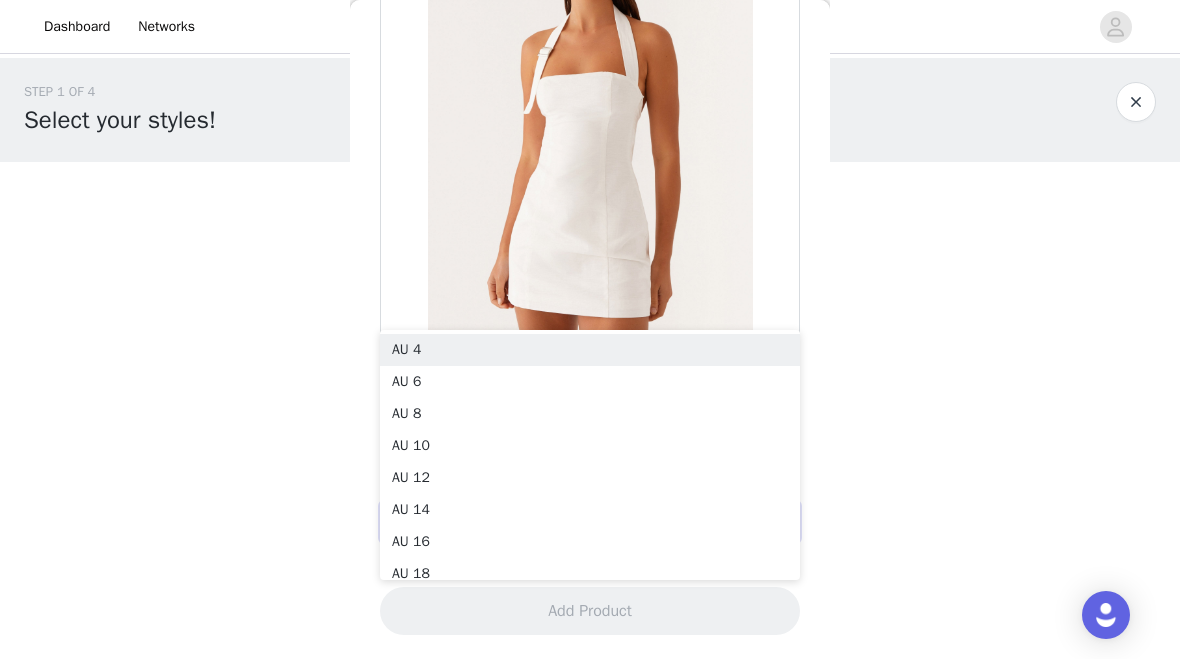 click on "AU 4" at bounding box center (590, 350) 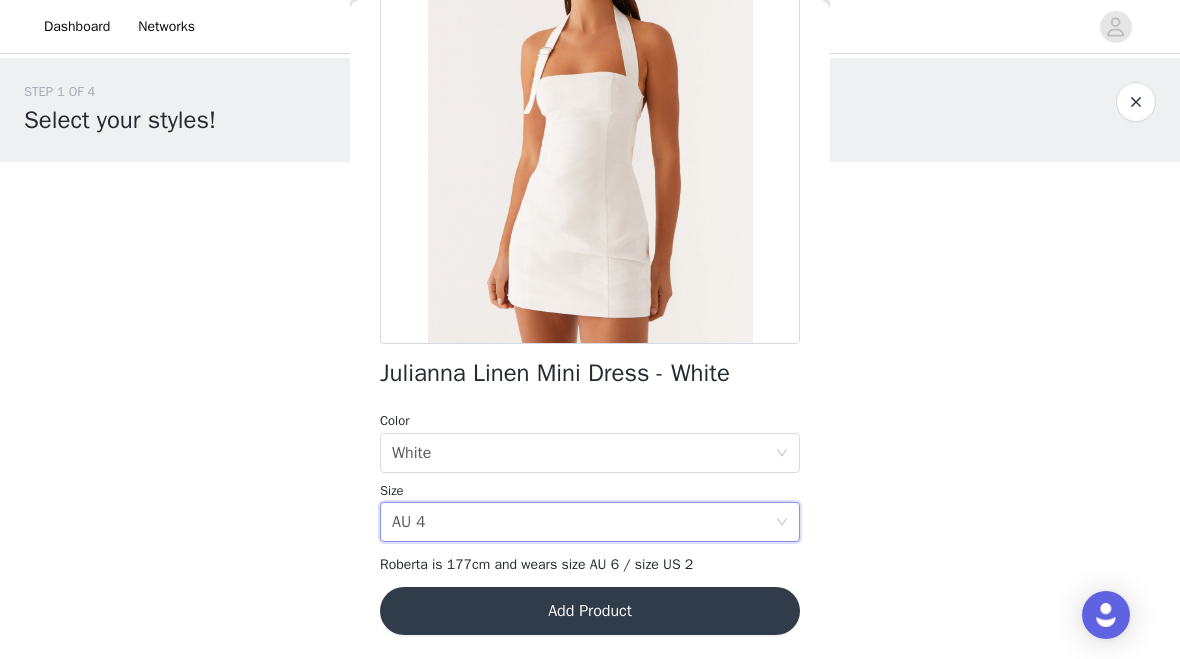 click on "Add Product" at bounding box center (590, 611) 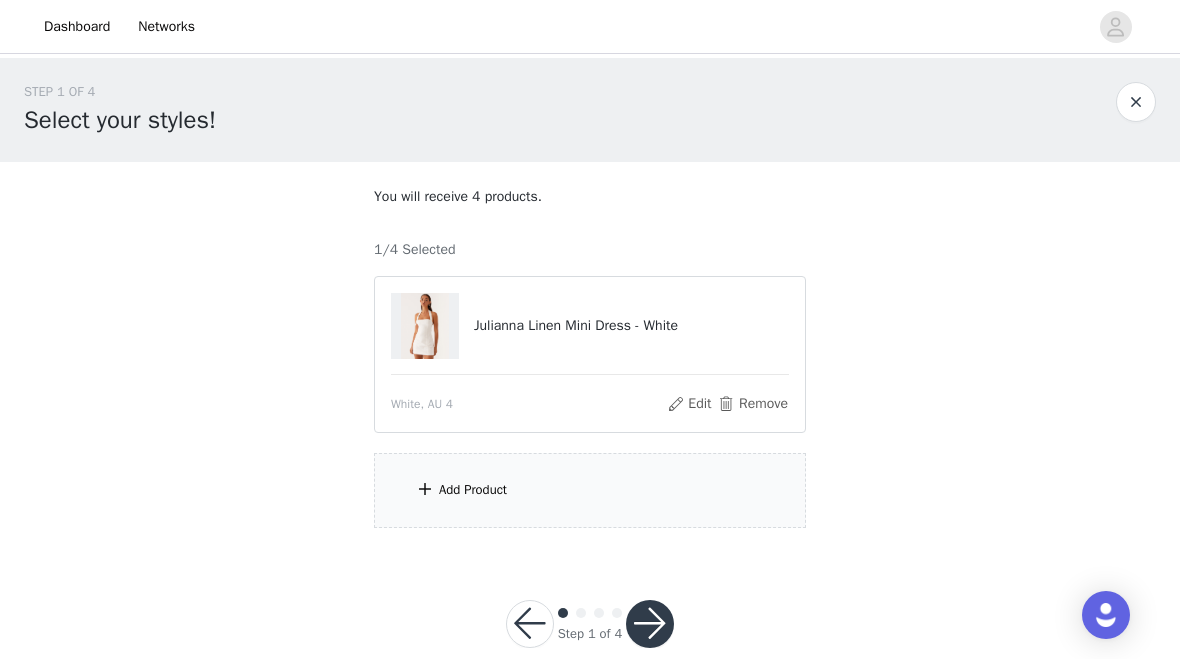 click on "Add Product" at bounding box center (590, 490) 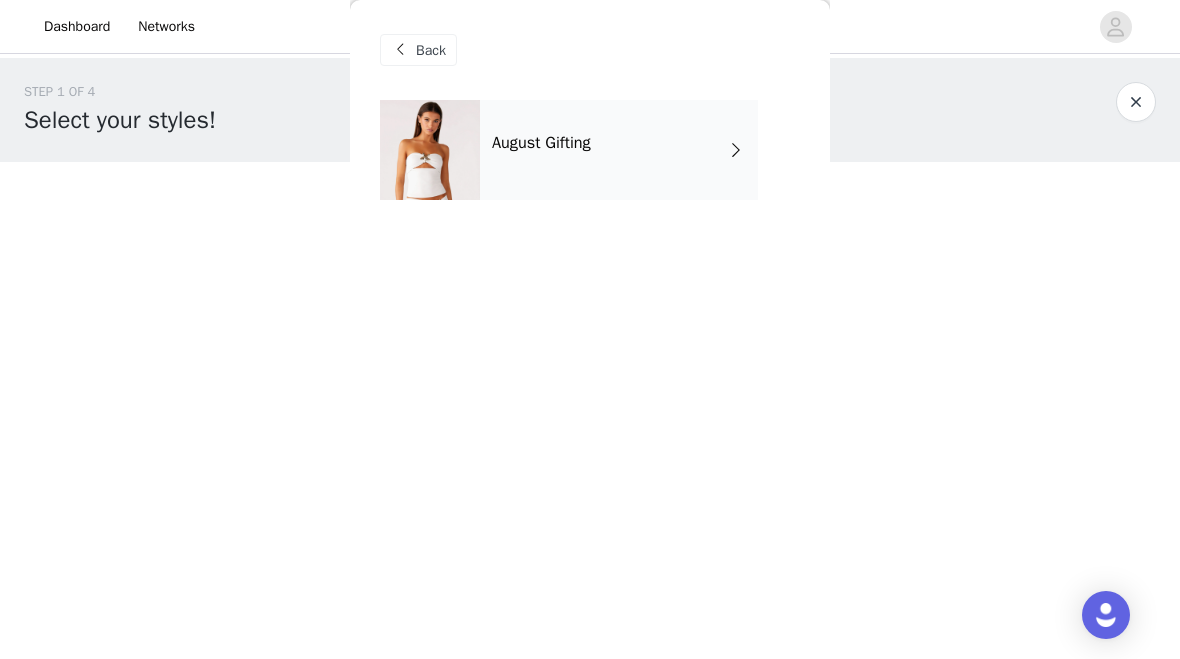 click on "August Gifting" at bounding box center [619, 150] 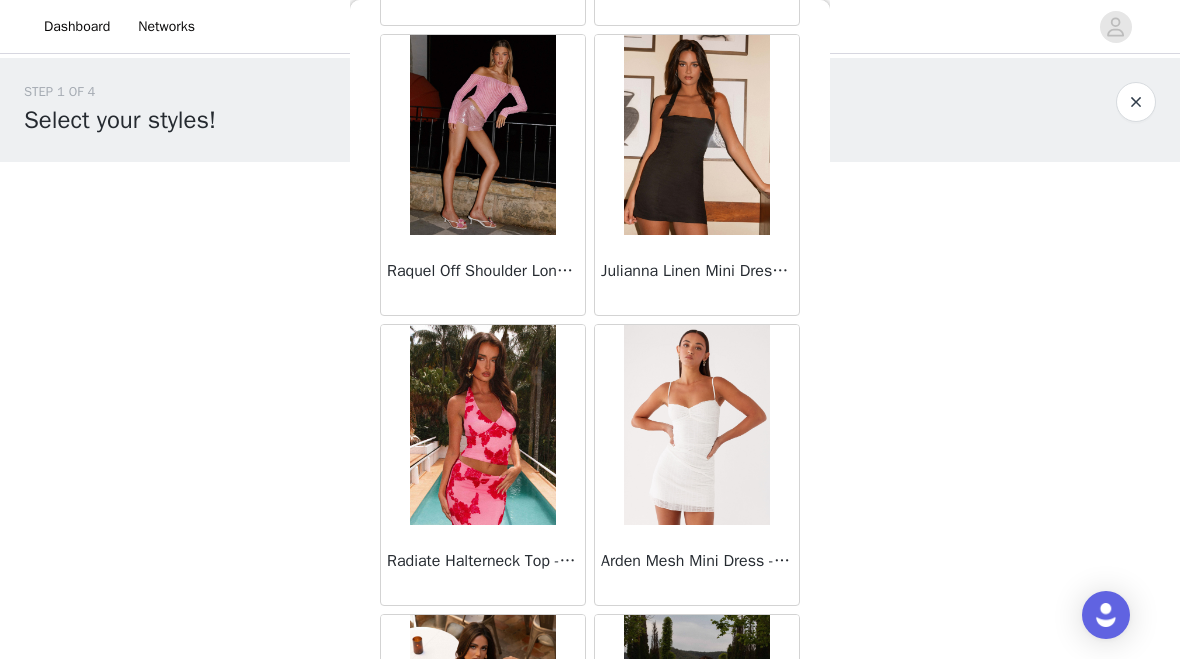 scroll, scrollTop: 357, scrollLeft: 0, axis: vertical 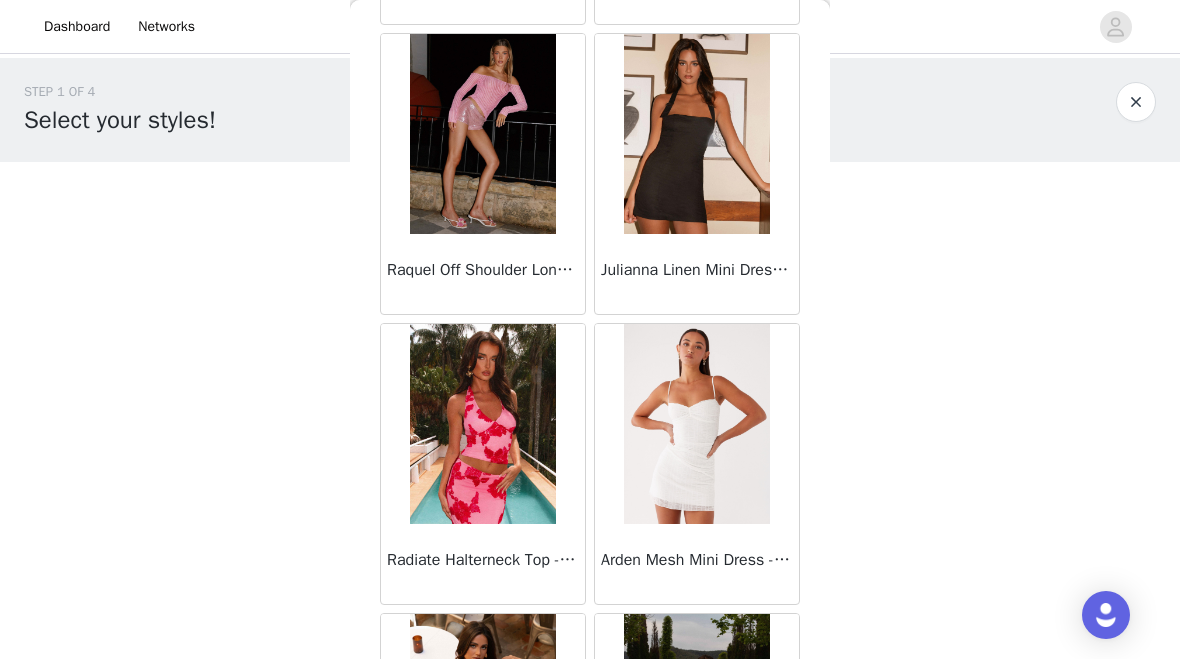 click on "Julianna Linen Mini Dress - Black" at bounding box center [697, 274] 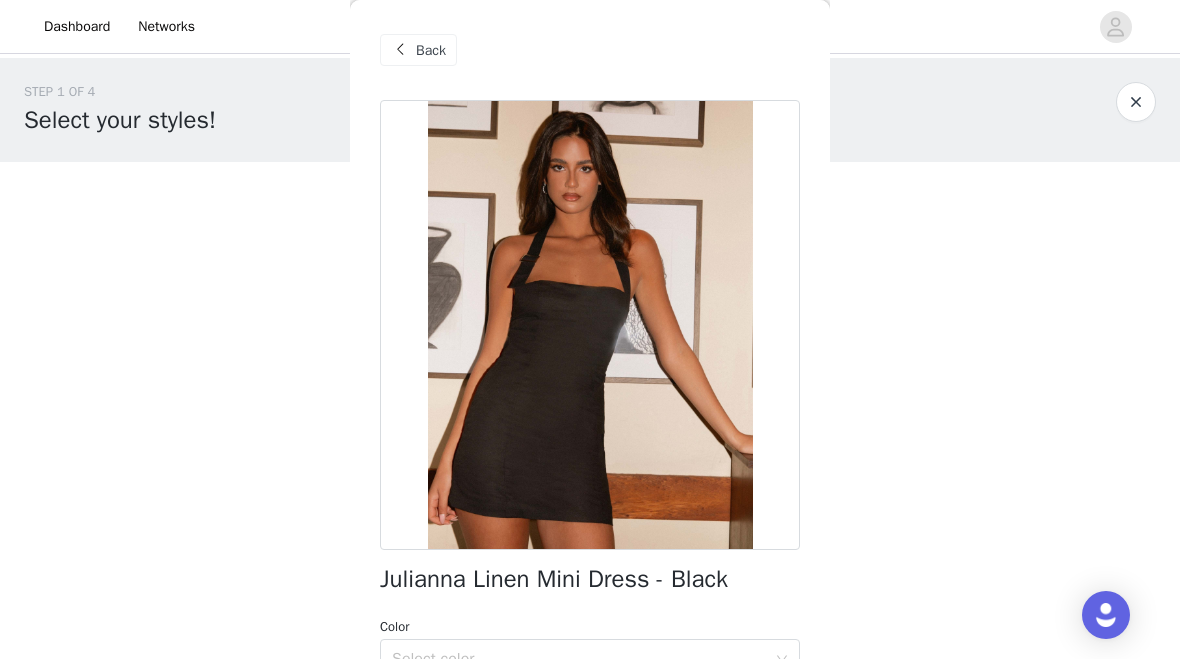 scroll, scrollTop: 27, scrollLeft: 0, axis: vertical 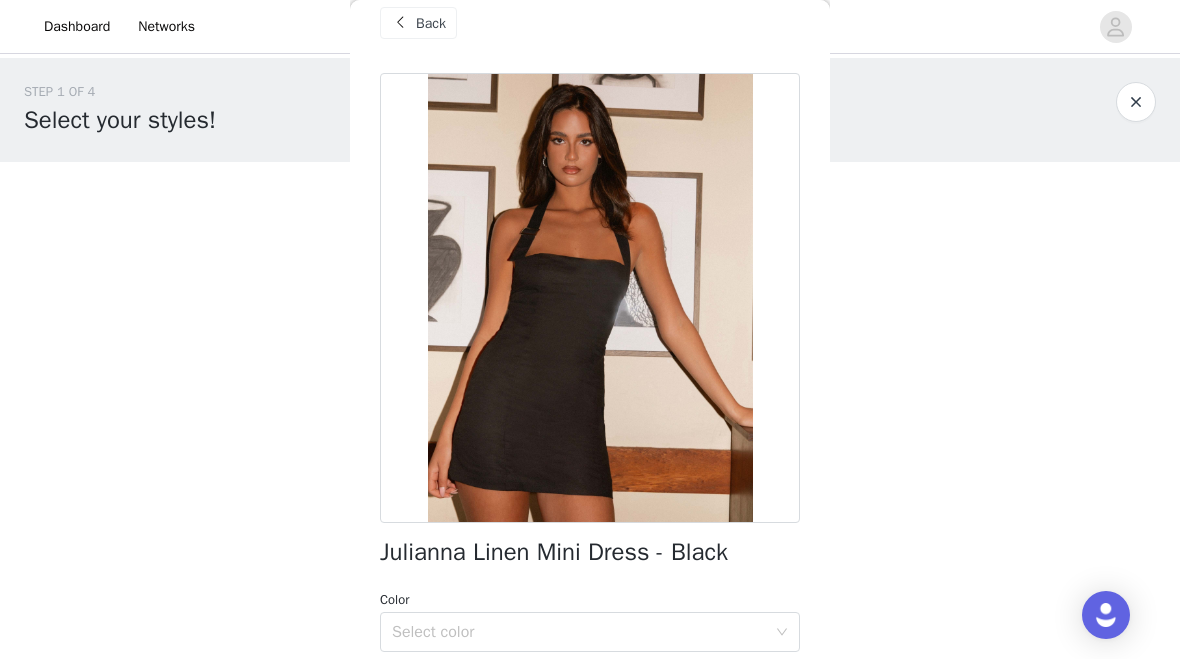 click at bounding box center [590, 298] 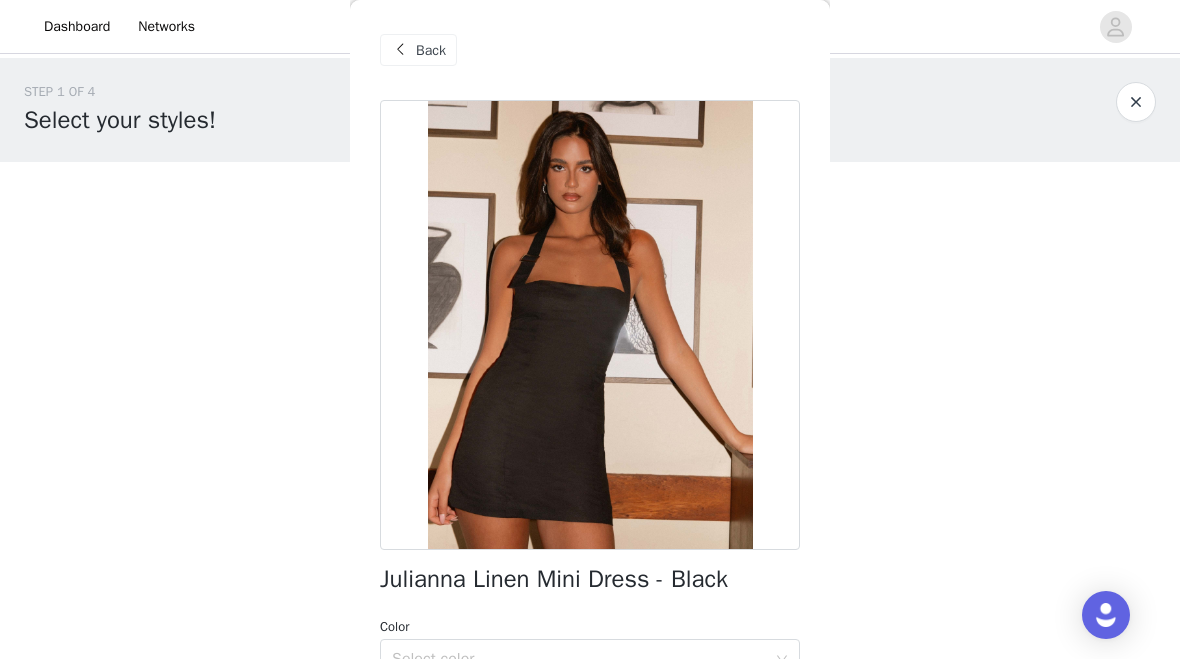 scroll, scrollTop: 0, scrollLeft: 0, axis: both 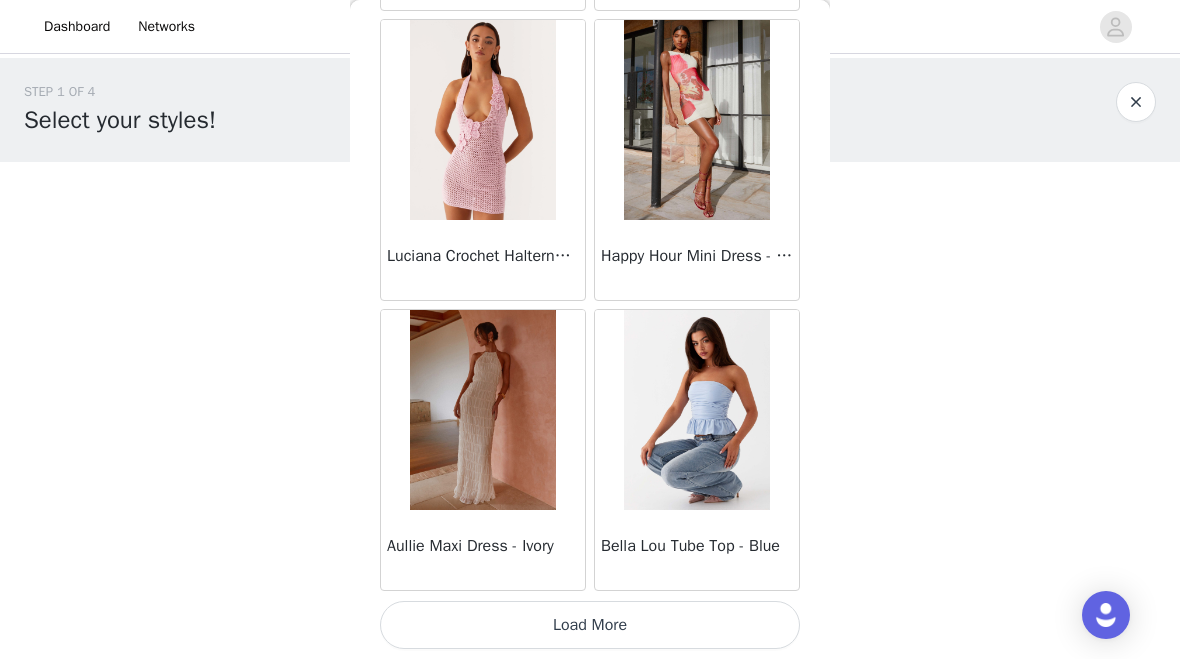click on "Load More" at bounding box center [590, 625] 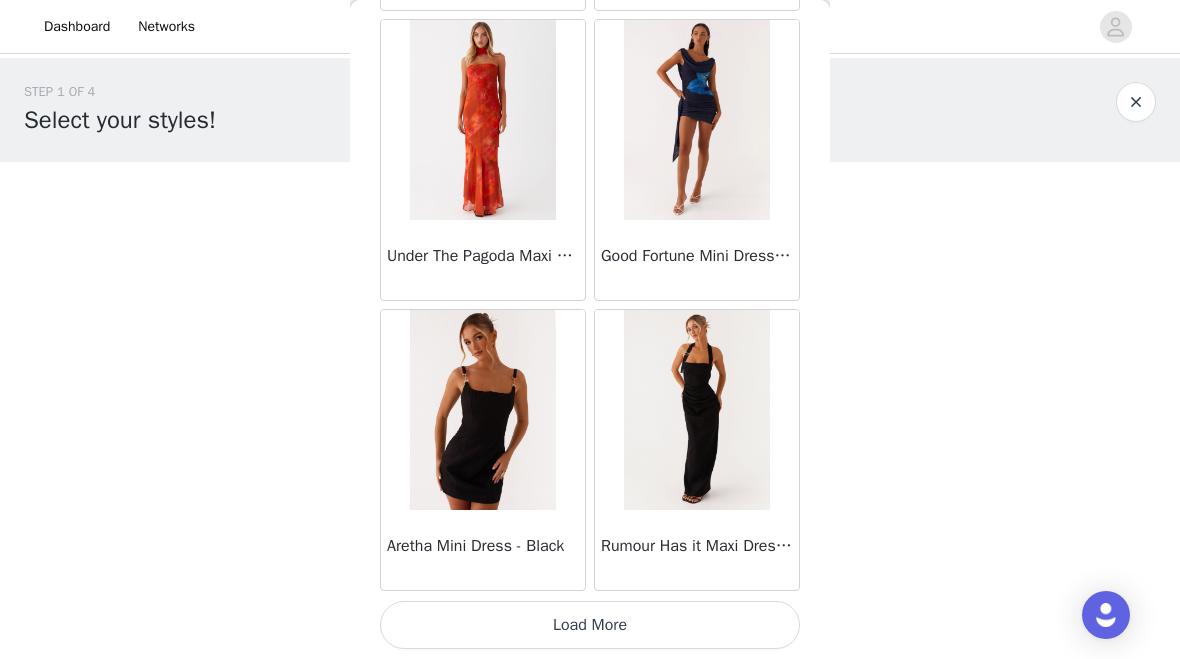 click on "Load More" at bounding box center (590, 625) 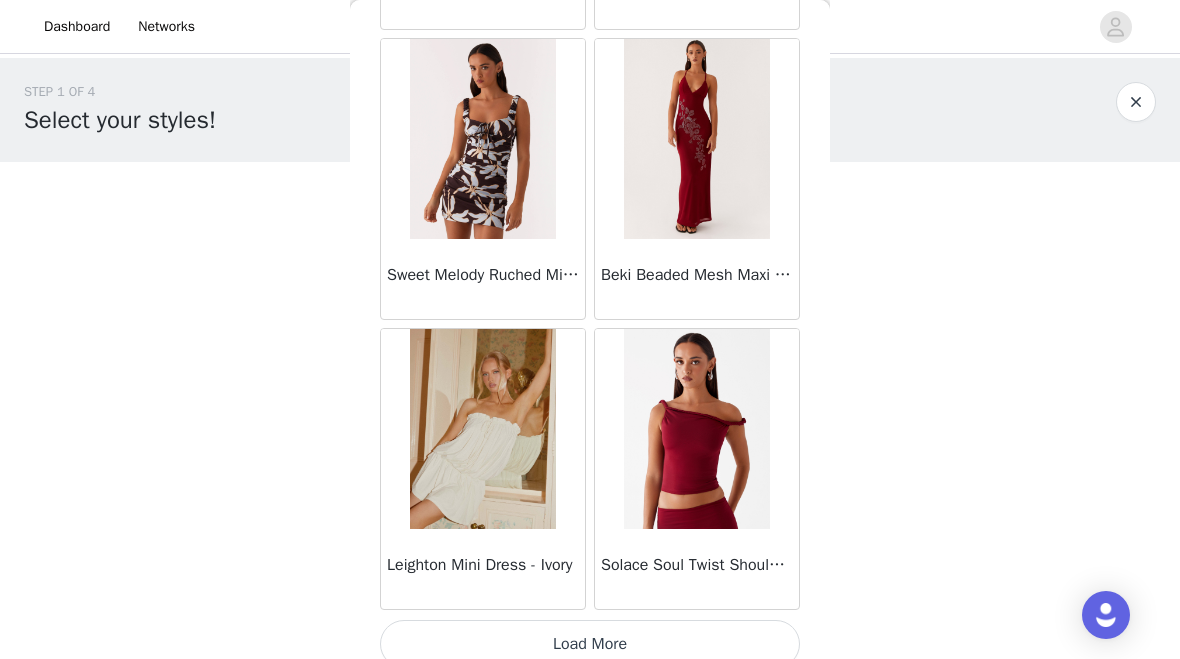 scroll, scrollTop: 8197, scrollLeft: 0, axis: vertical 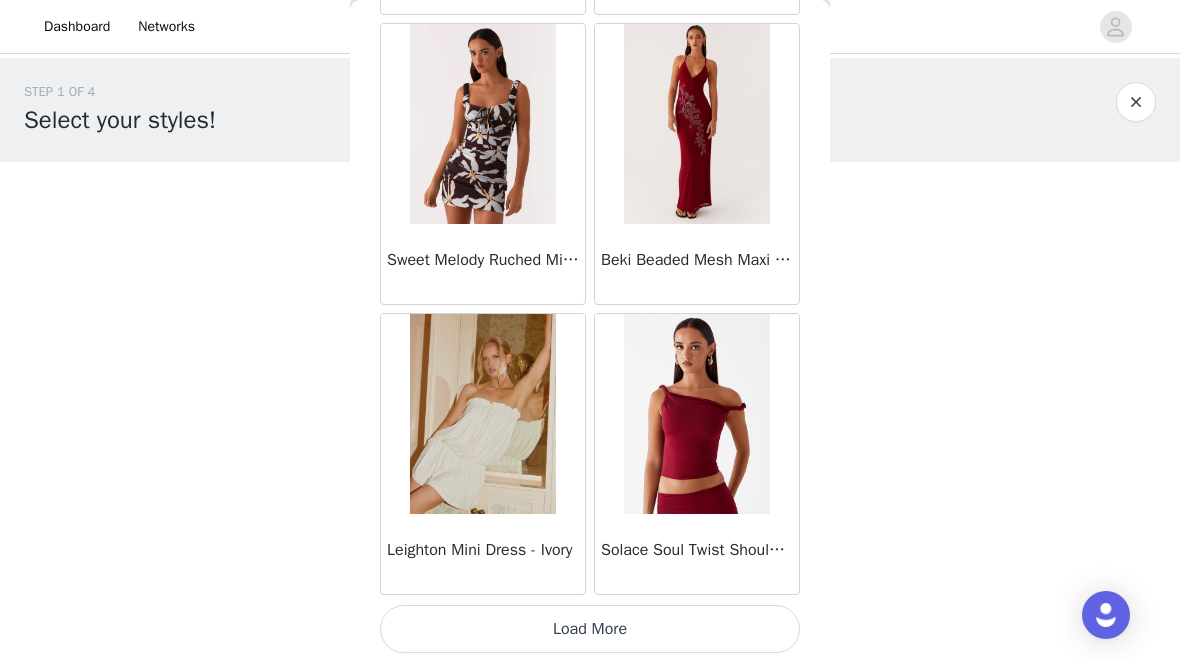 click on "Load More" at bounding box center [590, 629] 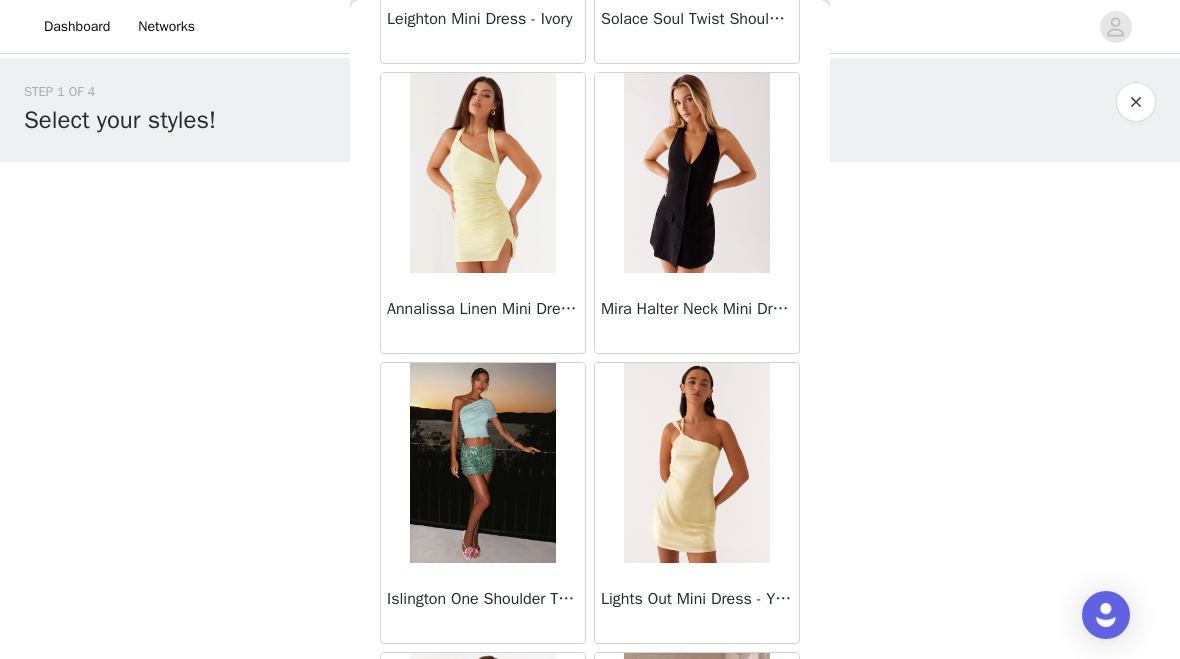 scroll, scrollTop: 8720, scrollLeft: 0, axis: vertical 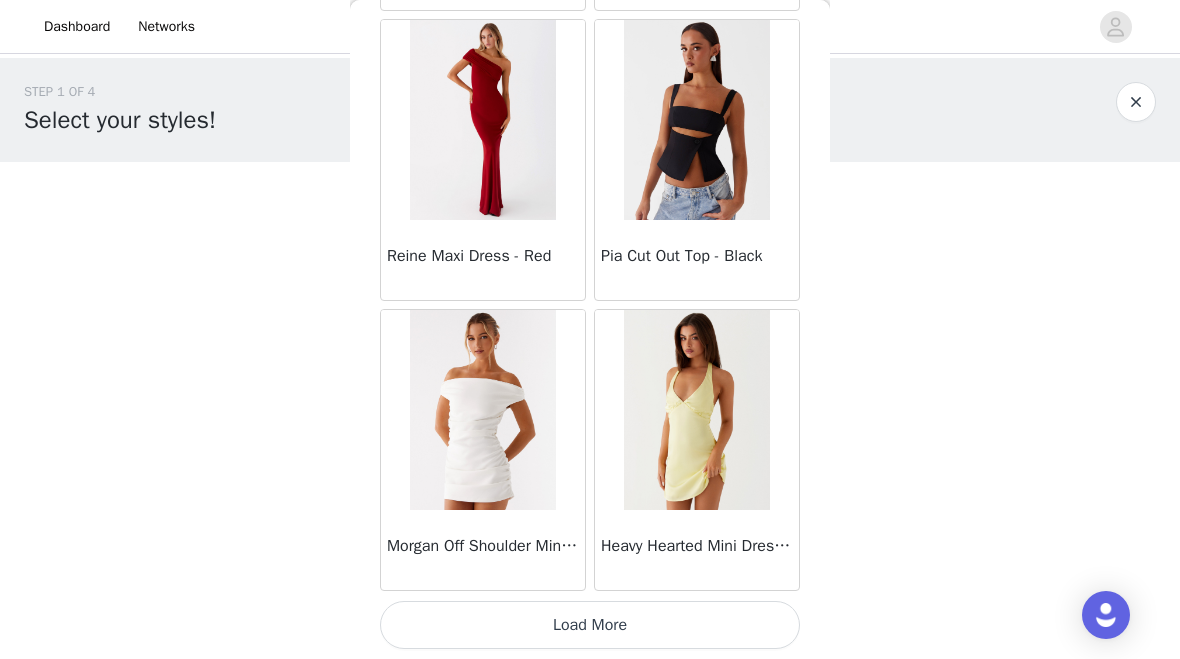 click on "Load More" at bounding box center (590, 625) 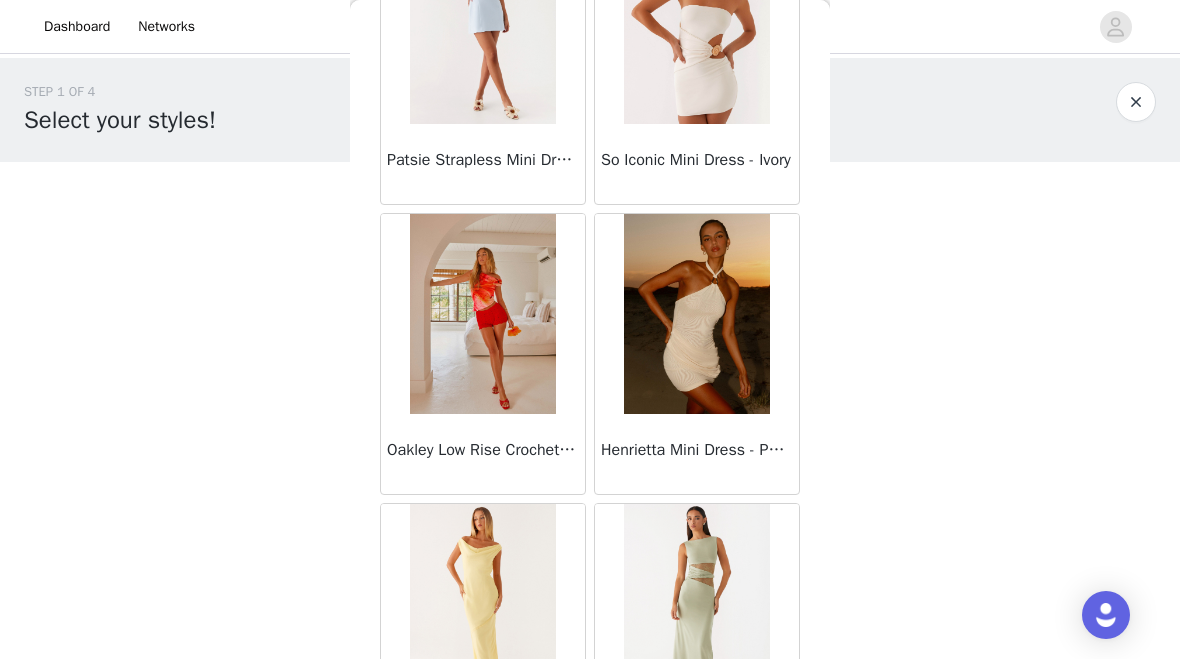 scroll, scrollTop: 12359, scrollLeft: 0, axis: vertical 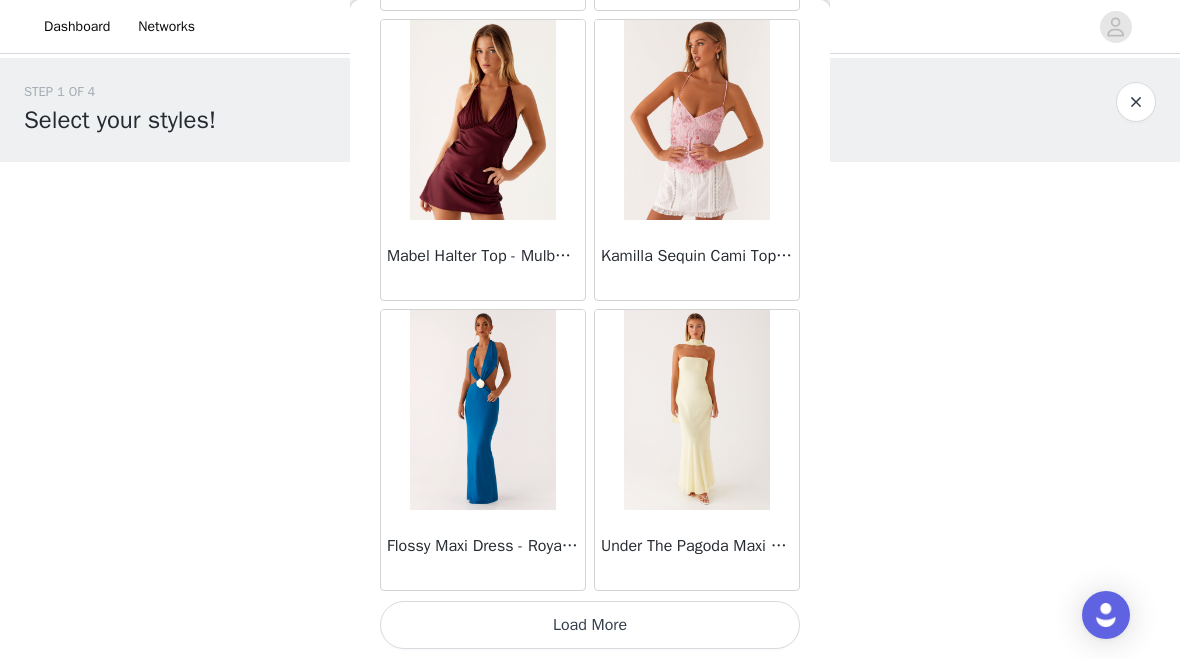 click on "Load More" at bounding box center [590, 625] 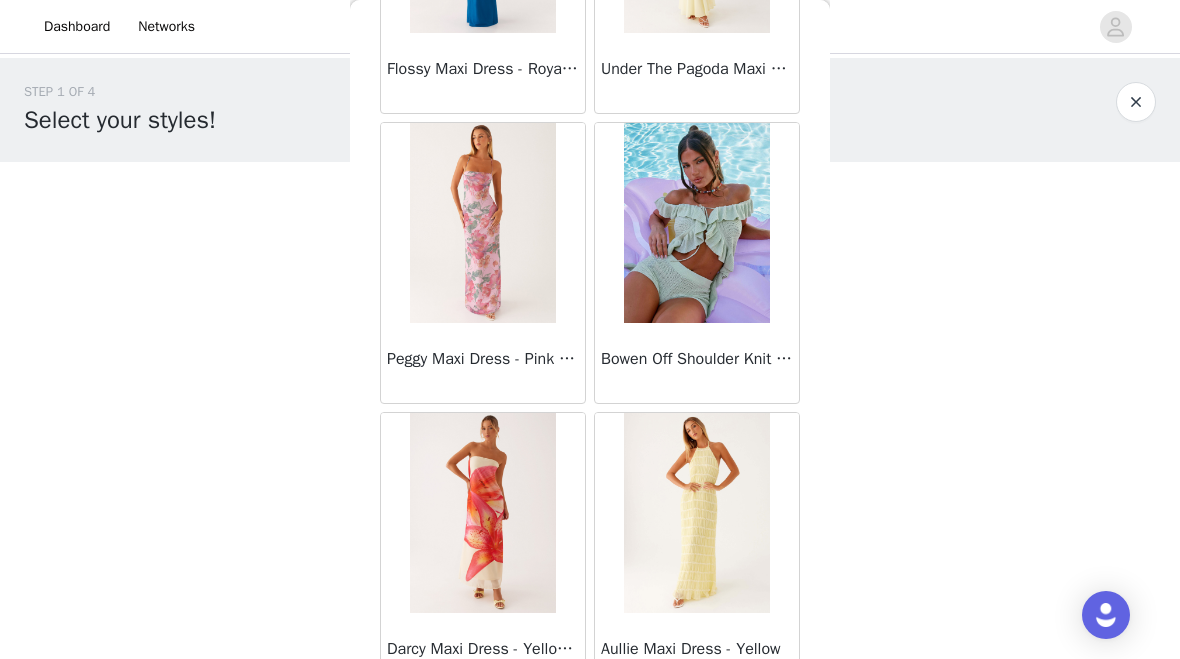 scroll, scrollTop: 14481, scrollLeft: 0, axis: vertical 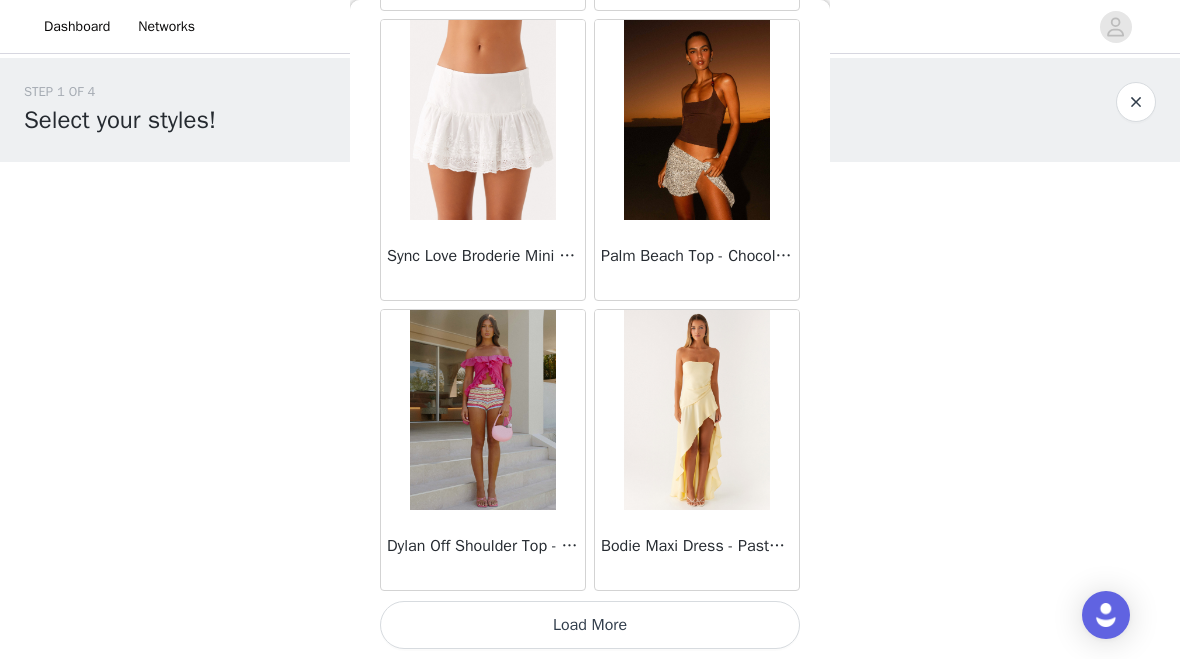 click on "Load More" at bounding box center (590, 625) 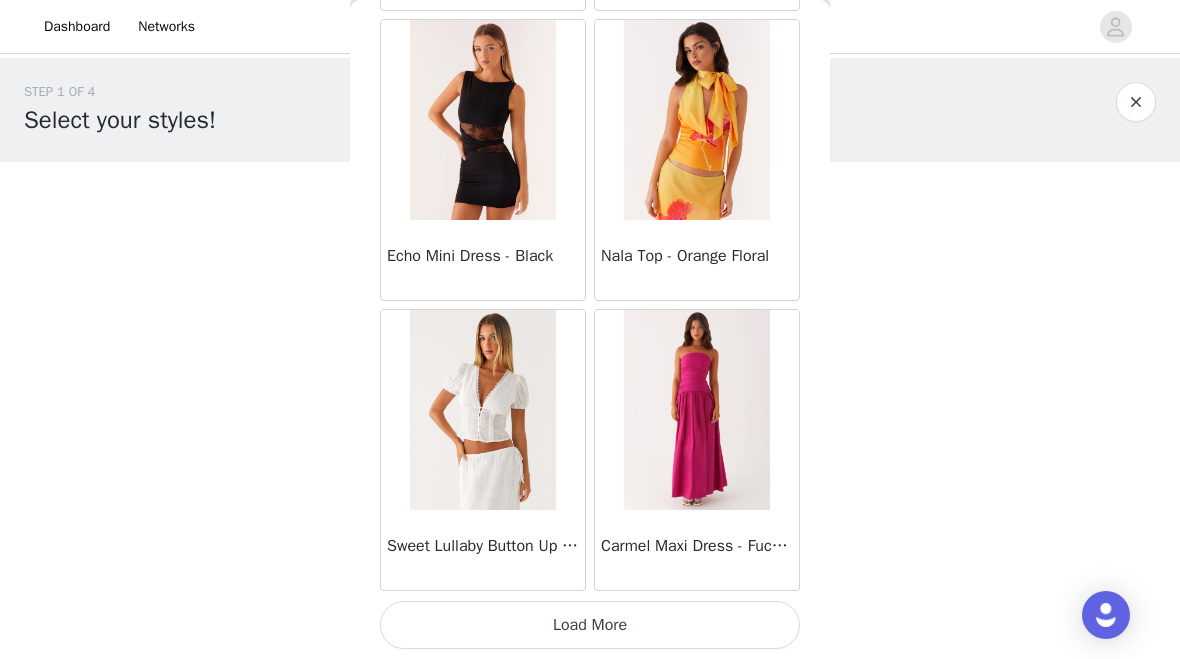 scroll, scrollTop: 19801, scrollLeft: 0, axis: vertical 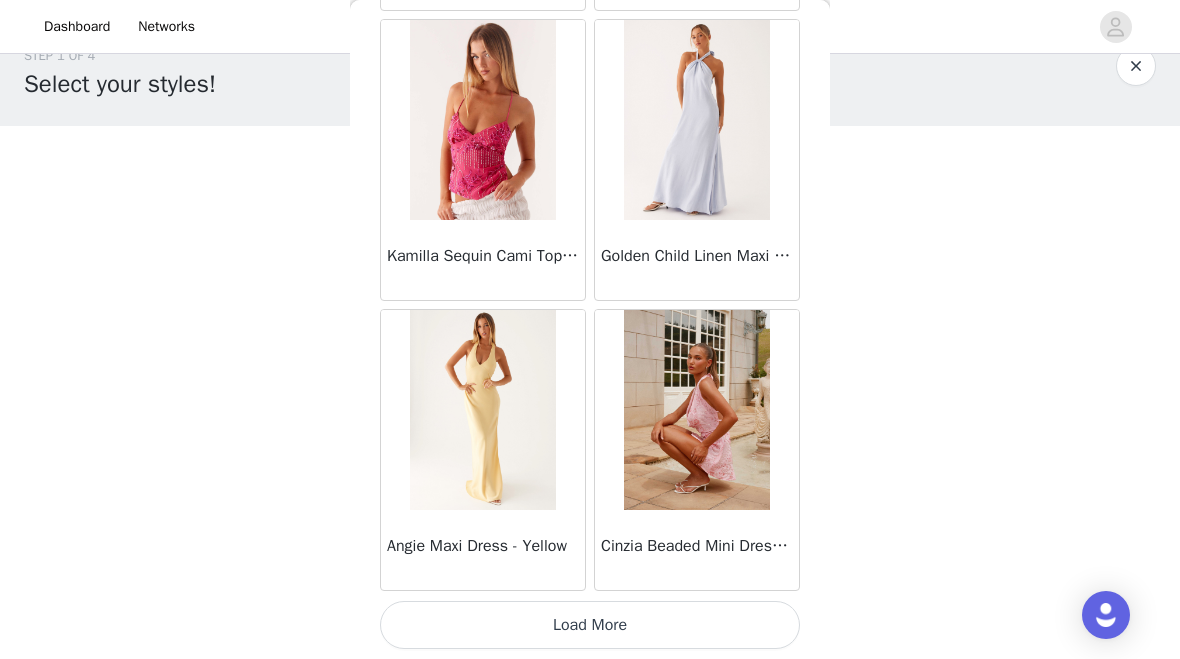 click on "Load More" at bounding box center (590, 625) 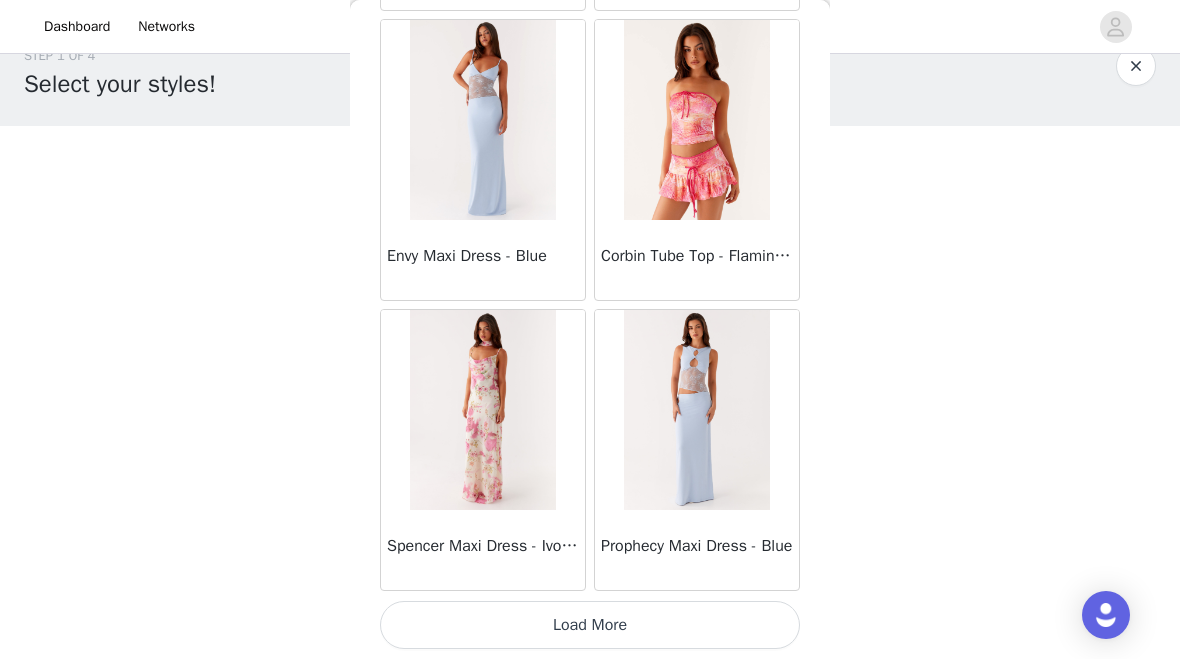 scroll, scrollTop: 25601, scrollLeft: 0, axis: vertical 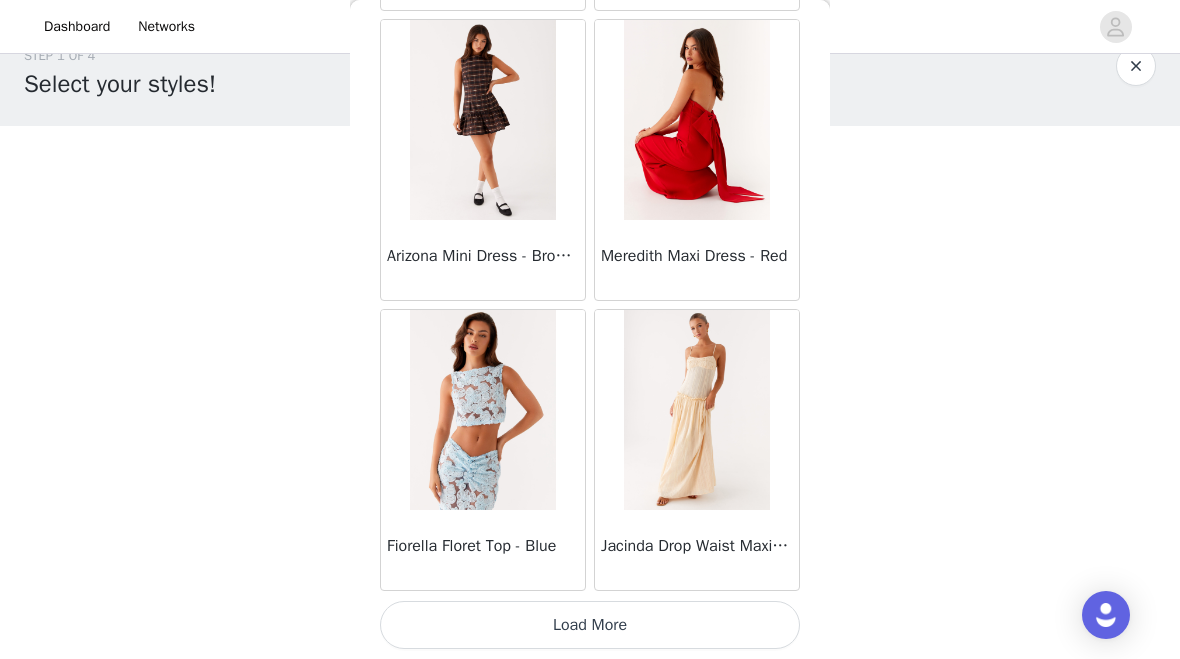 click on "Load More" at bounding box center [590, 625] 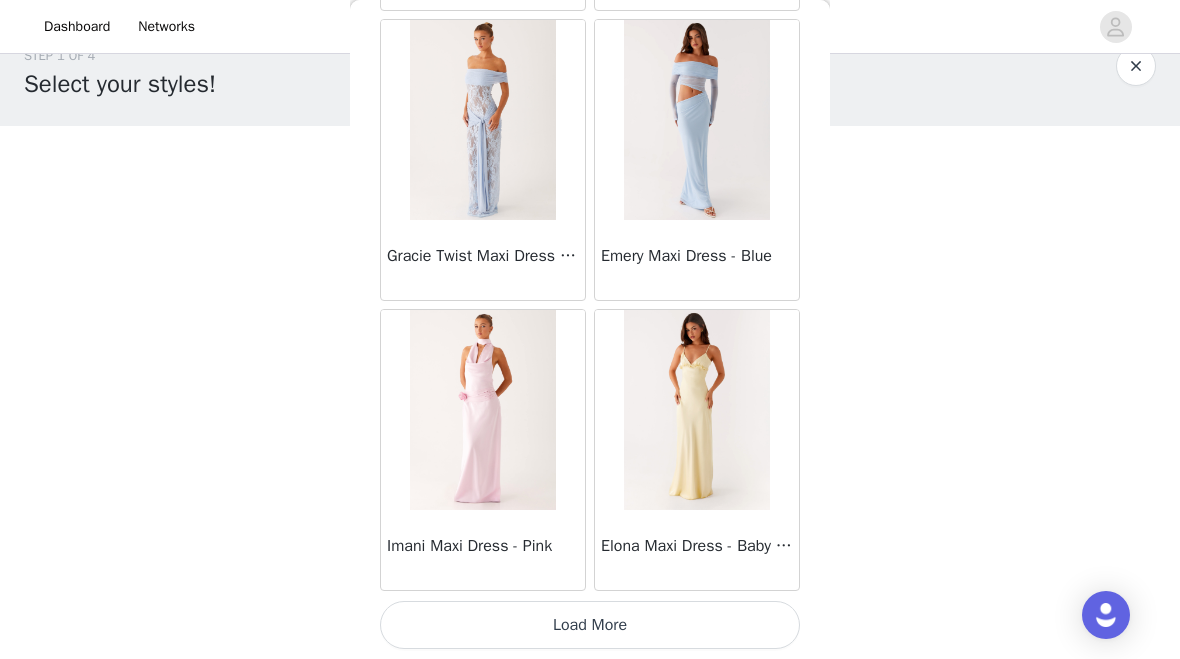 click on "Load More" at bounding box center [590, 625] 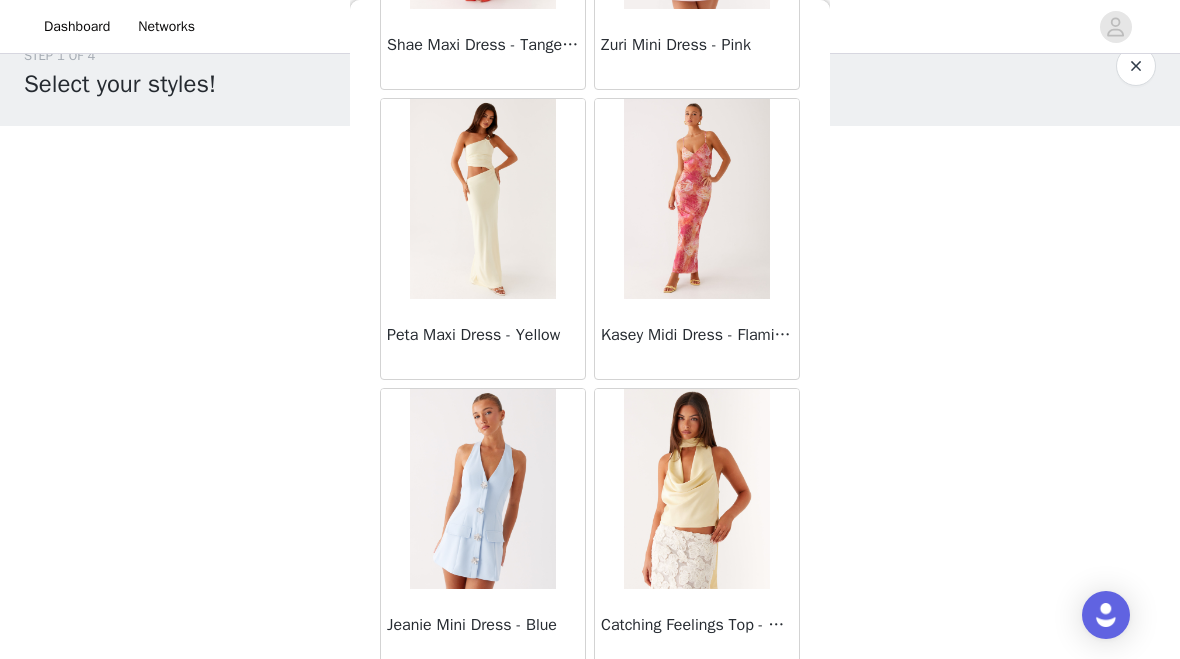 scroll, scrollTop: 32547, scrollLeft: 0, axis: vertical 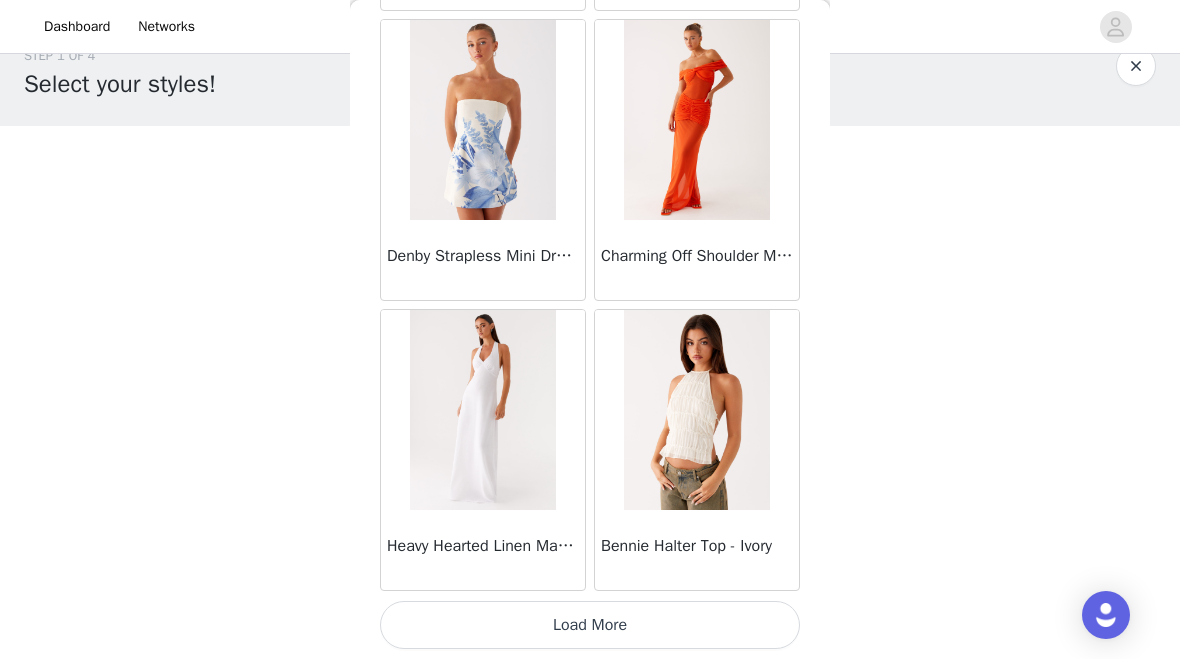 click on "Load More" at bounding box center [590, 625] 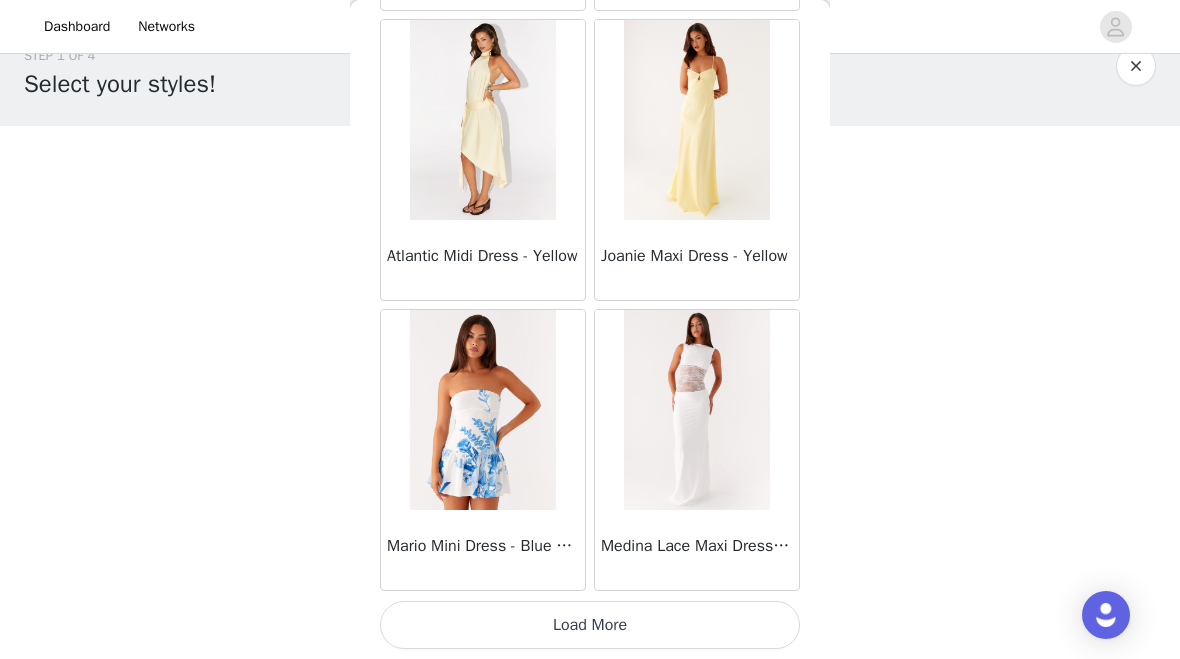 scroll, scrollTop: 37201, scrollLeft: 0, axis: vertical 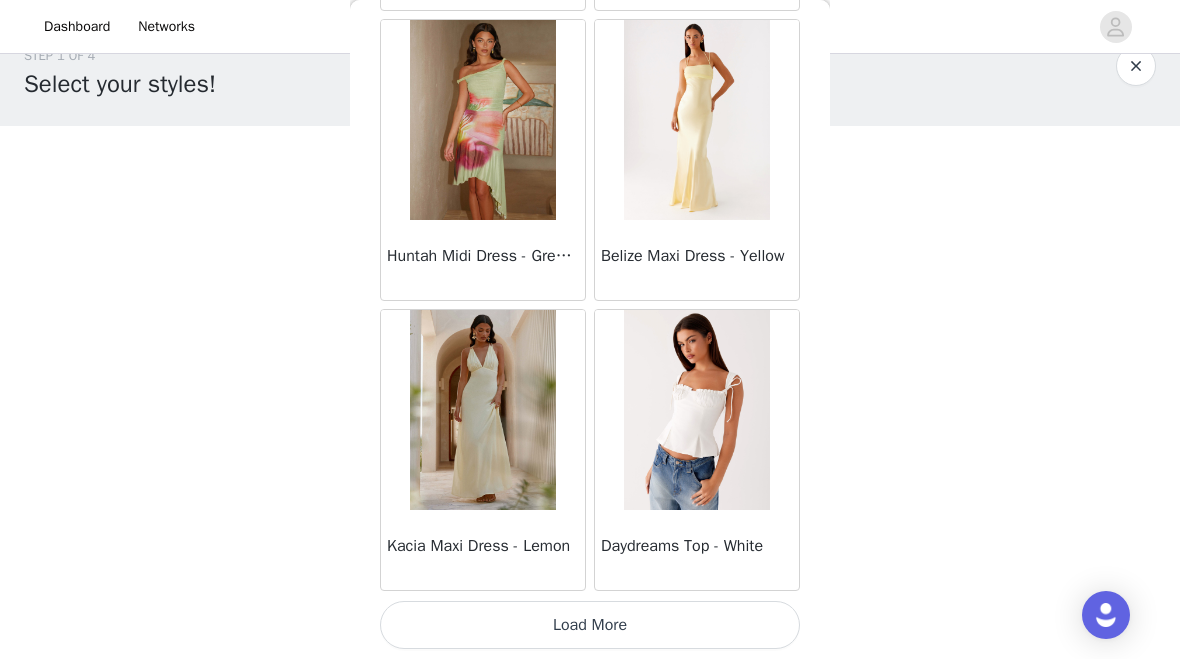 click on "Load More" at bounding box center (590, 625) 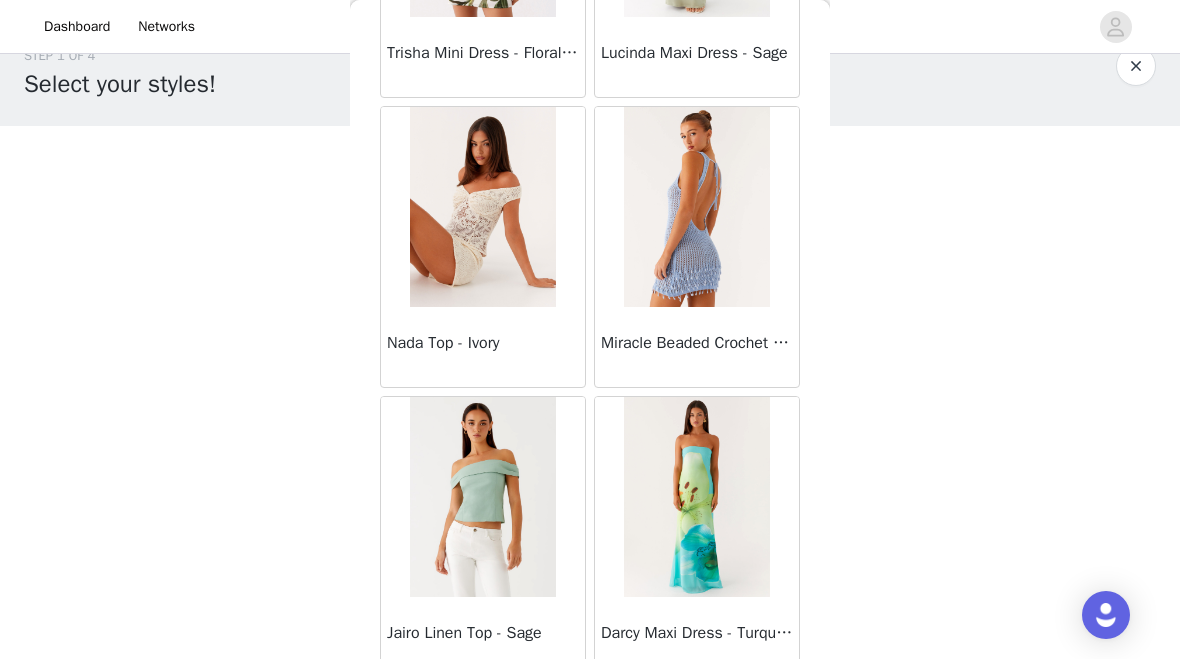 scroll, scrollTop: 41188, scrollLeft: 0, axis: vertical 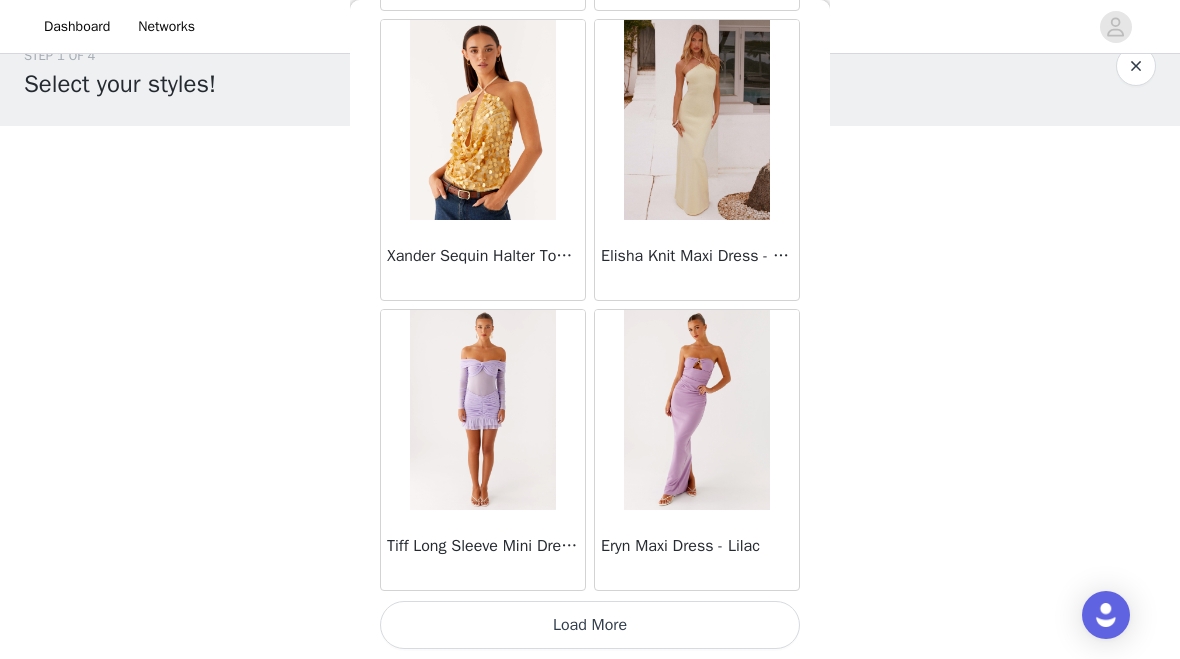 click on "Load More" at bounding box center [590, 625] 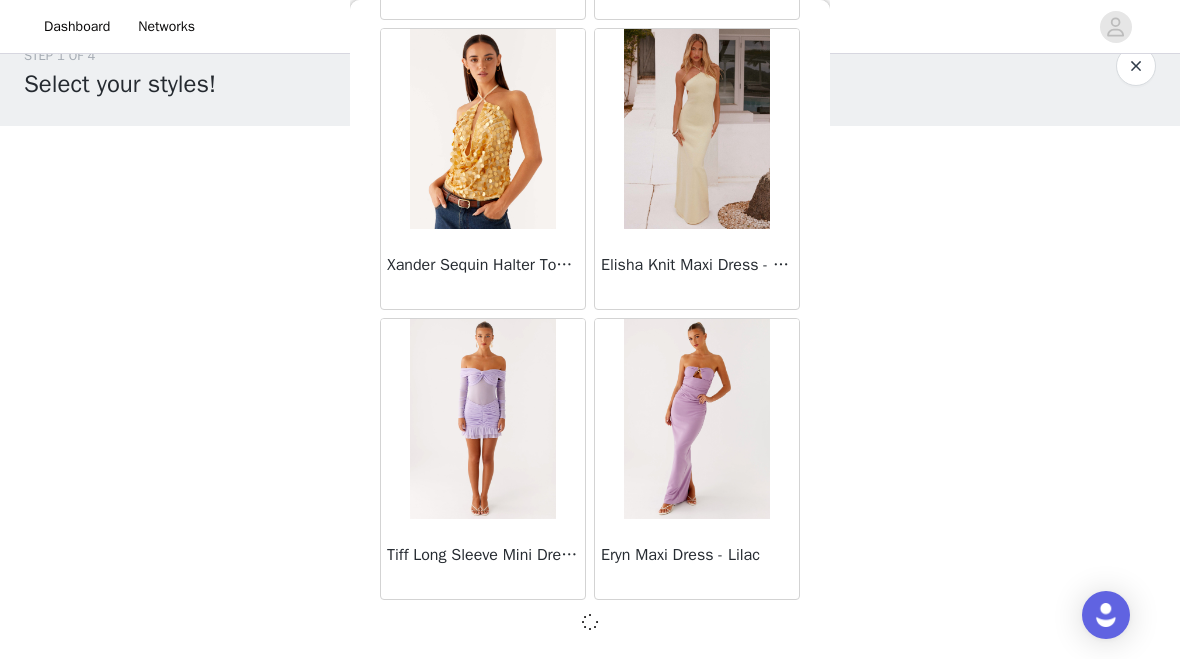scroll, scrollTop: 42992, scrollLeft: 0, axis: vertical 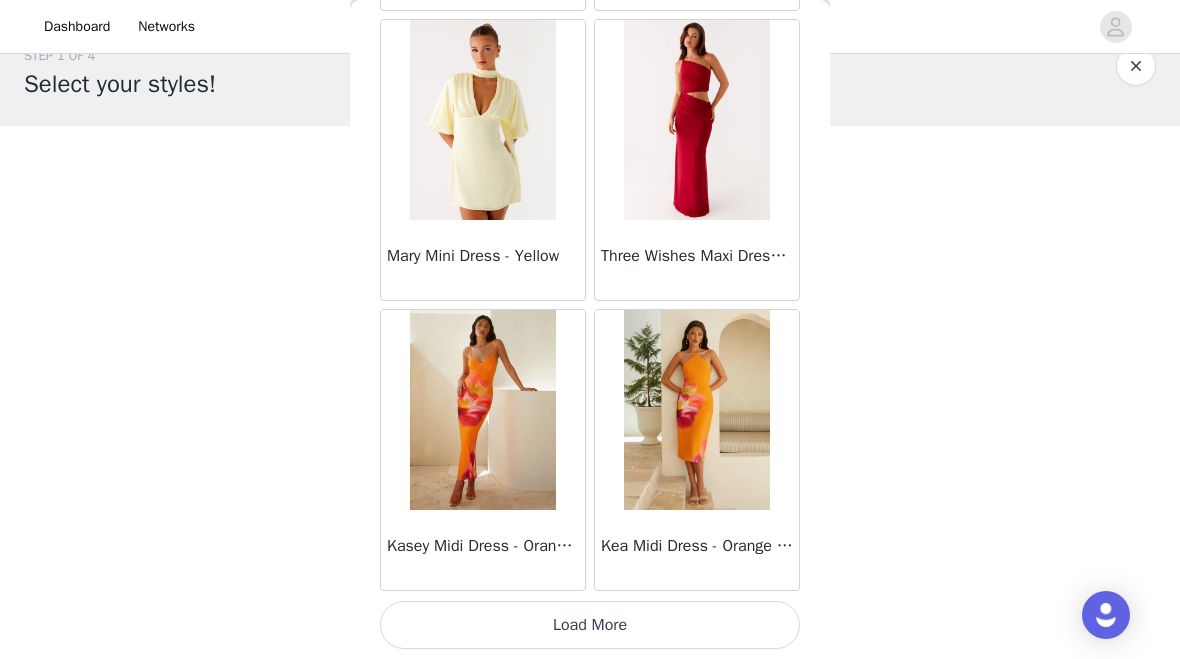 click on "Load More" at bounding box center [590, 625] 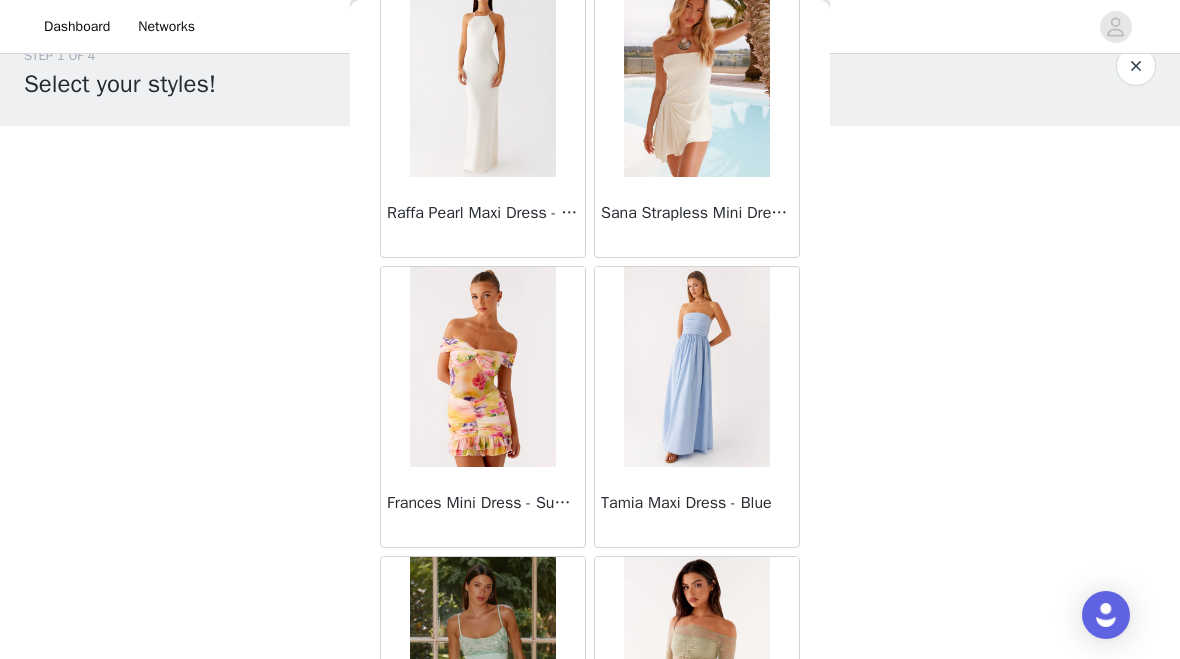 scroll, scrollTop: 48398, scrollLeft: 0, axis: vertical 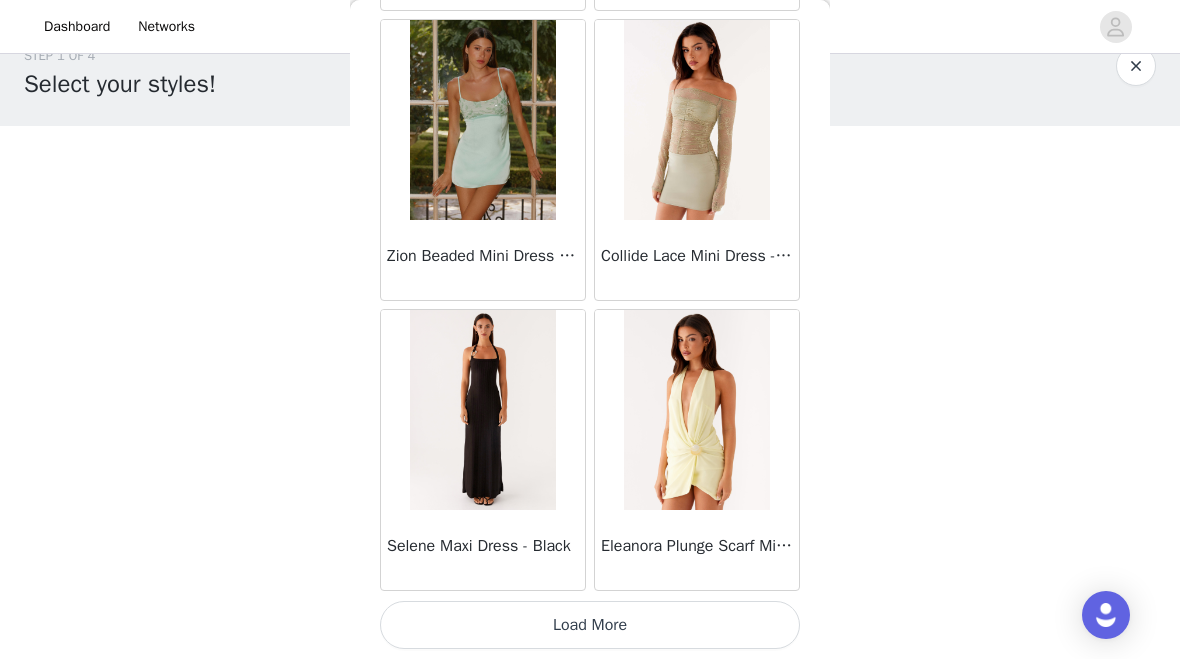 click on "Load More" at bounding box center (590, 625) 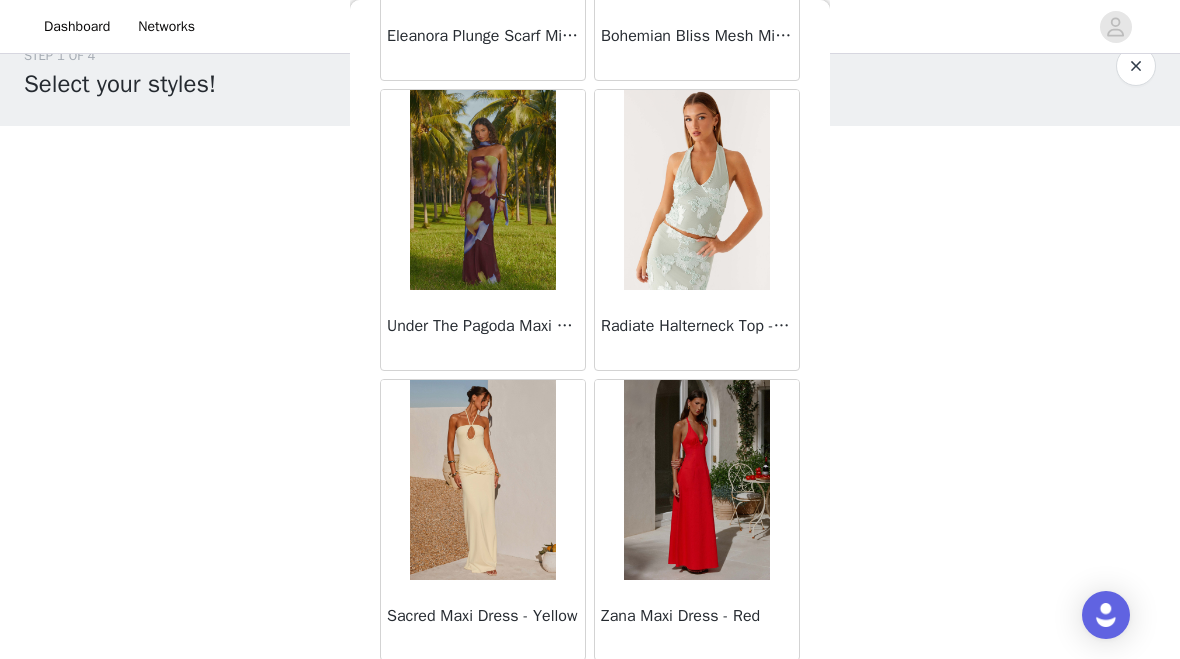 scroll, scrollTop: 51427, scrollLeft: 0, axis: vertical 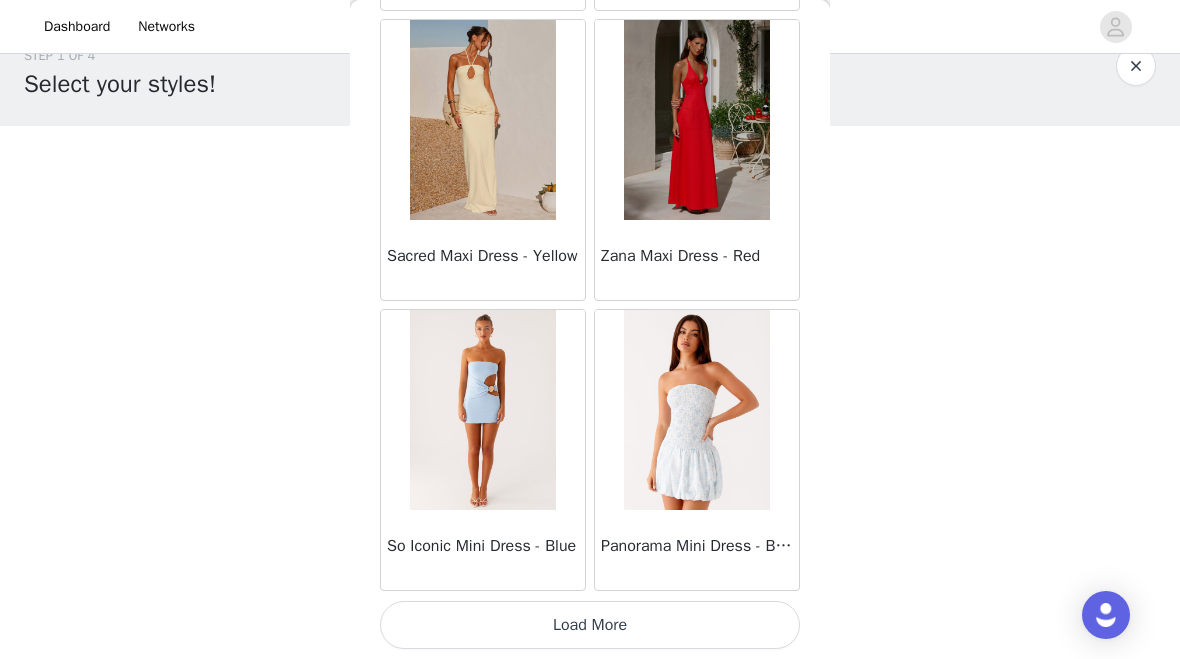 click on "Load More" at bounding box center (590, 625) 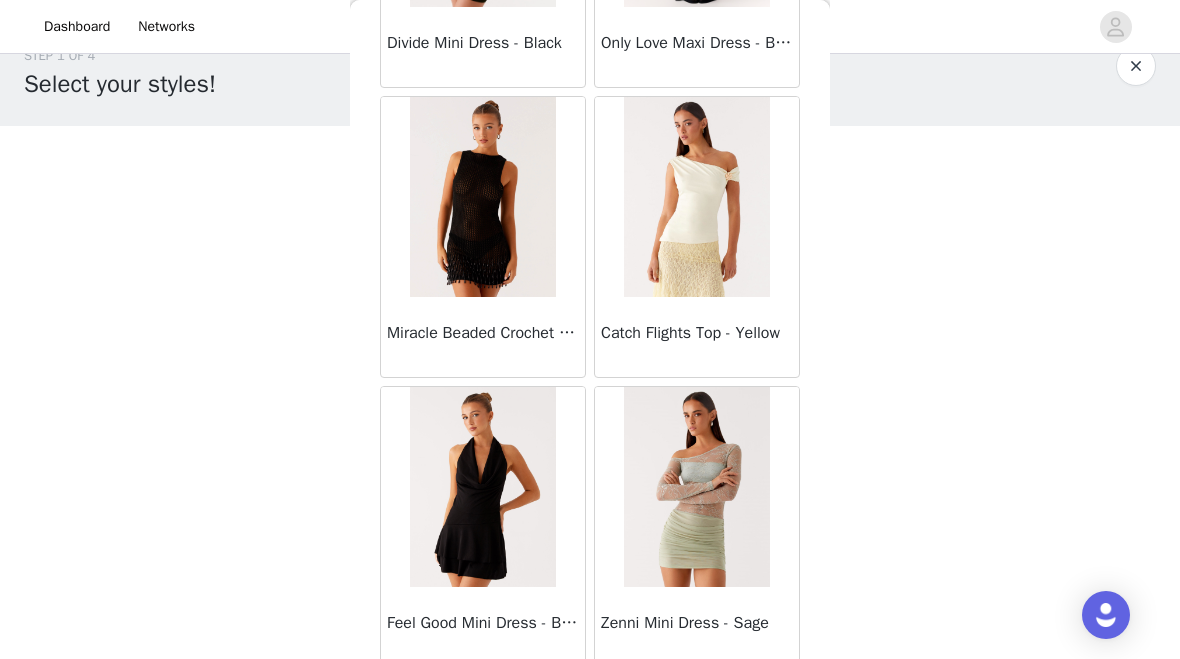 scroll, scrollTop: 53739, scrollLeft: 0, axis: vertical 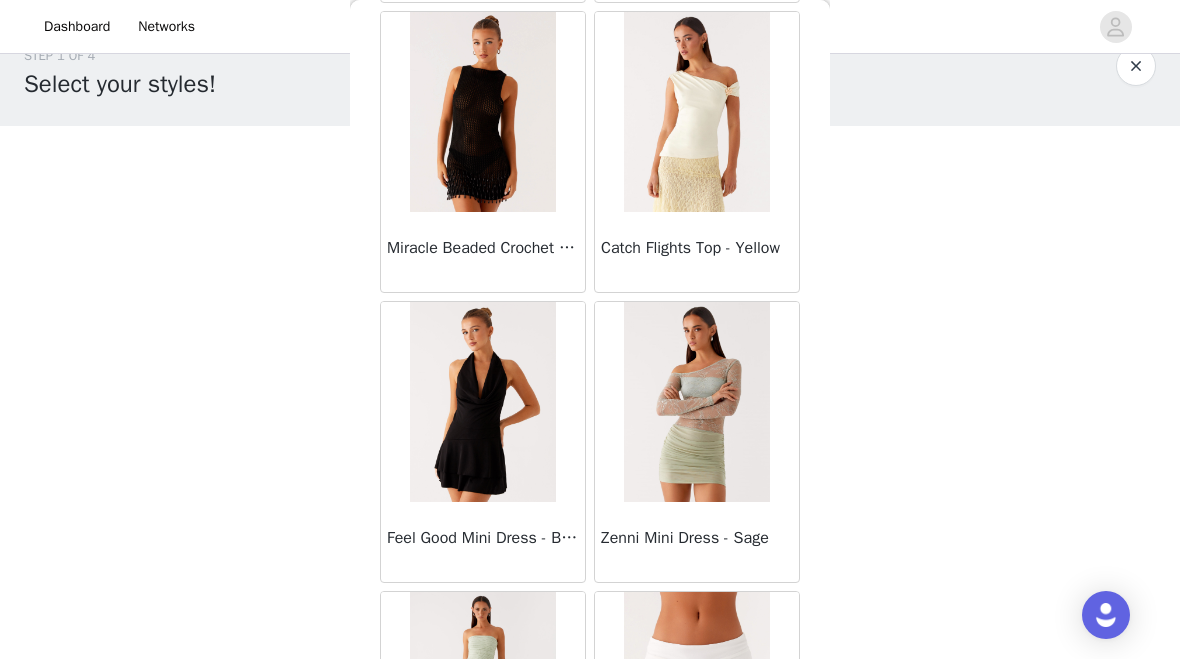click on "Miracle Beaded Crochet Mini Dress - Black" at bounding box center (483, 252) 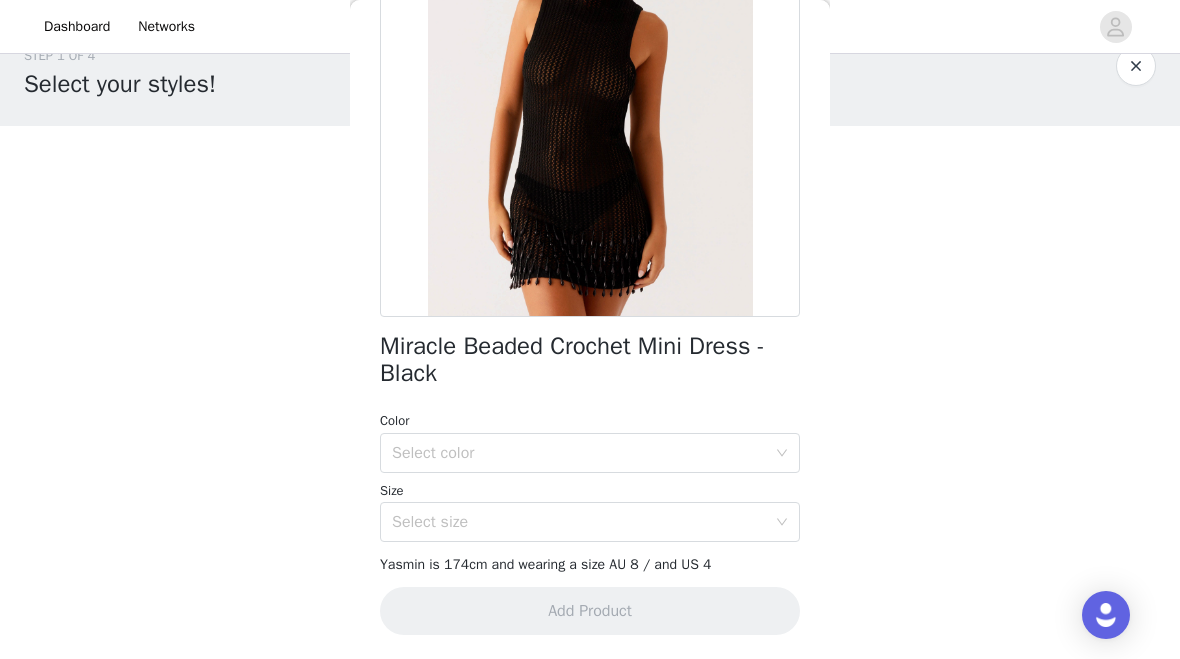 scroll, scrollTop: 289, scrollLeft: 0, axis: vertical 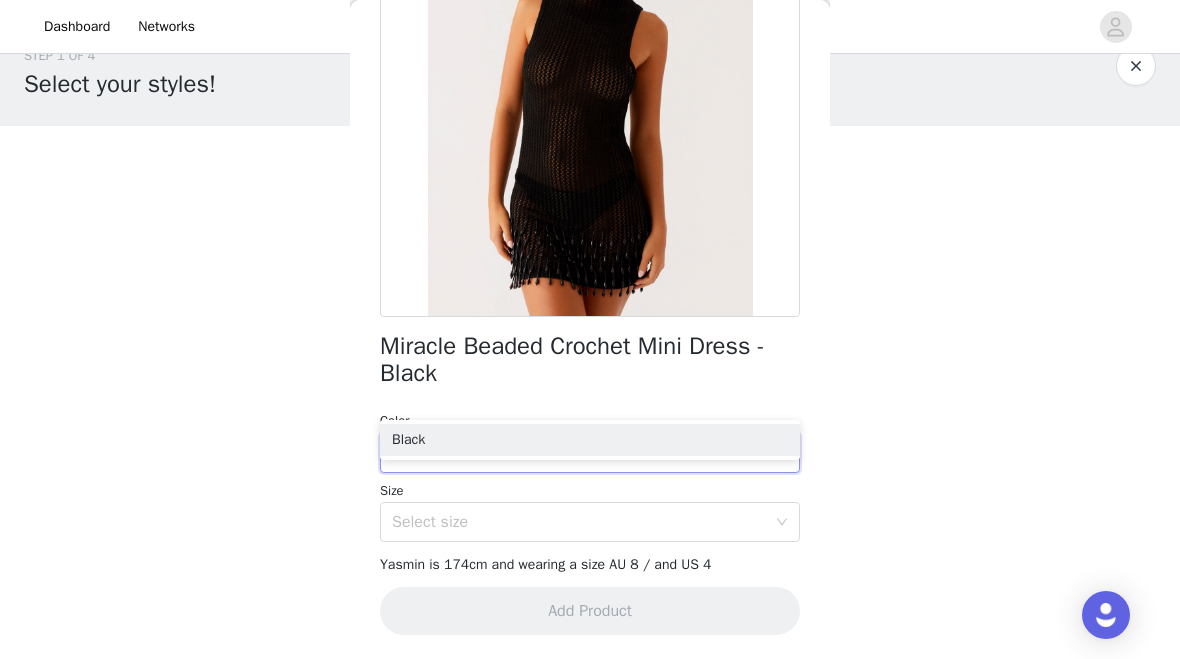 click on "Black" at bounding box center (590, 440) 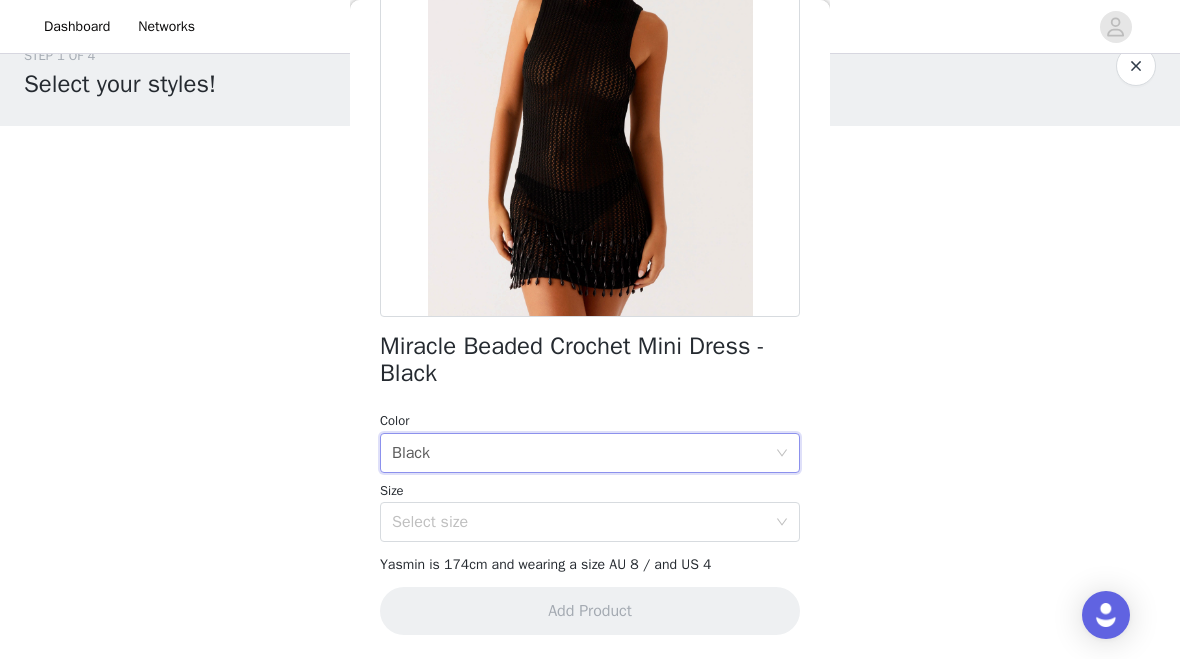 click on "Select size" at bounding box center [579, 522] 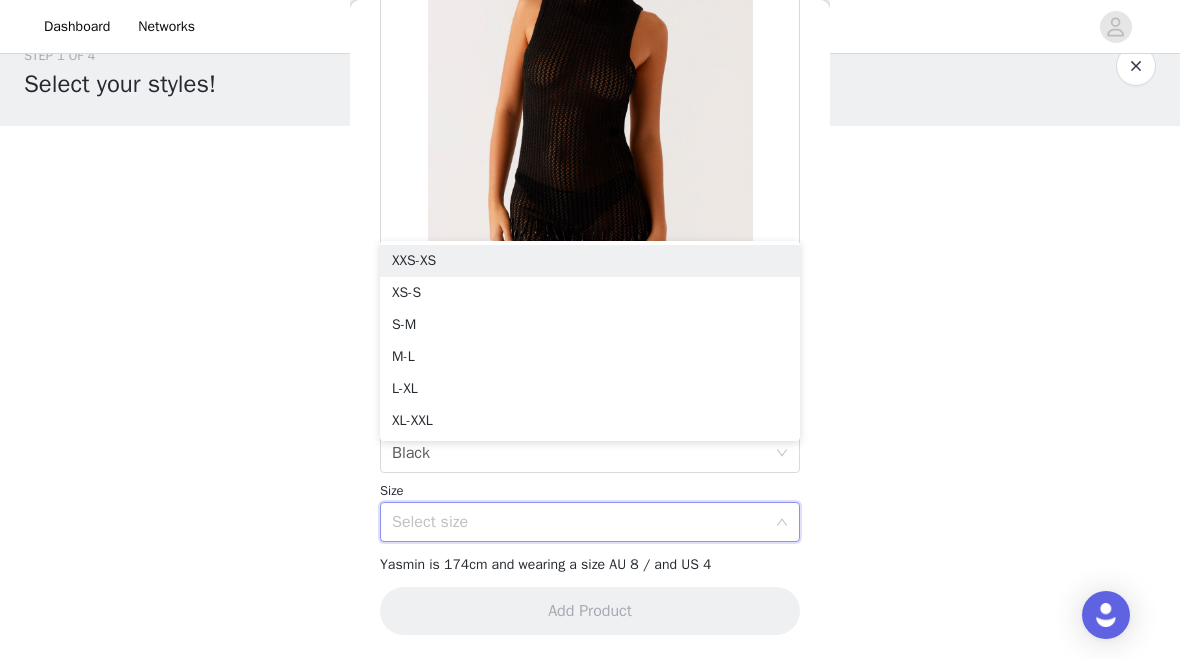 click on "XXS-XS" at bounding box center (590, 261) 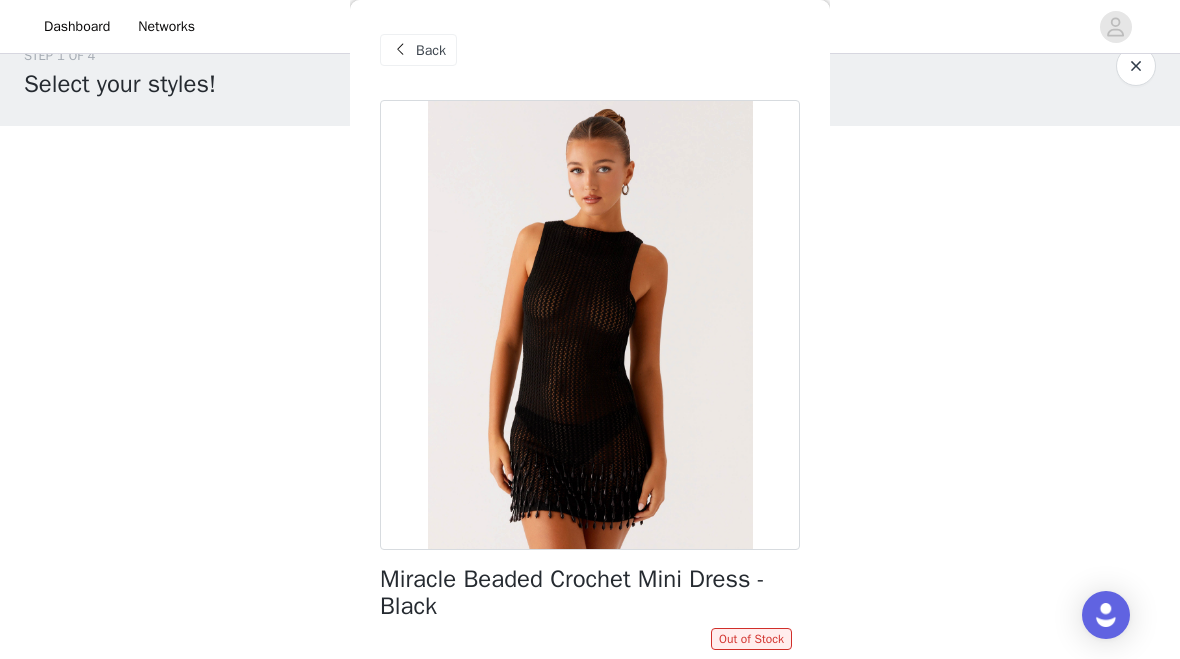scroll, scrollTop: 0, scrollLeft: 0, axis: both 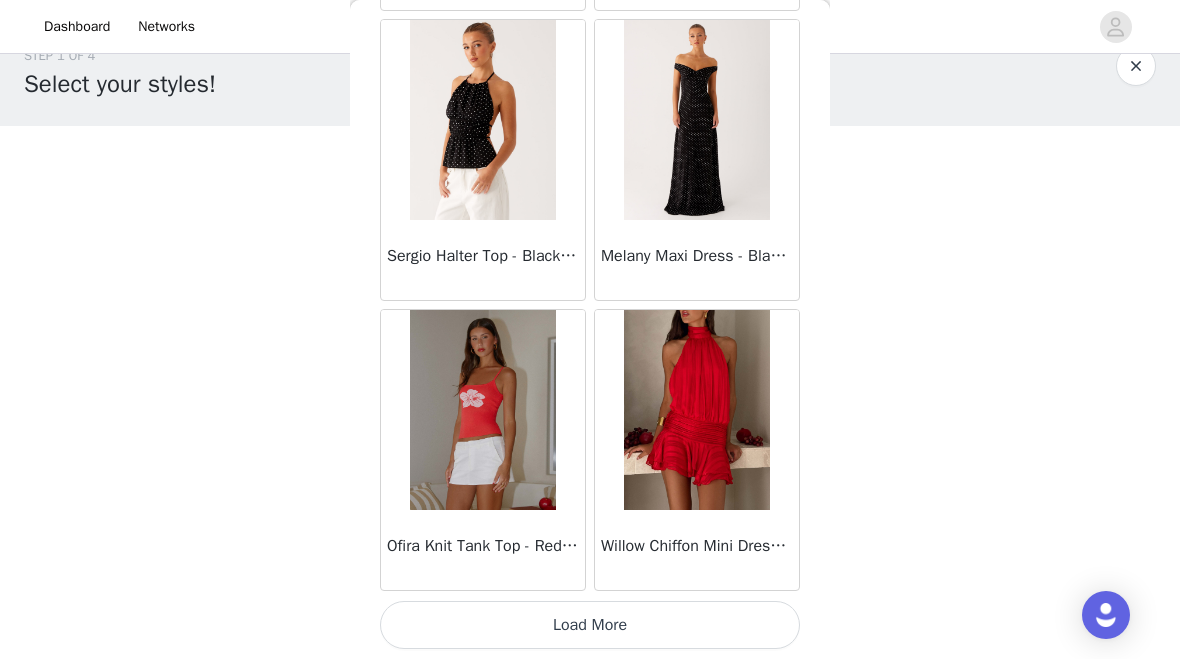 click on "Load More" at bounding box center (590, 625) 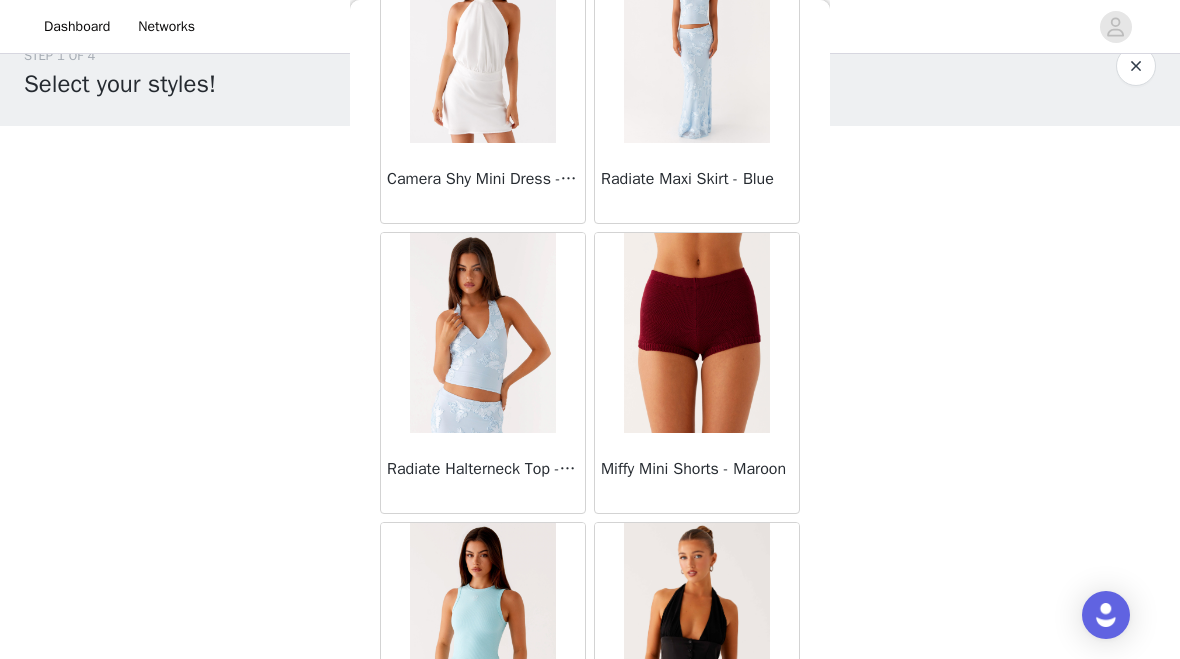 scroll, scrollTop: 56495, scrollLeft: 0, axis: vertical 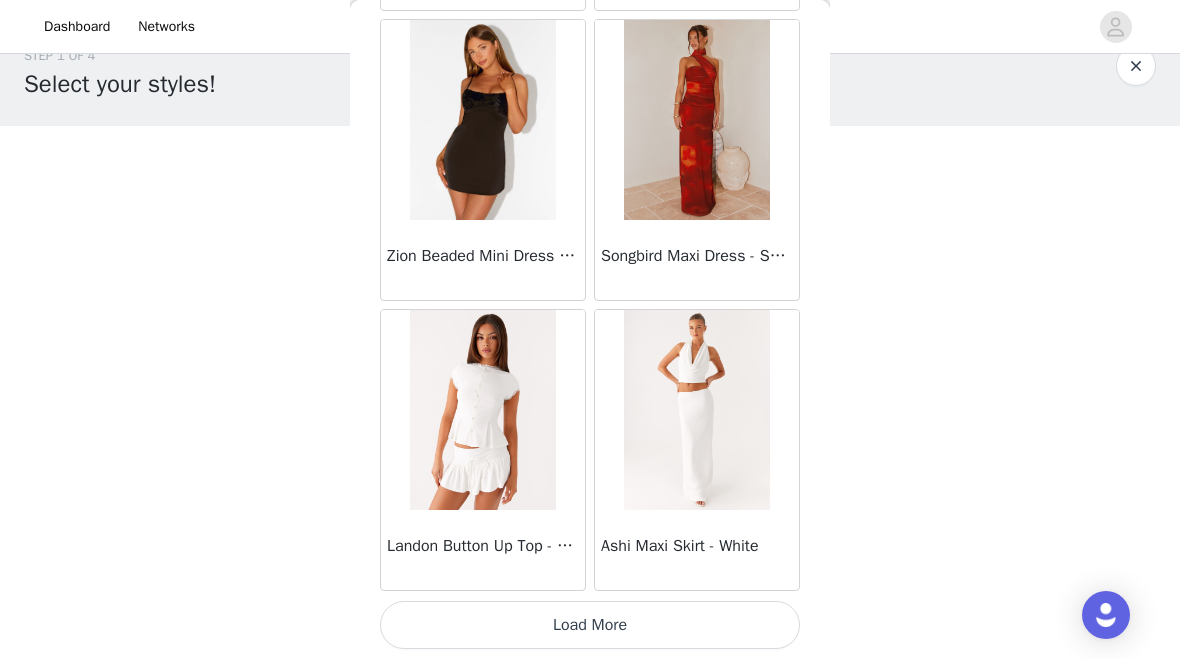 click on "Load More" at bounding box center [590, 625] 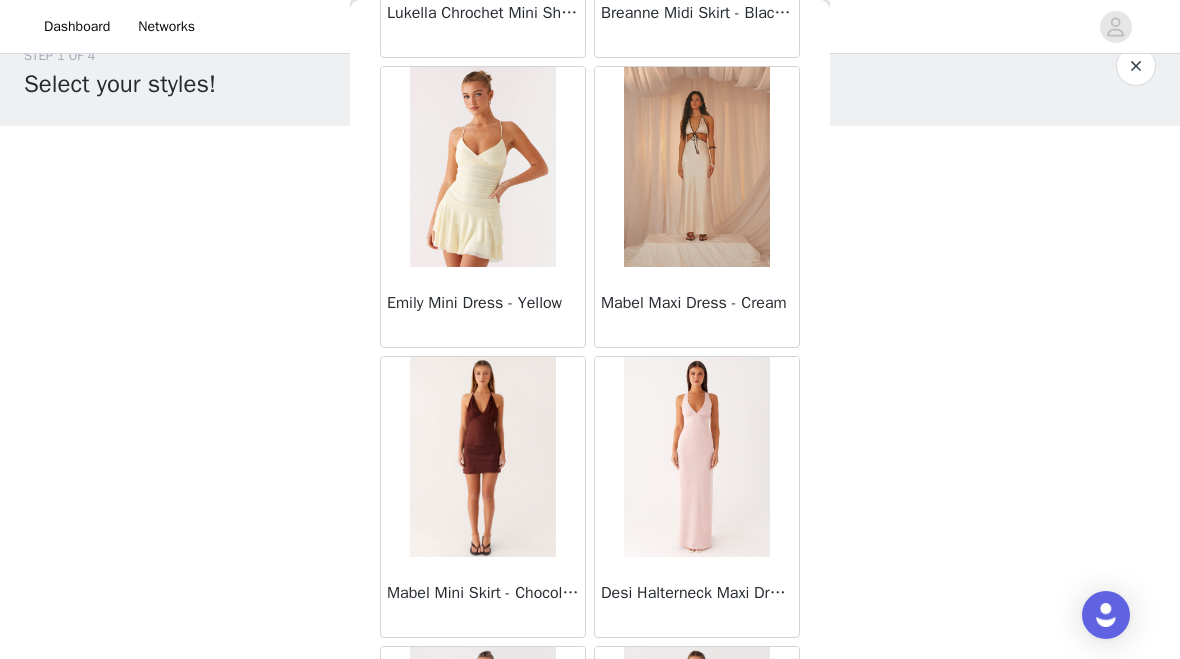 scroll, scrollTop: 59776, scrollLeft: 0, axis: vertical 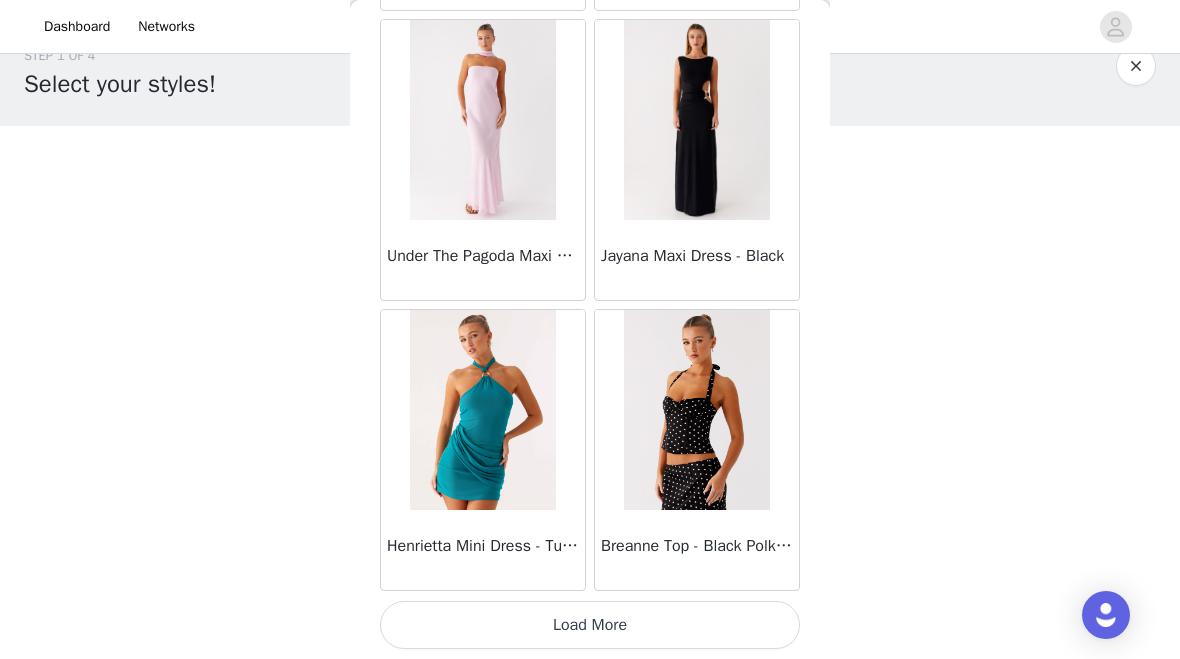 click on "Load More" at bounding box center [590, 625] 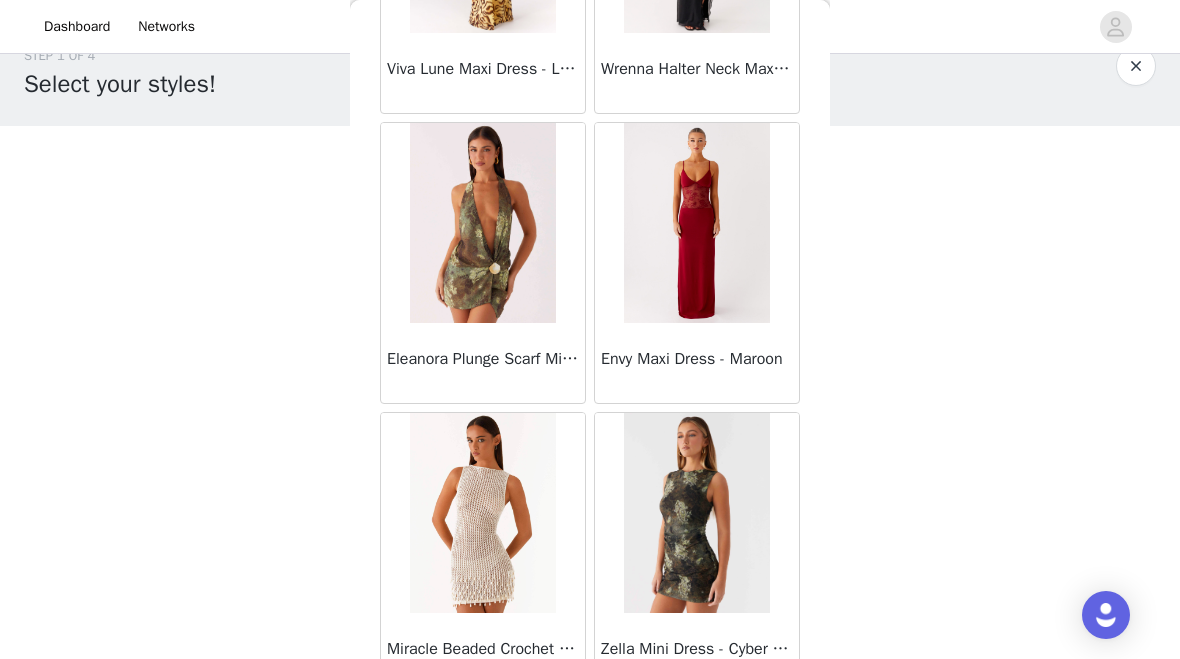 scroll, scrollTop: 62927, scrollLeft: 0, axis: vertical 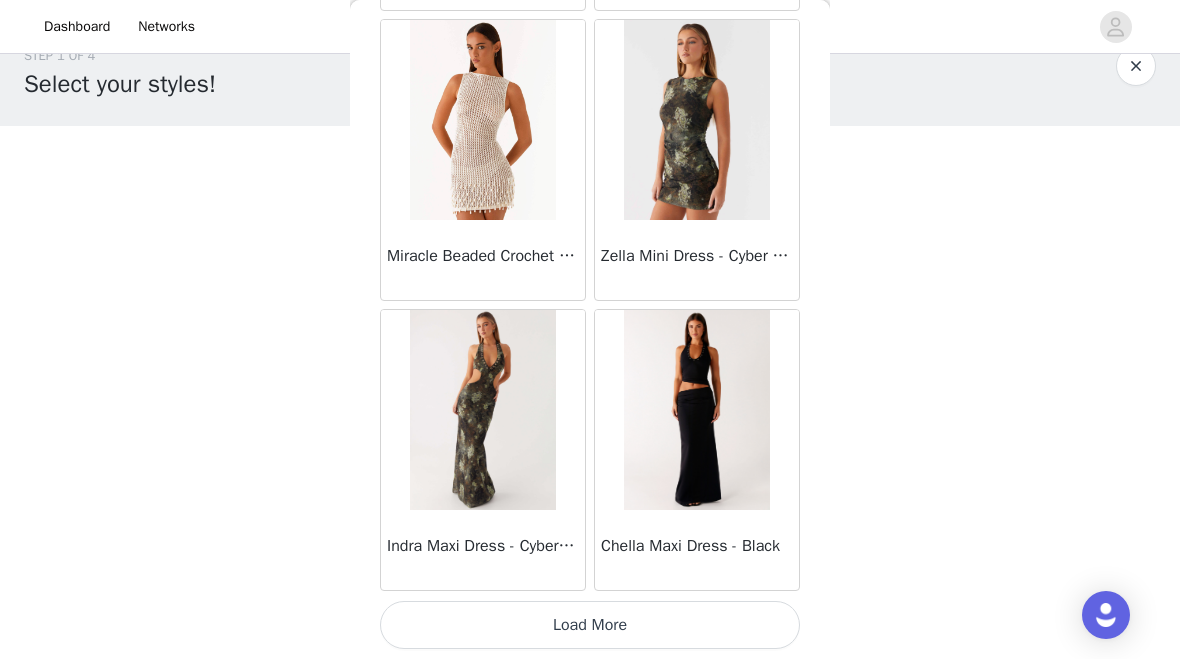 click on "Load More" at bounding box center (590, 625) 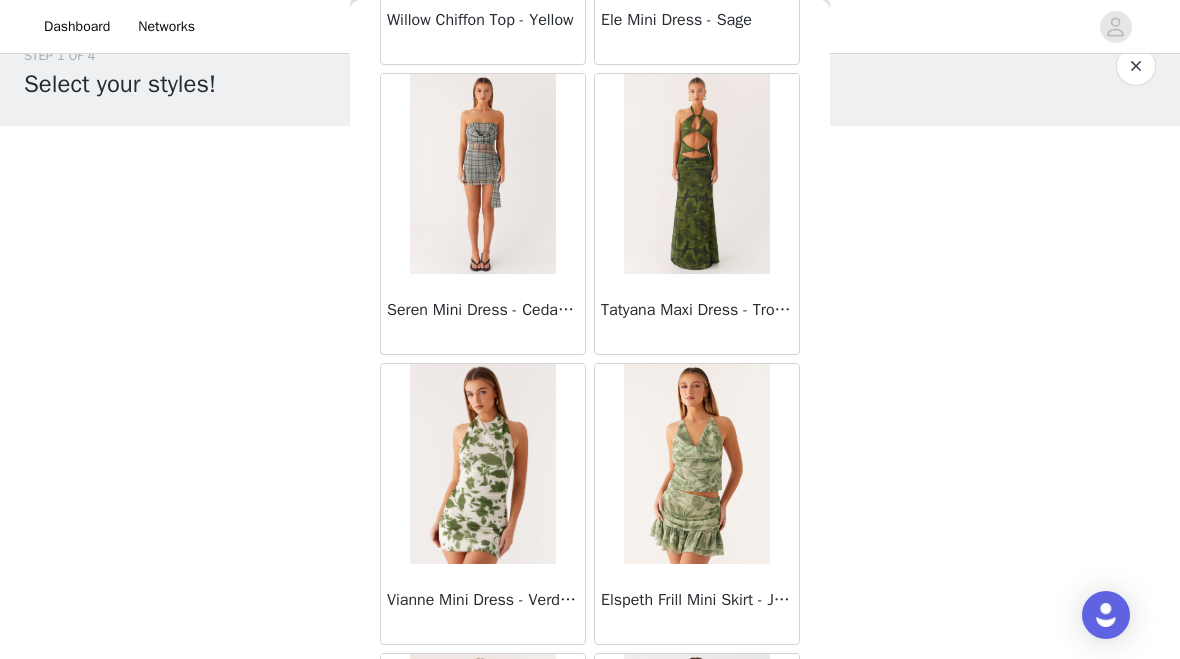 scroll, scrollTop: 65861, scrollLeft: 0, axis: vertical 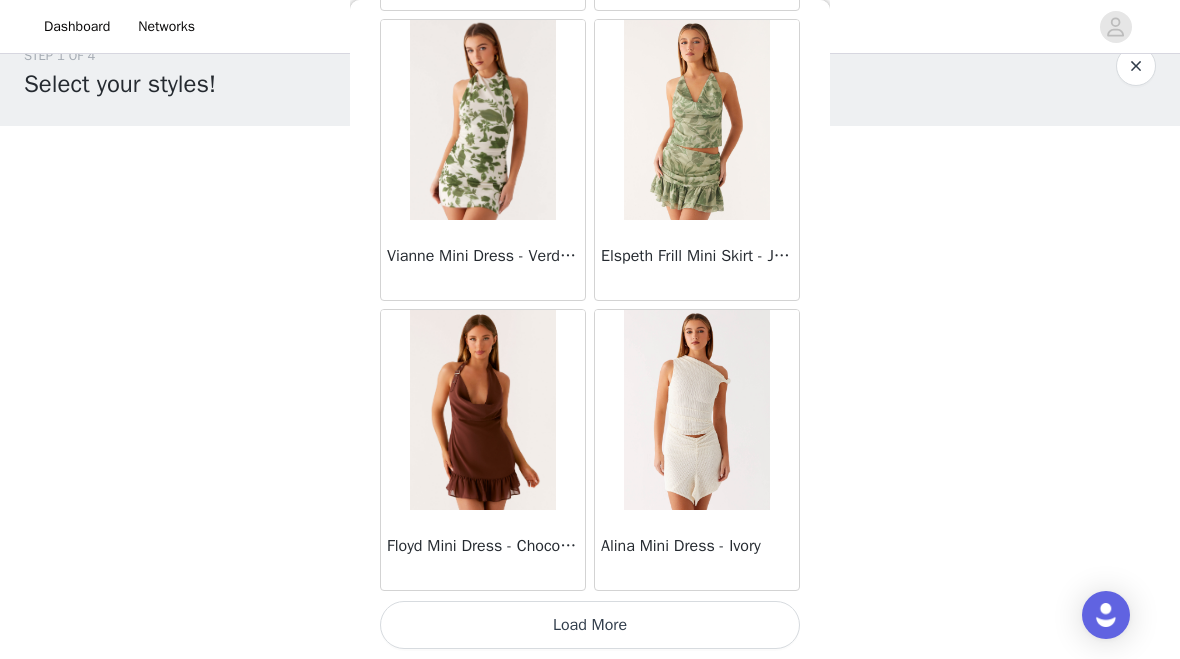 click on "Load More" at bounding box center [590, 625] 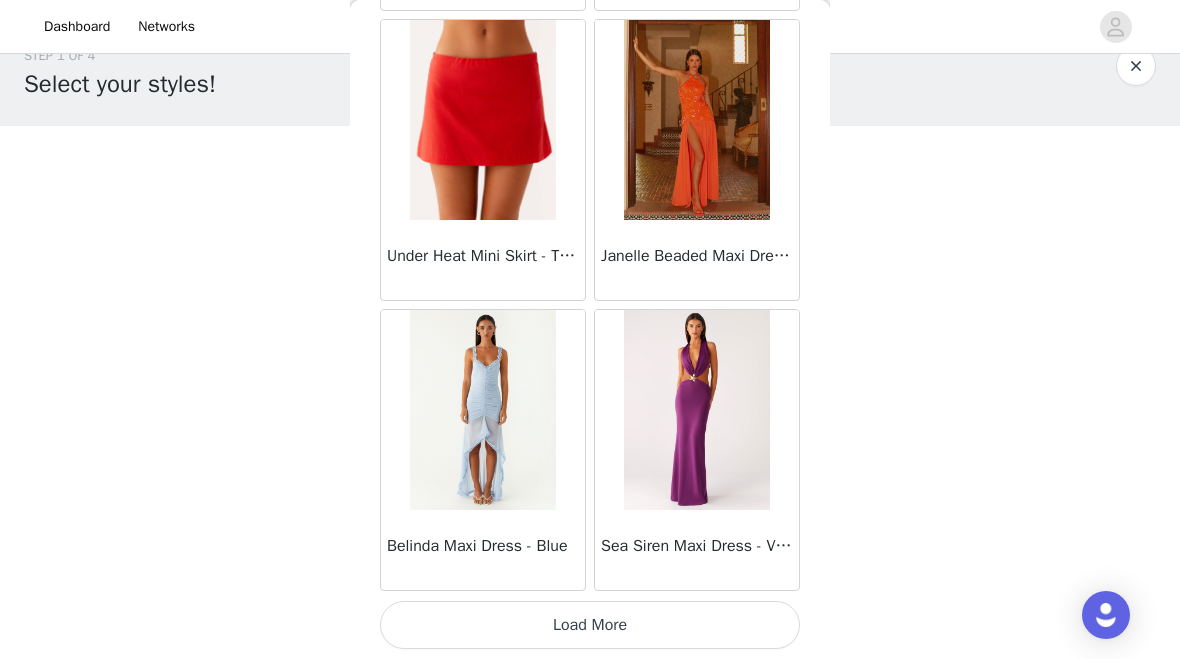 scroll, scrollTop: 69101, scrollLeft: 0, axis: vertical 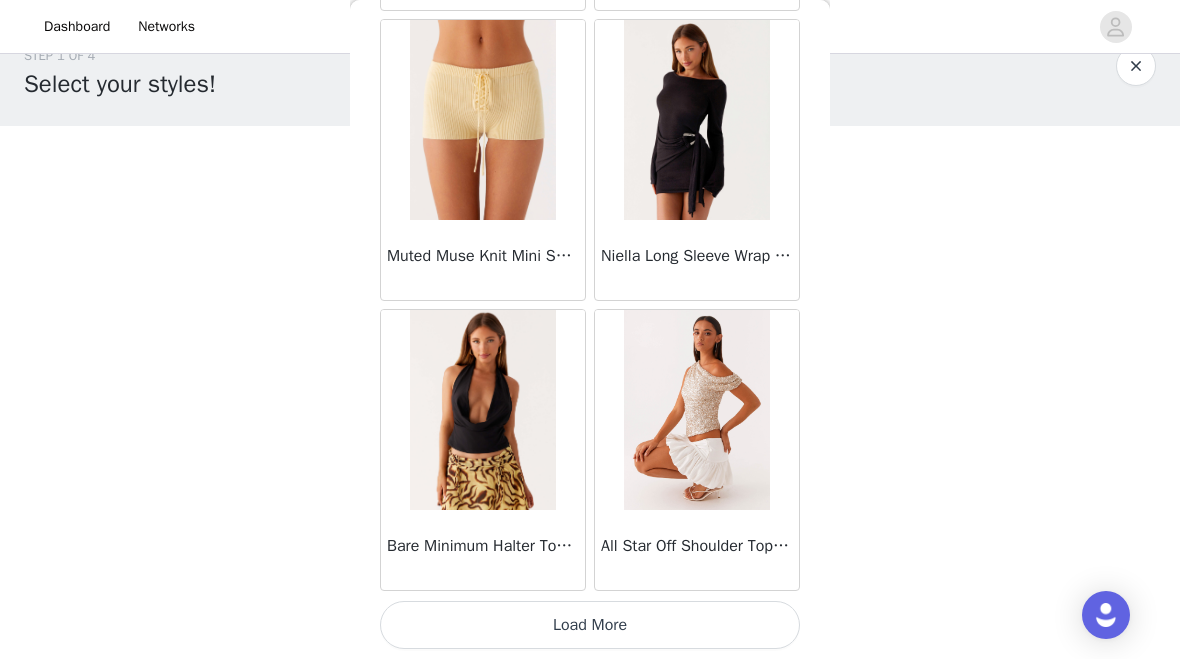 click on "Load More" at bounding box center [590, 625] 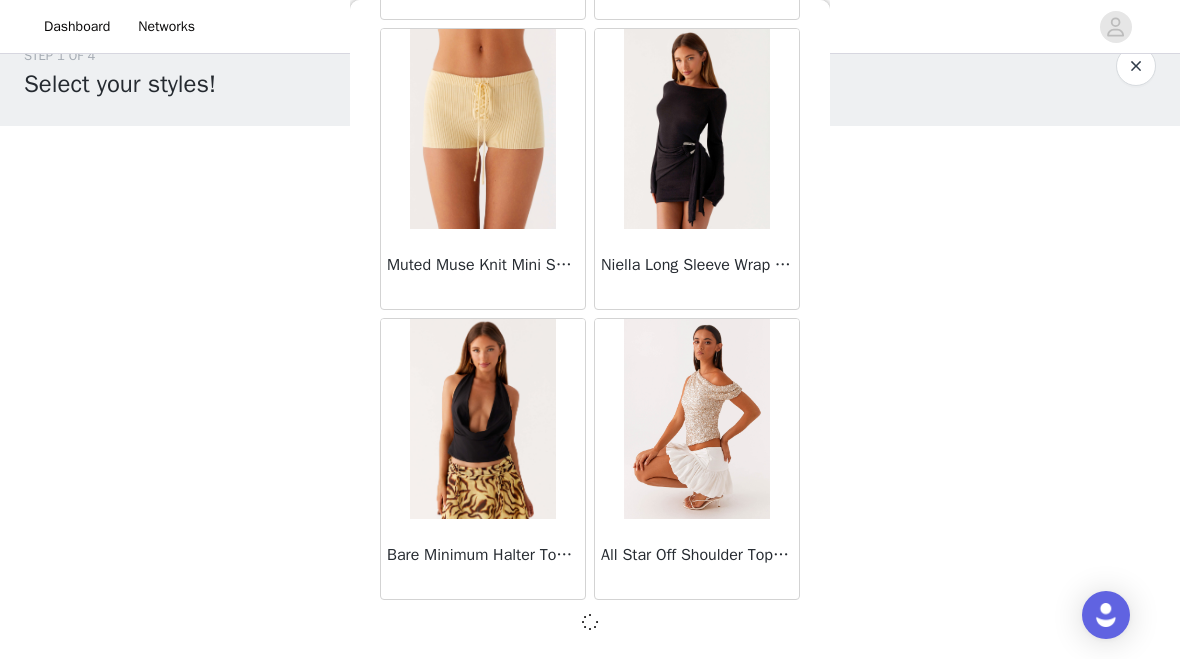 scroll, scrollTop: 71992, scrollLeft: 0, axis: vertical 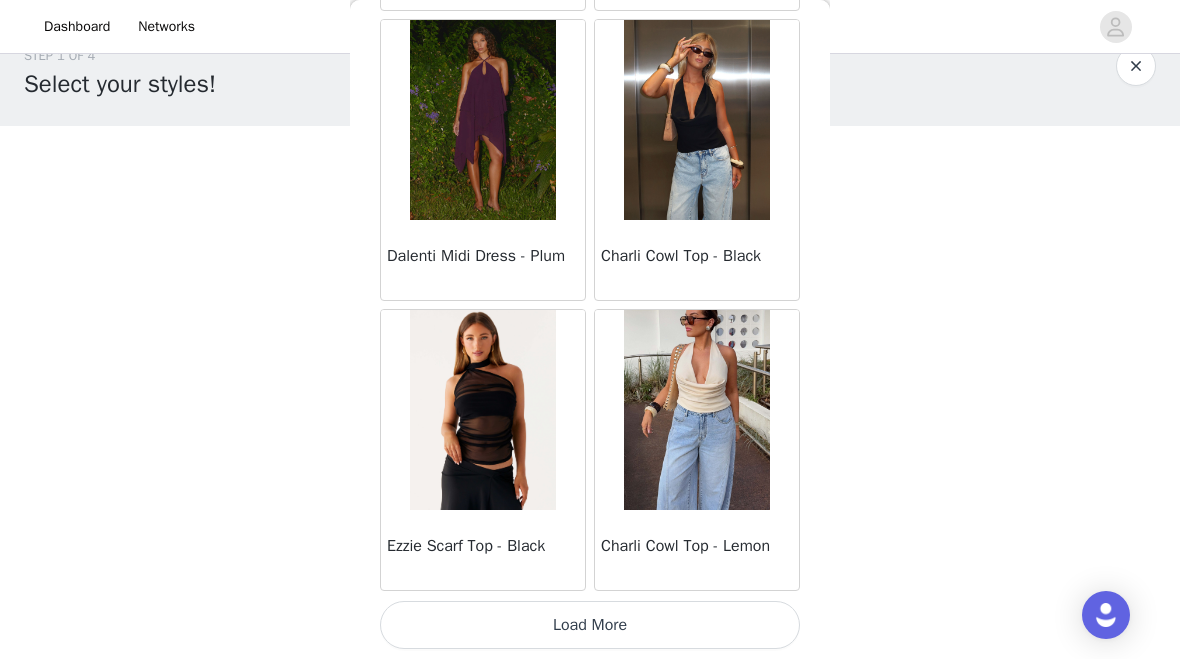 click on "Load More" at bounding box center [590, 625] 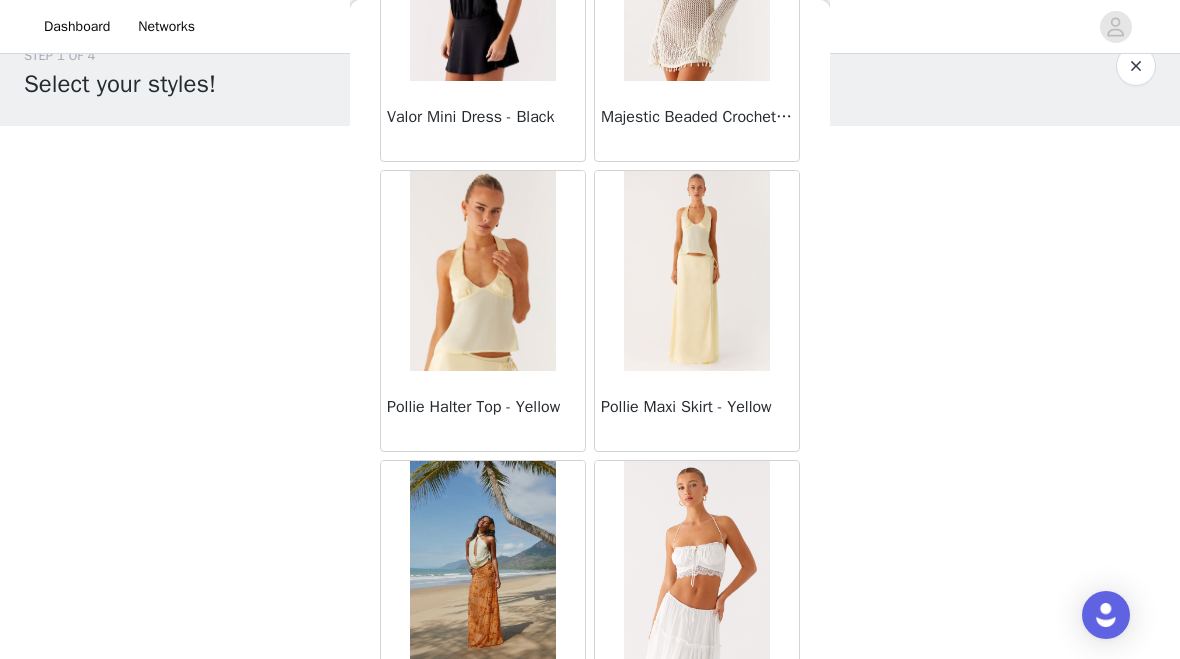 scroll, scrollTop: 76811, scrollLeft: 0, axis: vertical 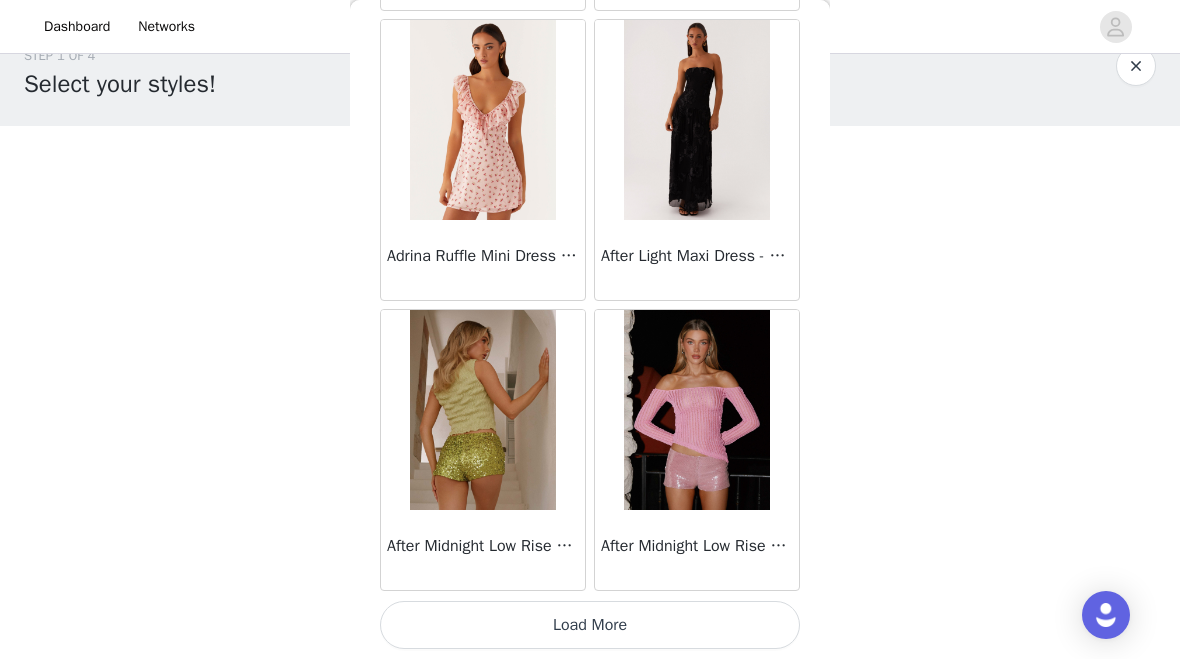 click on "Load More" at bounding box center (590, 625) 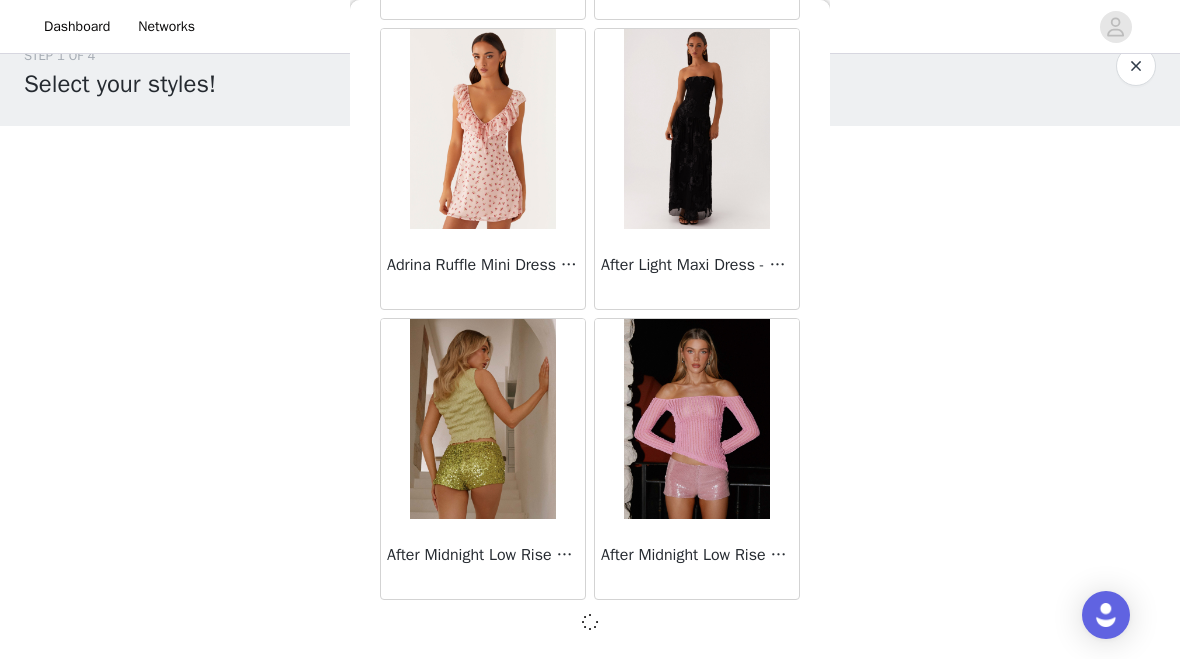 scroll, scrollTop: 77792, scrollLeft: 0, axis: vertical 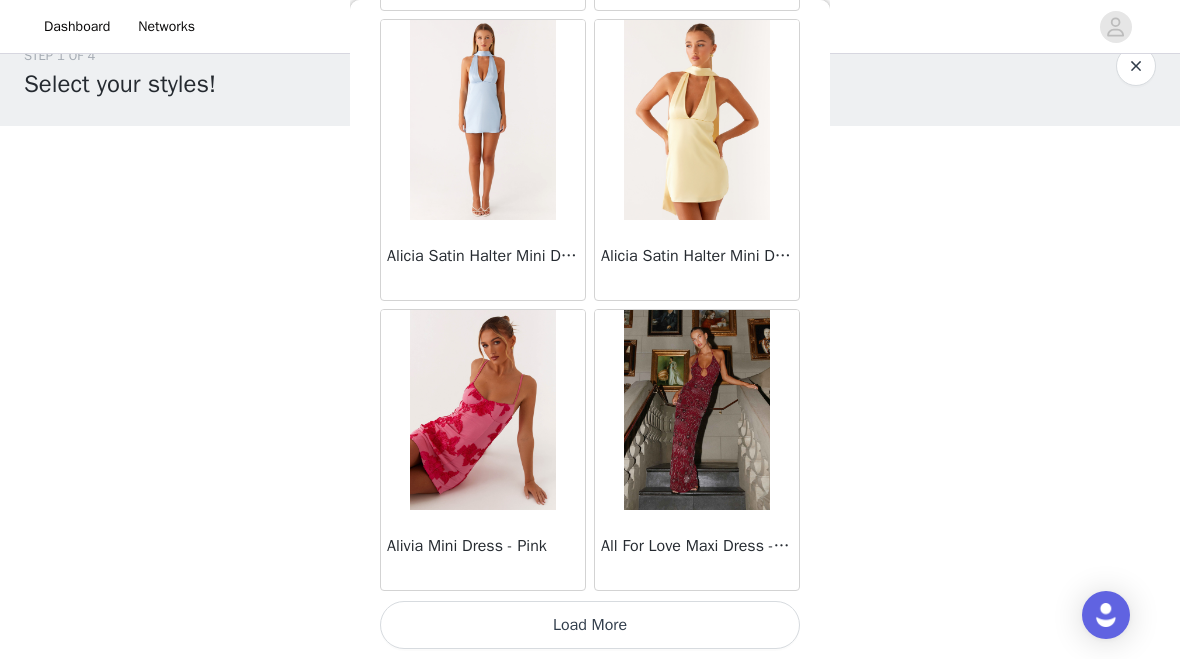 click on "Load More" at bounding box center (590, 625) 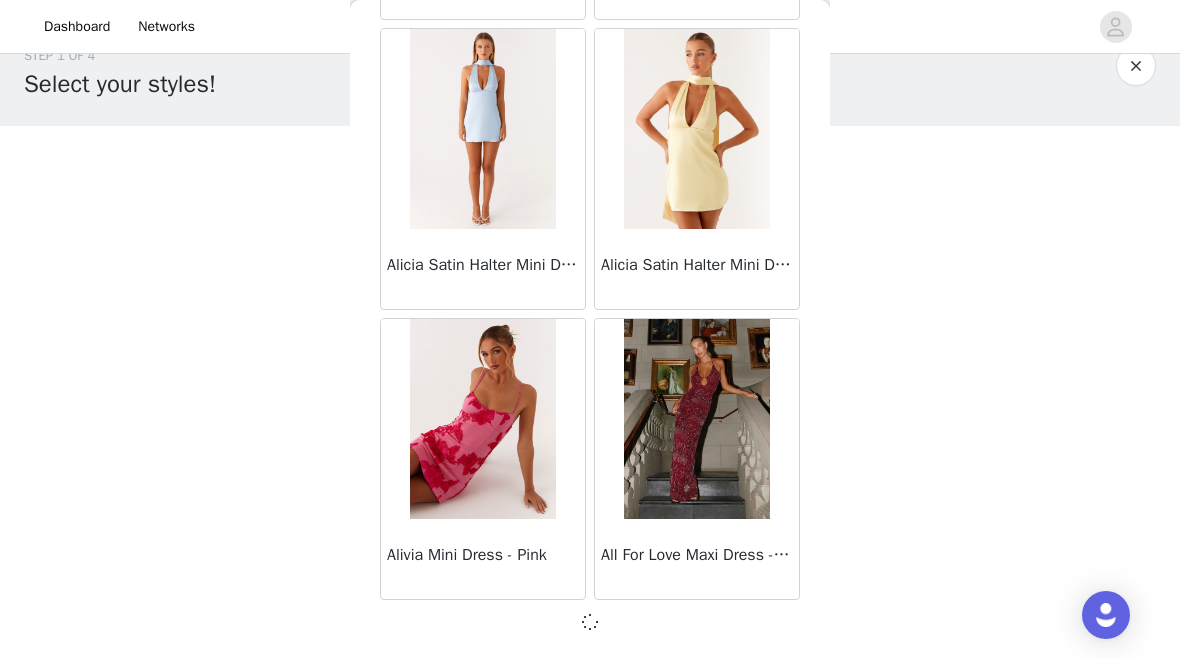 scroll, scrollTop: 80692, scrollLeft: 0, axis: vertical 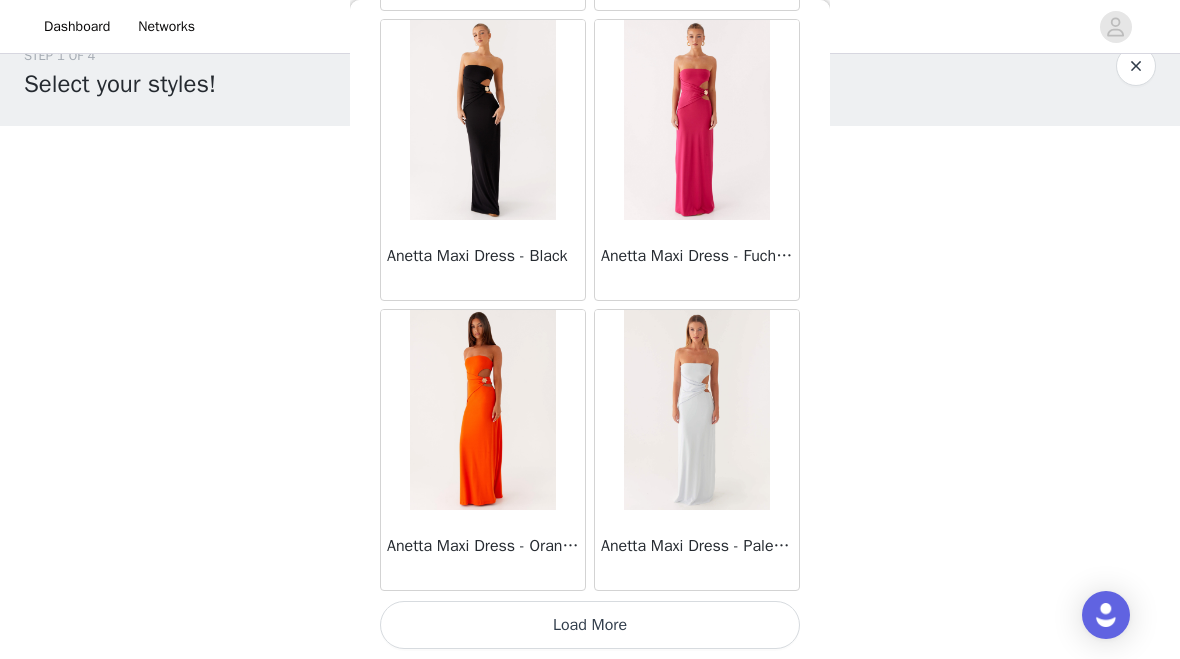 click on "Load More" at bounding box center (590, 625) 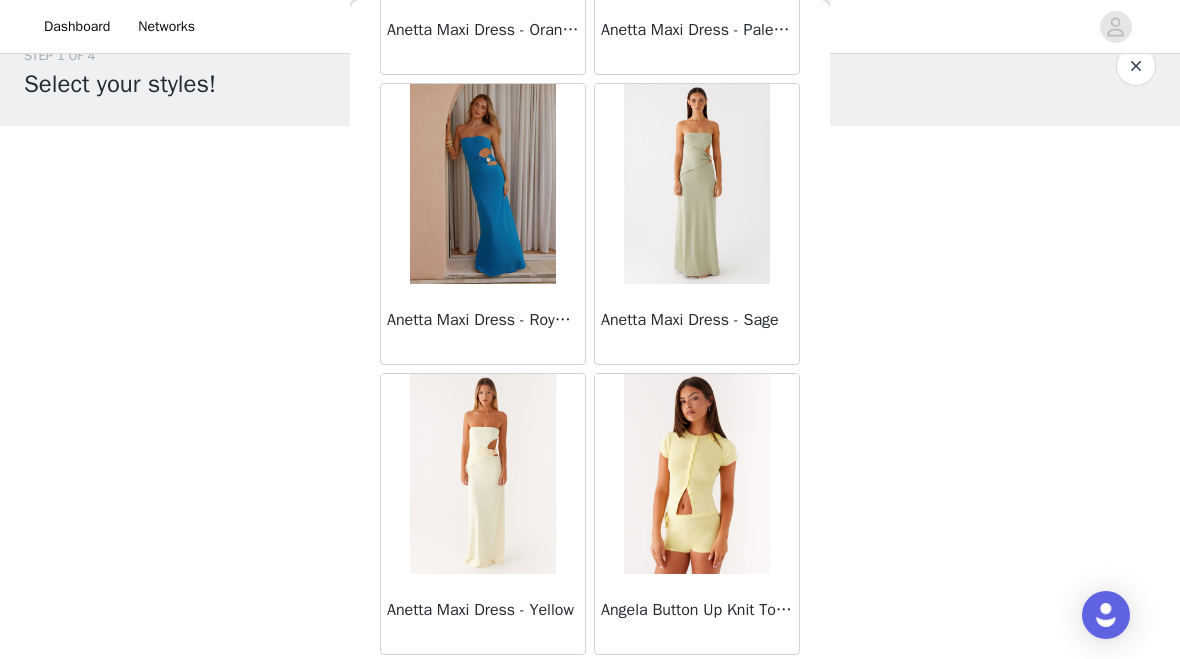 scroll, scrollTop: 84117, scrollLeft: 0, axis: vertical 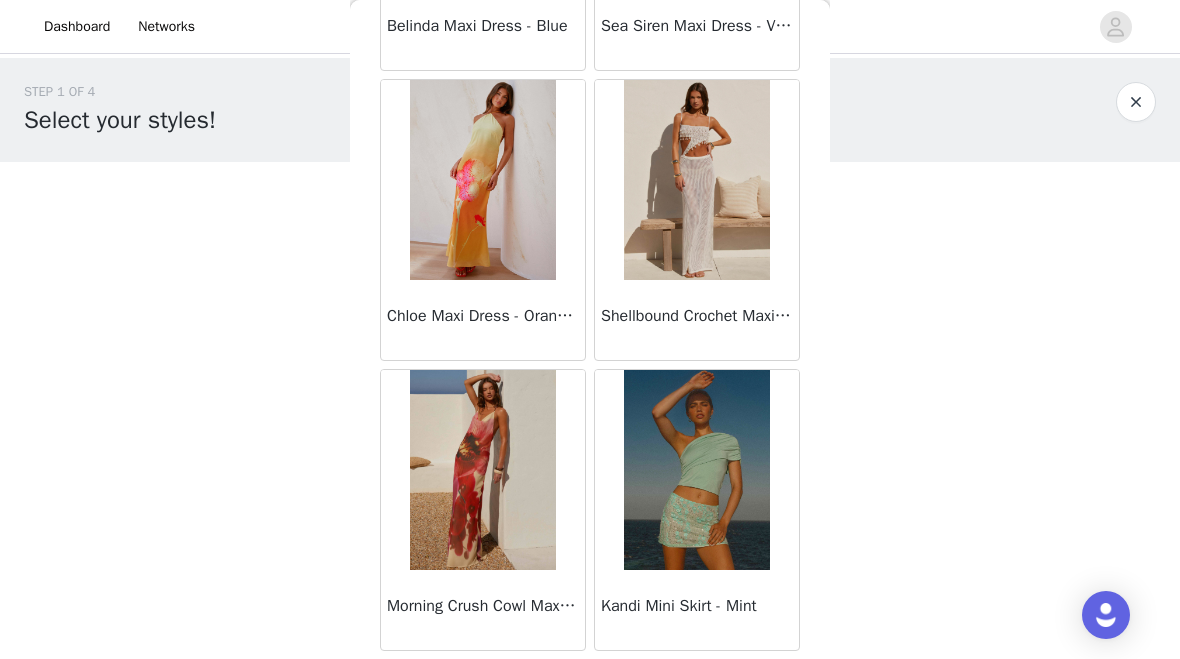 click at bounding box center [482, 470] 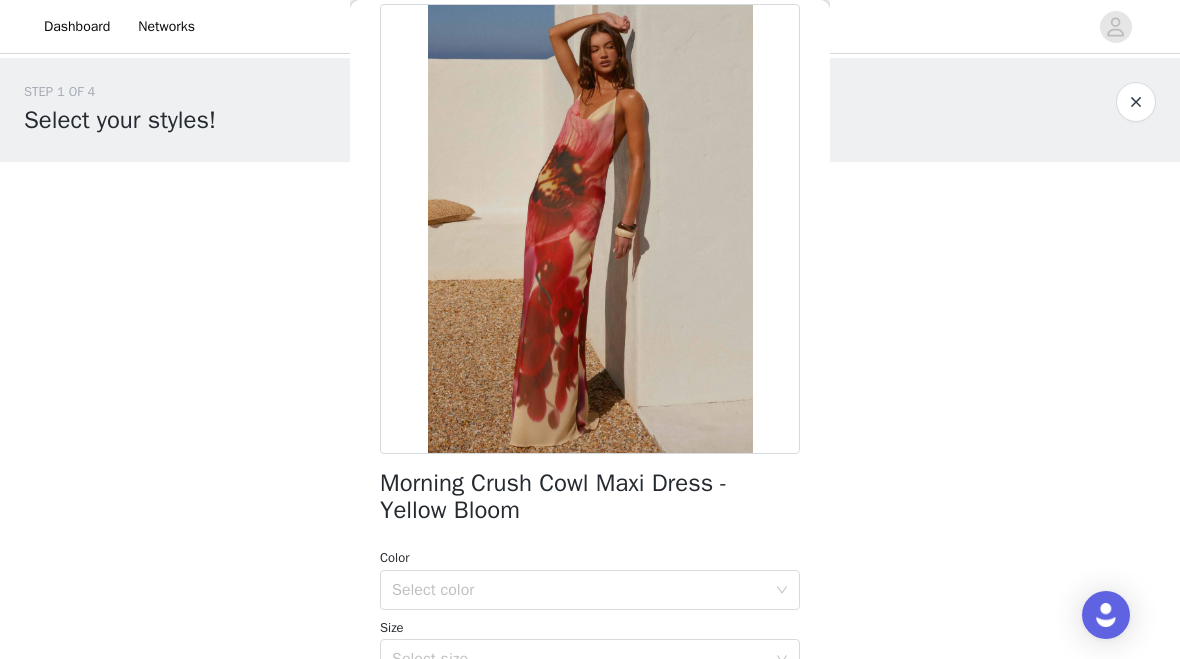scroll, scrollTop: 124, scrollLeft: 0, axis: vertical 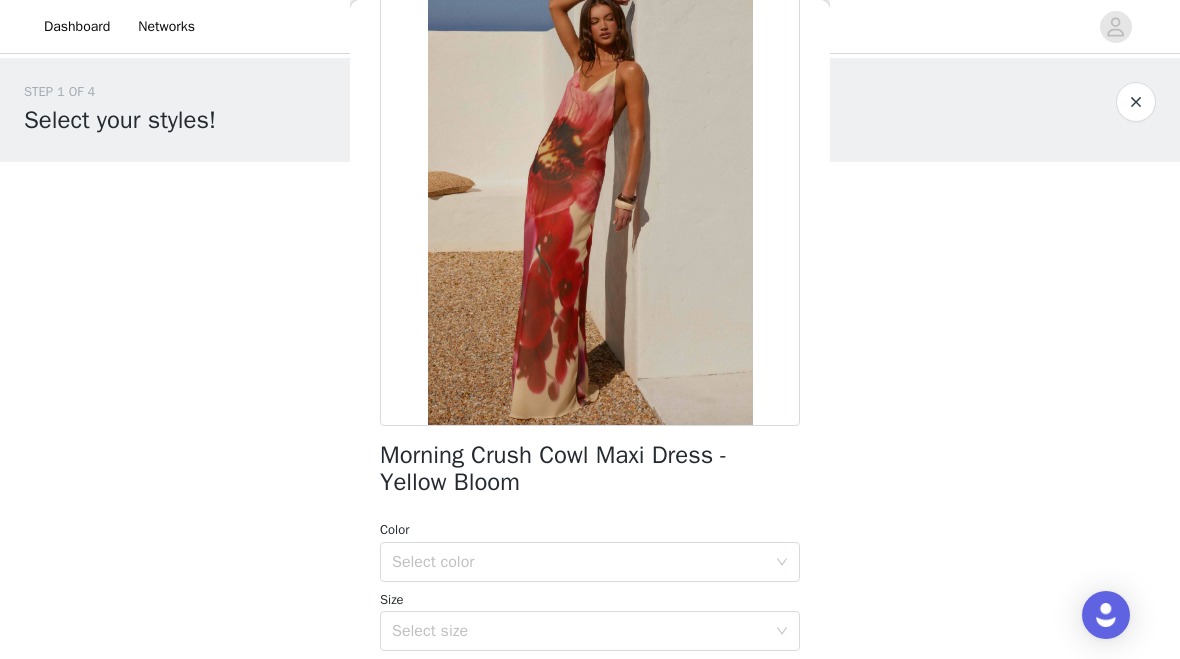click at bounding box center [590, 201] 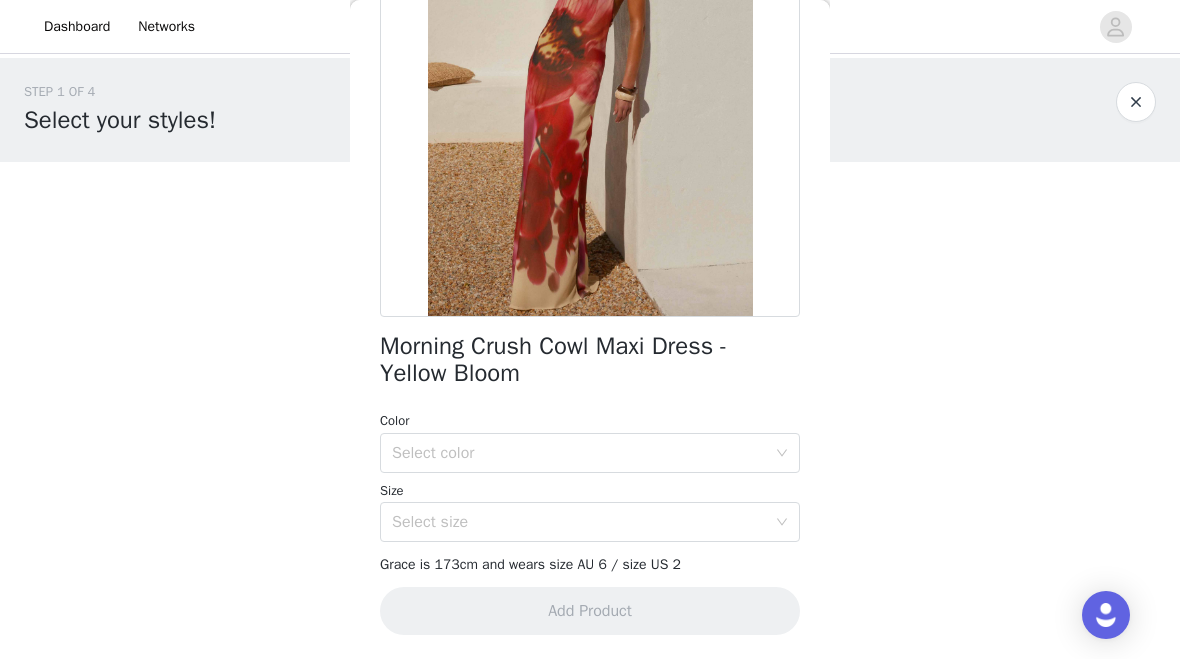 click on "Select color" at bounding box center (579, 453) 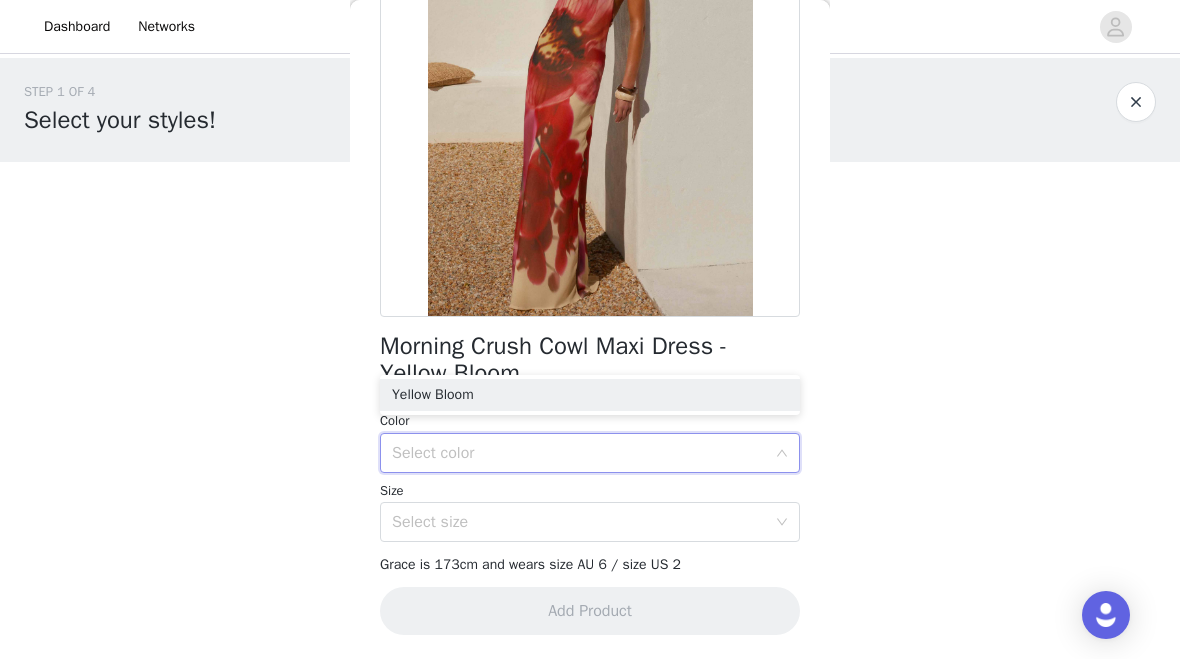 click on "Yellow Bloom" at bounding box center [590, 395] 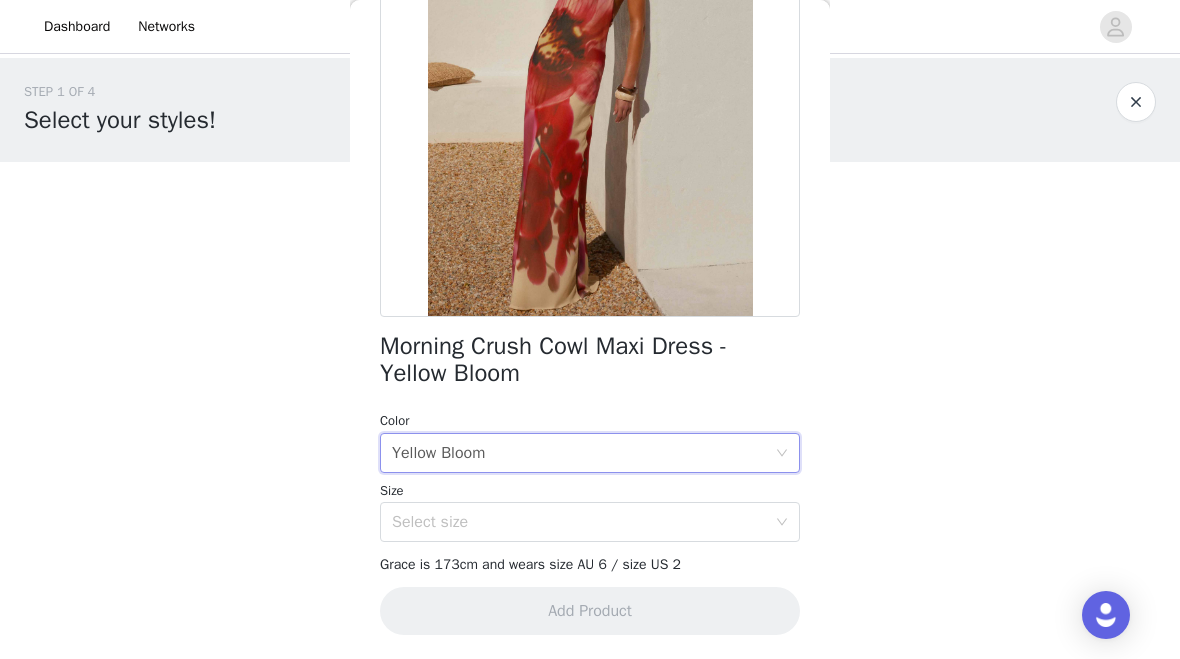 click on "Select size" at bounding box center (579, 522) 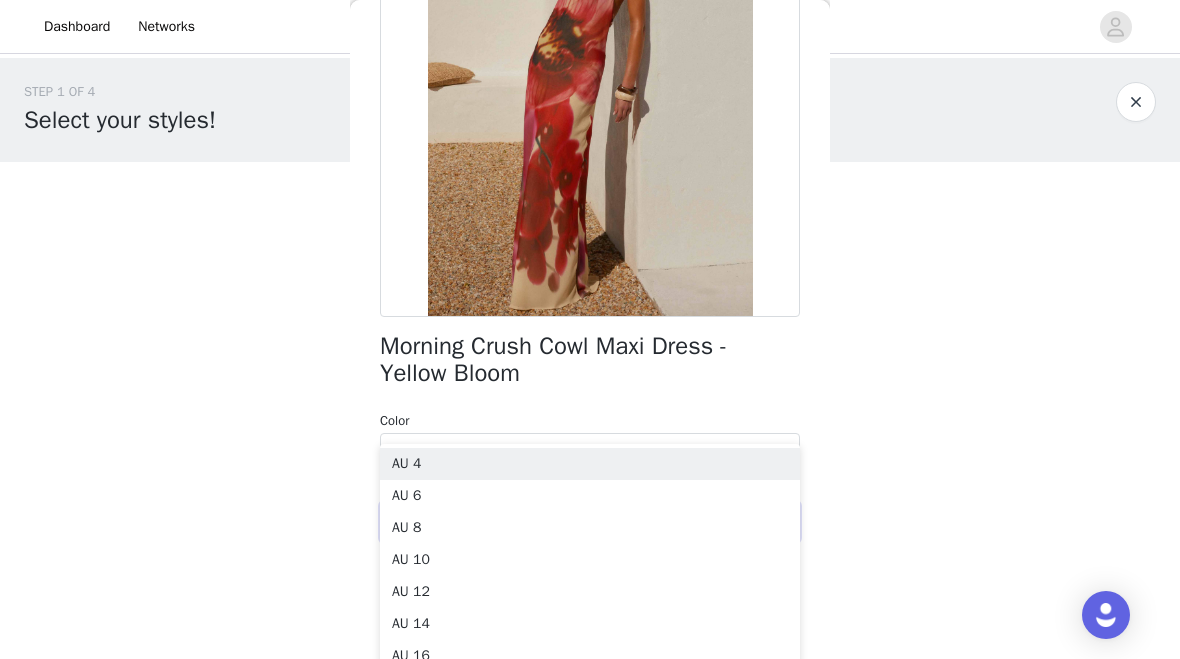 click on "Select size" at bounding box center (579, 522) 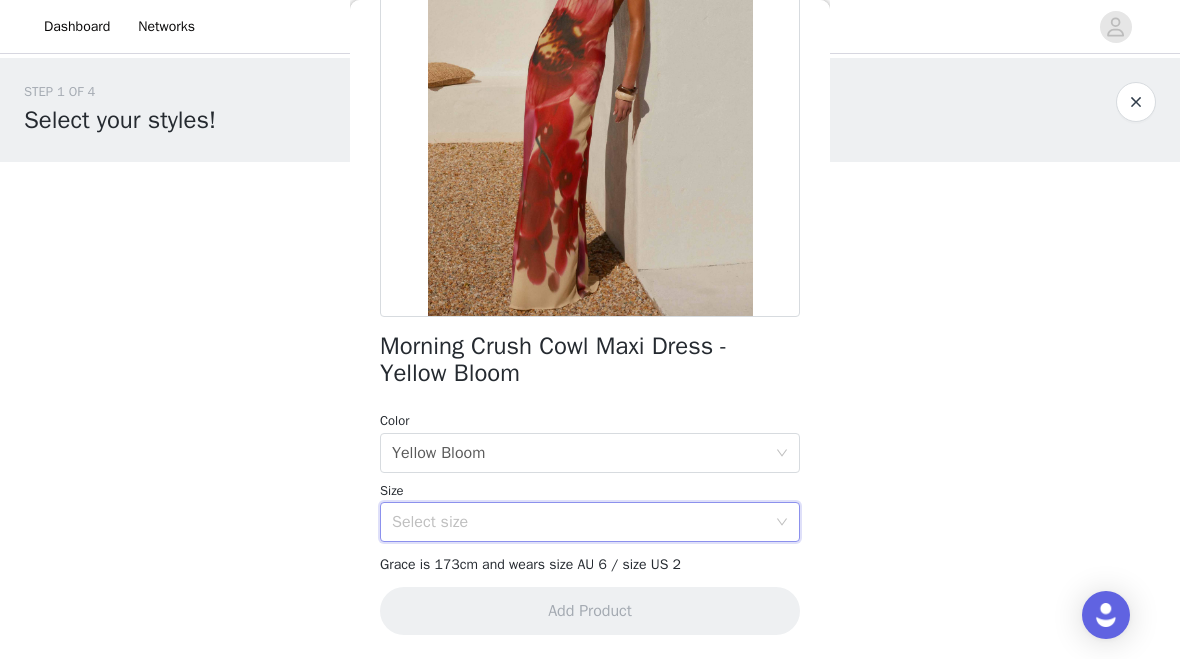 click on "Morning Crush Cowl Maxi Dress - Yellow Bloom               Color   Select color Yellow Bloom Size   Select size   Peppermayo Exclusive The Morning Crush Cowl Maxi Dress is made for glowing nights. Featuring a front cowl neckline with beaded straps and a low back, this fully lined maxi dress showcases an exclusive print side hook and eye with invisible zipper complete the silhouette.   - Maxi length- Front cowl neckline- Beaded straps- Low back- Fully lined- Exclusive print- Print placement may vary - Side hook and eye, invisible zipper- Fabric: 100% Polyester   Size AU 8 / US 4 garment measurements:Front bust: 43.5 cm / 17.13 inWaist: 76 cm / 29.92 inHip: 100 cm / 39.37 inHem: 206 cm / 81.10 inLength: 135.5 cm / 53.35 in   Grace is 173cm and wears size AU 6 / size US 2   Add Product" at bounding box center [590, 263] 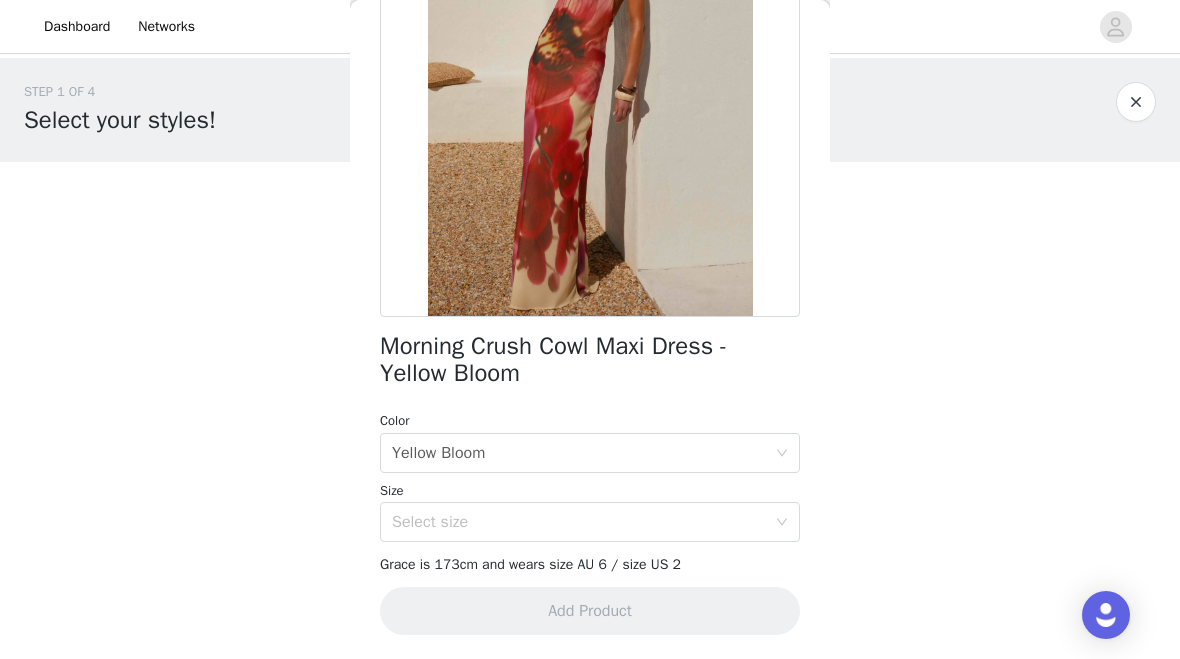 click on "Select size" at bounding box center [583, 522] 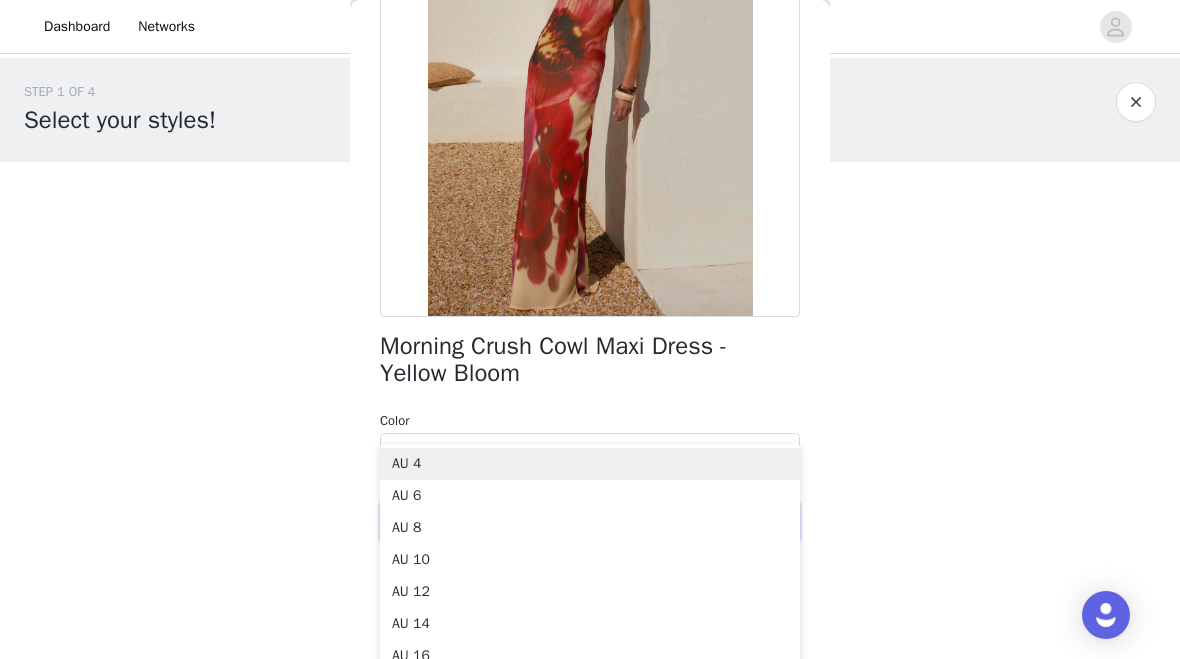 click on "AU 4" at bounding box center [590, 464] 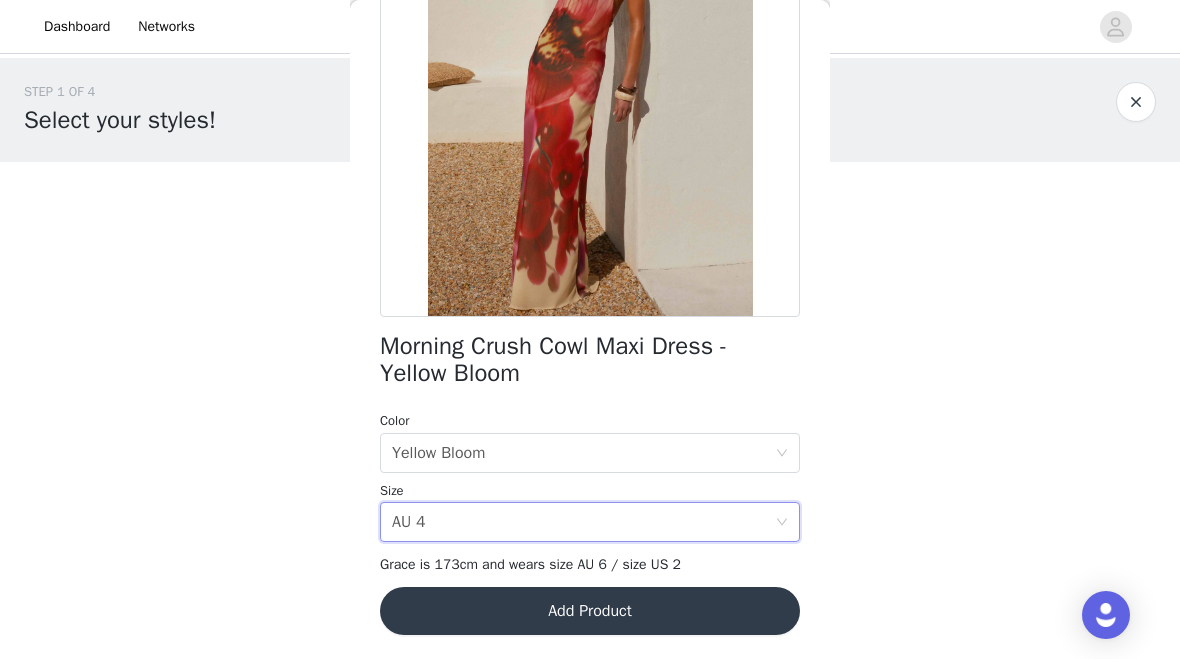 scroll, scrollTop: 461, scrollLeft: 0, axis: vertical 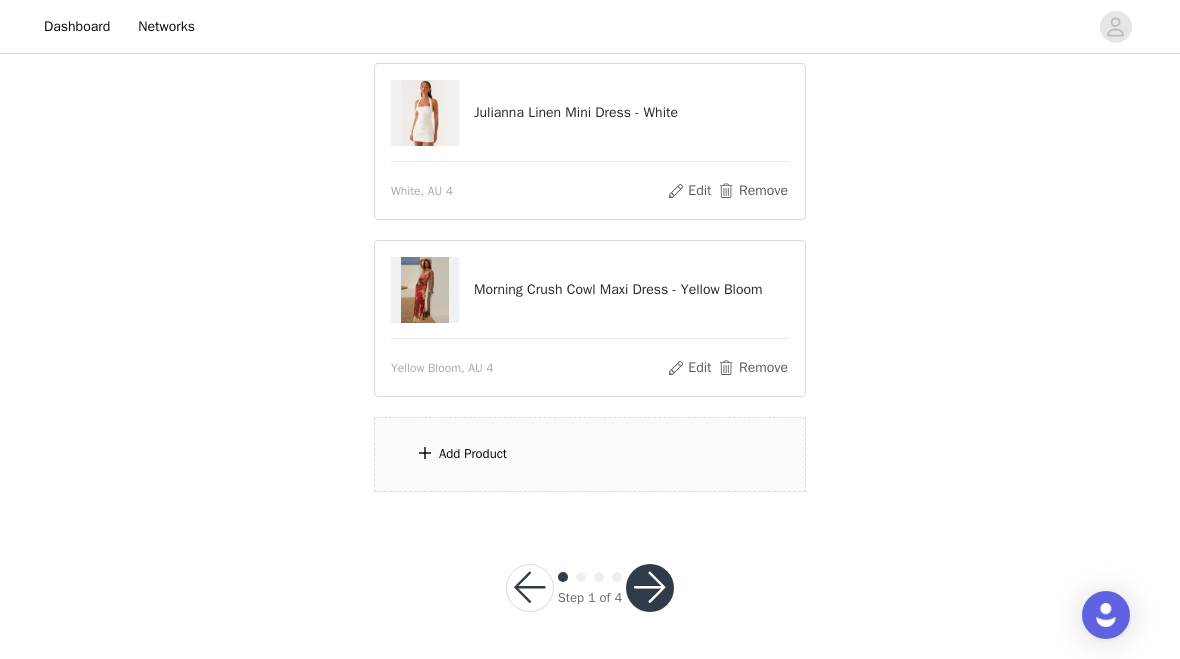 click on "Add Product" at bounding box center [590, 454] 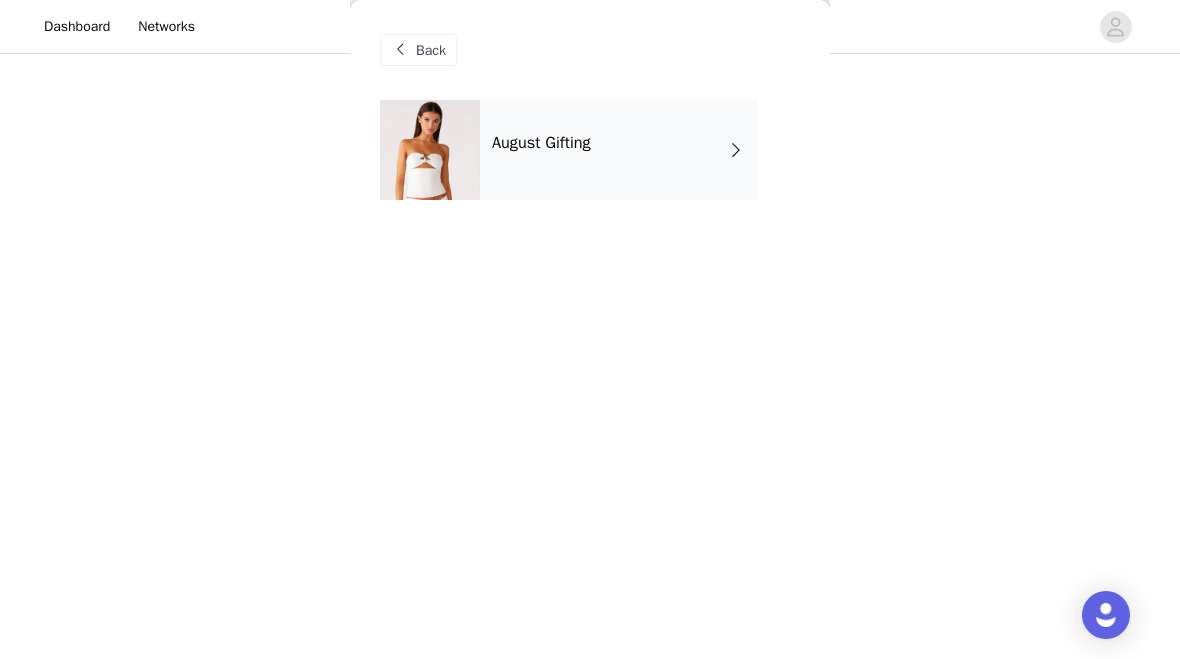 click on "August Gifting" at bounding box center (541, 143) 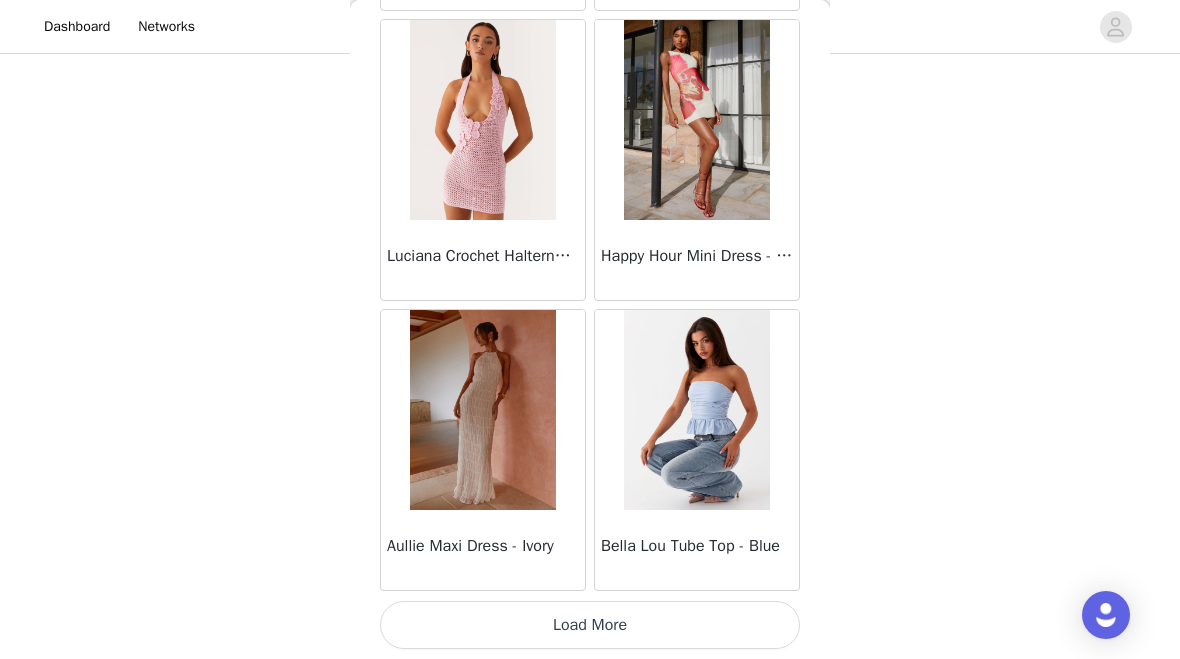 scroll, scrollTop: 2392, scrollLeft: 0, axis: vertical 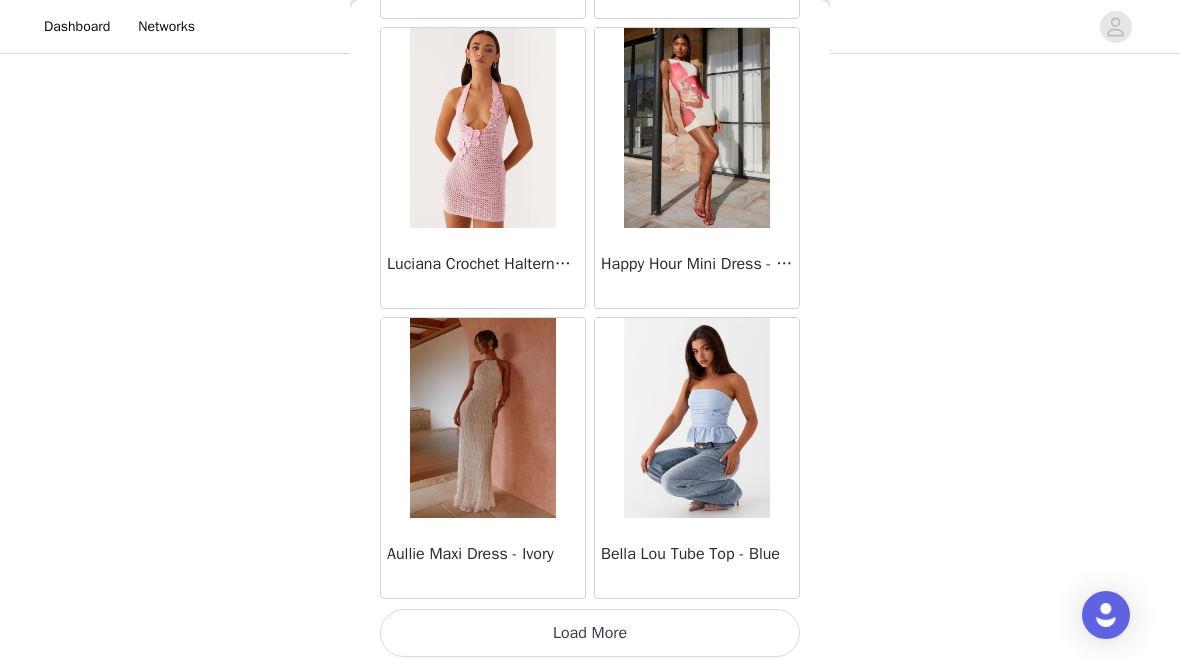 click on "Load More" at bounding box center [590, 633] 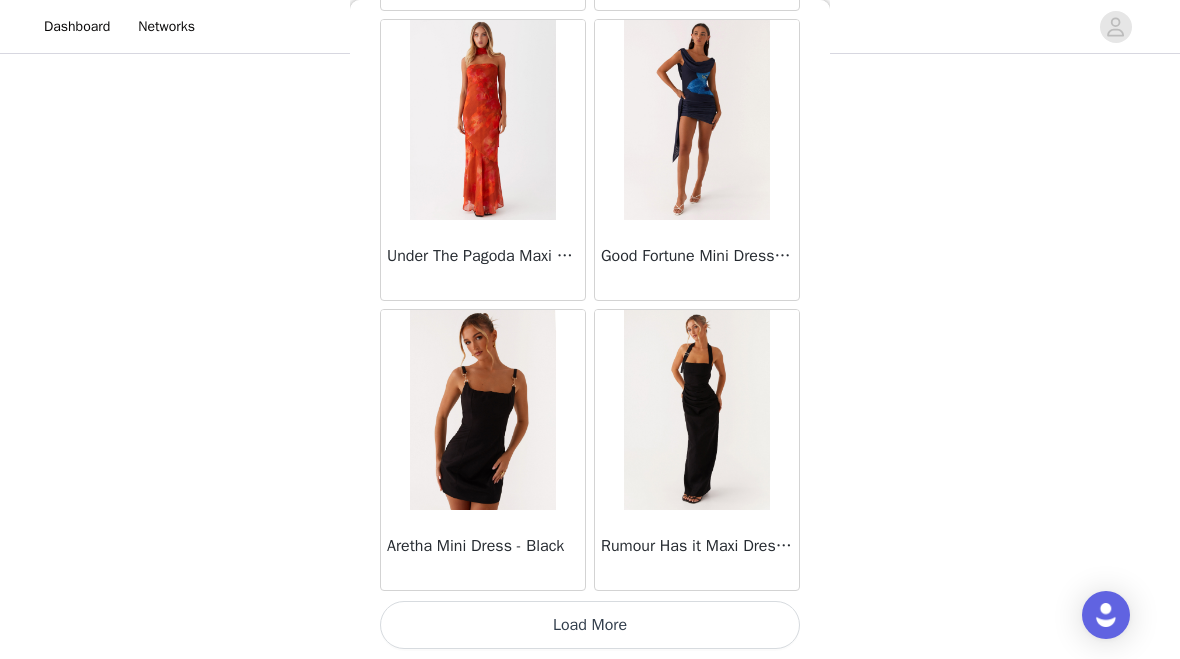 click on "Load More" at bounding box center [590, 625] 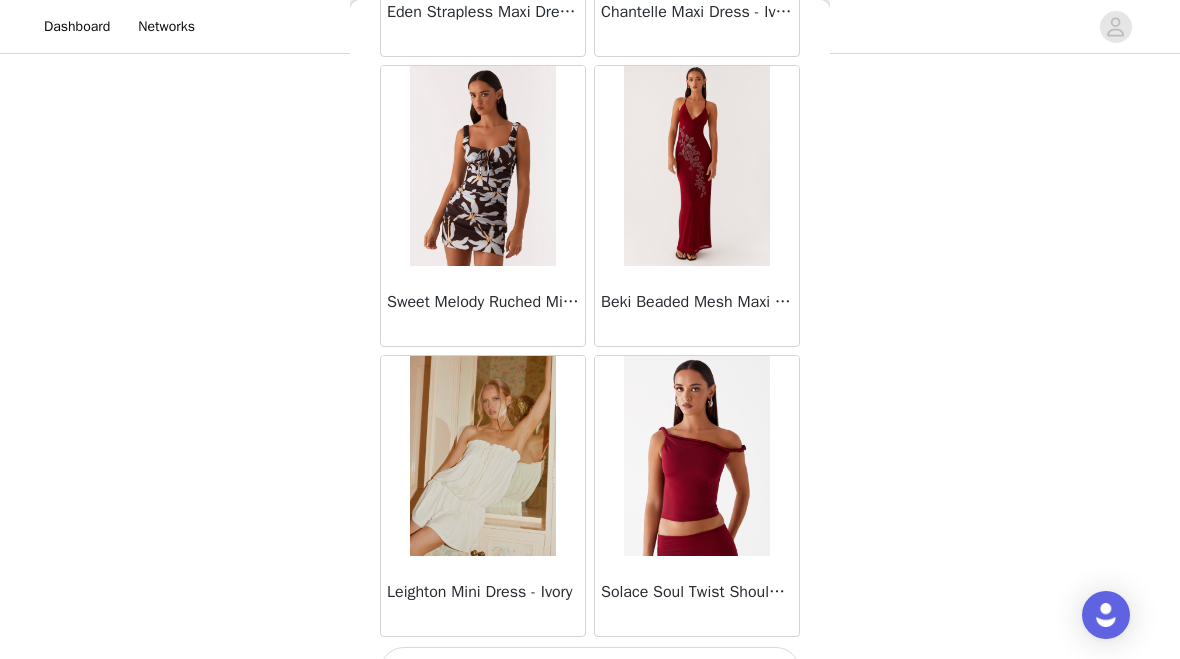 scroll, scrollTop: 8156, scrollLeft: 0, axis: vertical 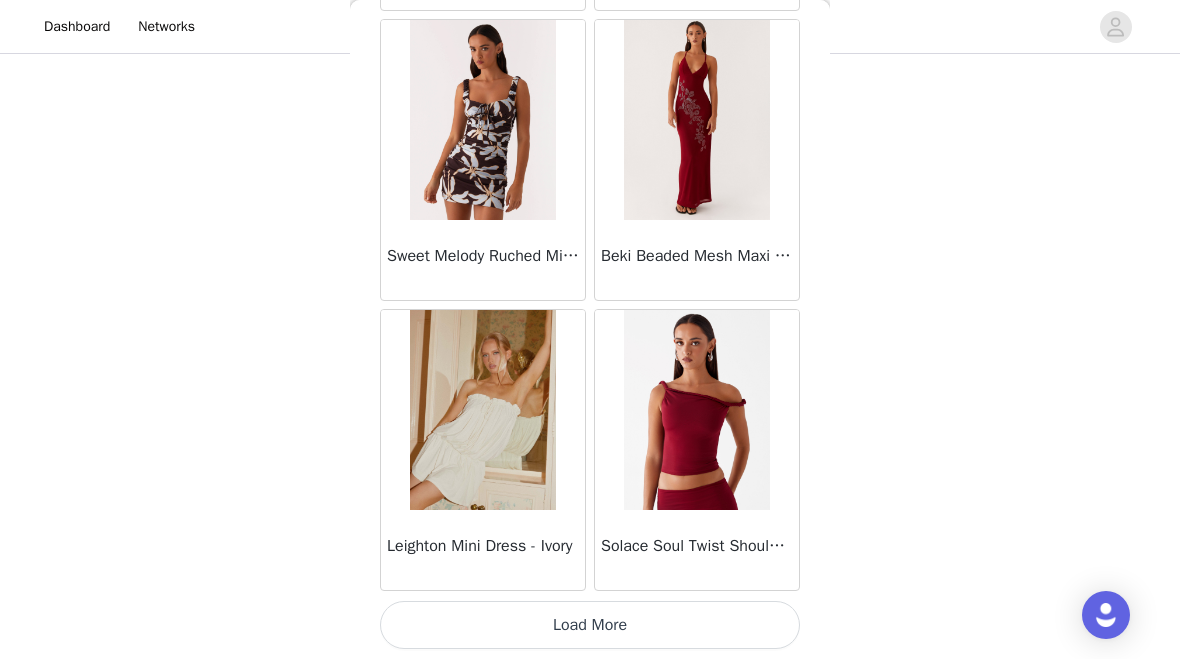 click on "Load More" at bounding box center (590, 625) 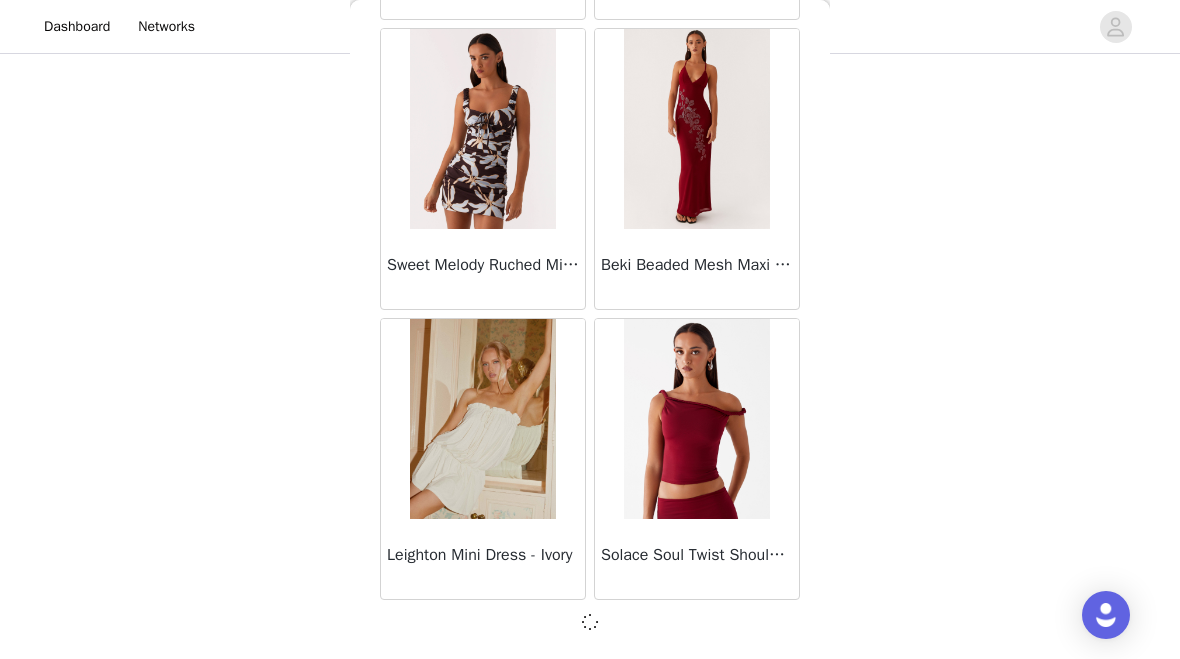 scroll, scrollTop: 8192, scrollLeft: 0, axis: vertical 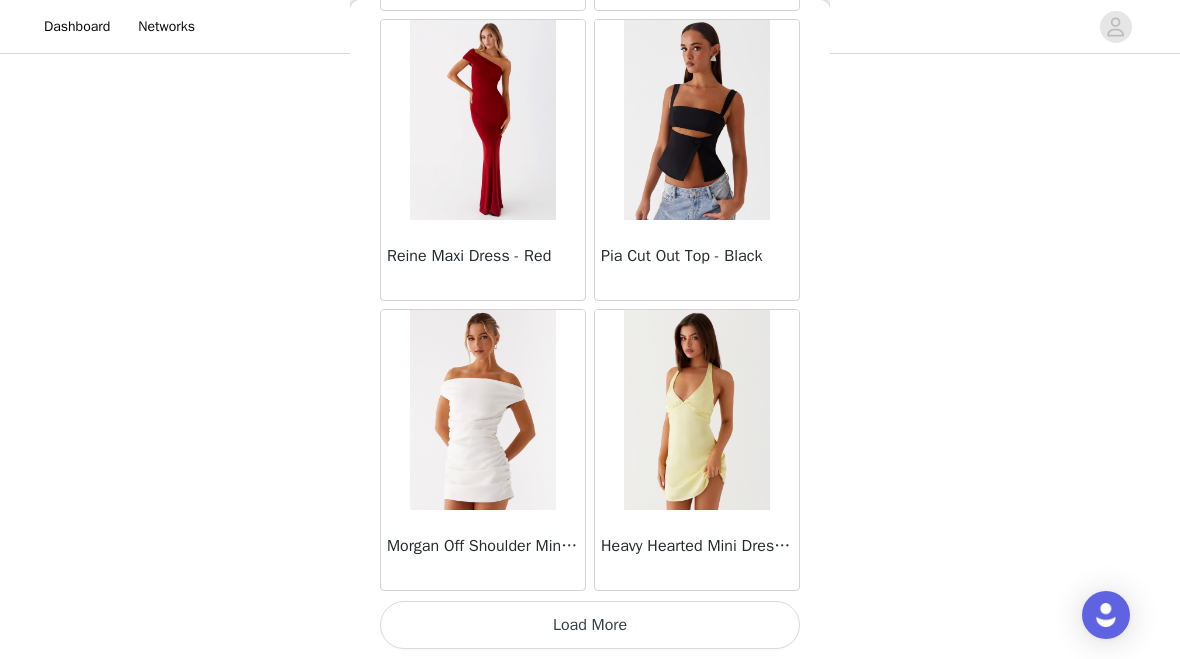click on "Load More" at bounding box center (590, 625) 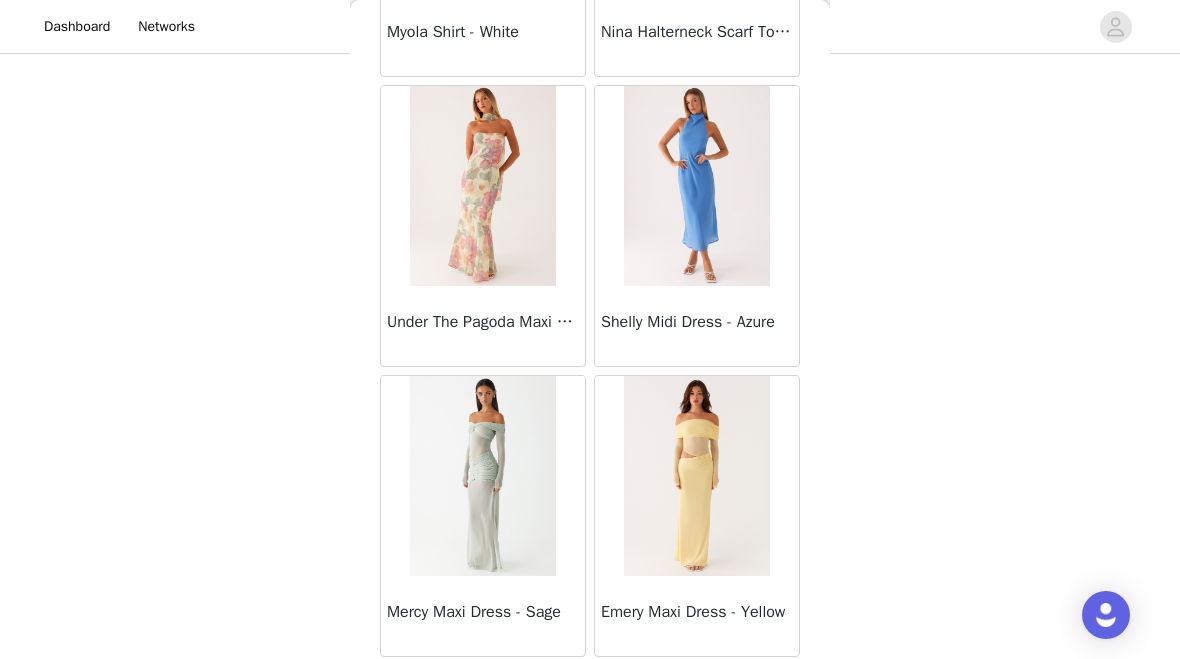 scroll, scrollTop: 13353, scrollLeft: 0, axis: vertical 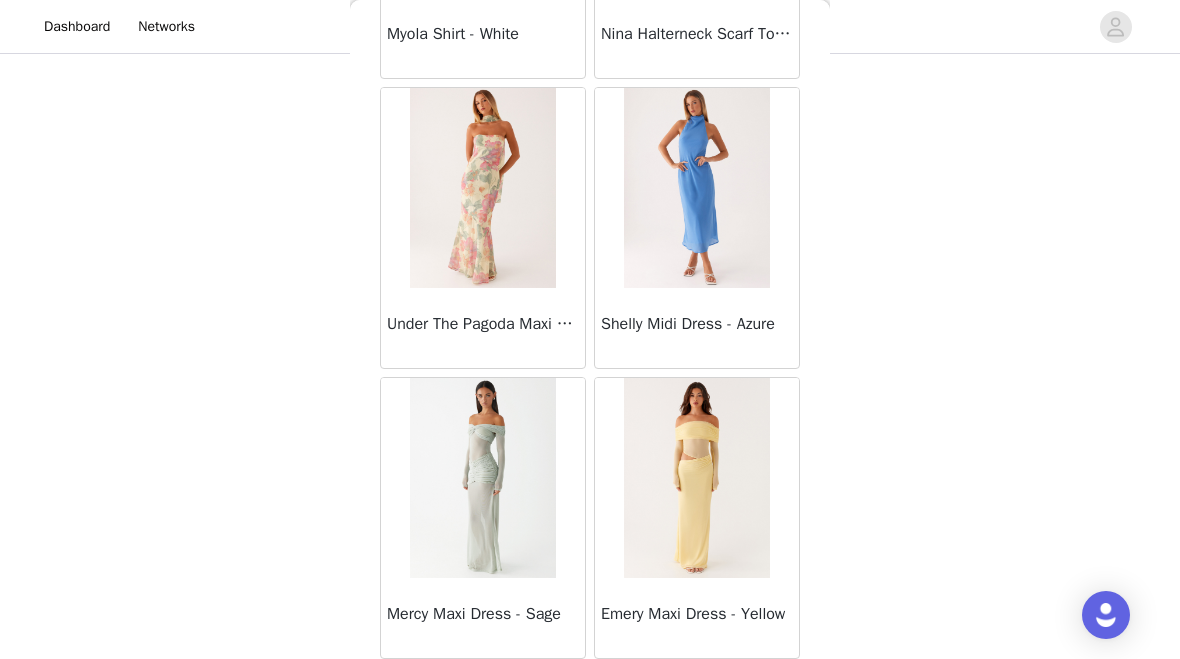 click at bounding box center [482, 188] 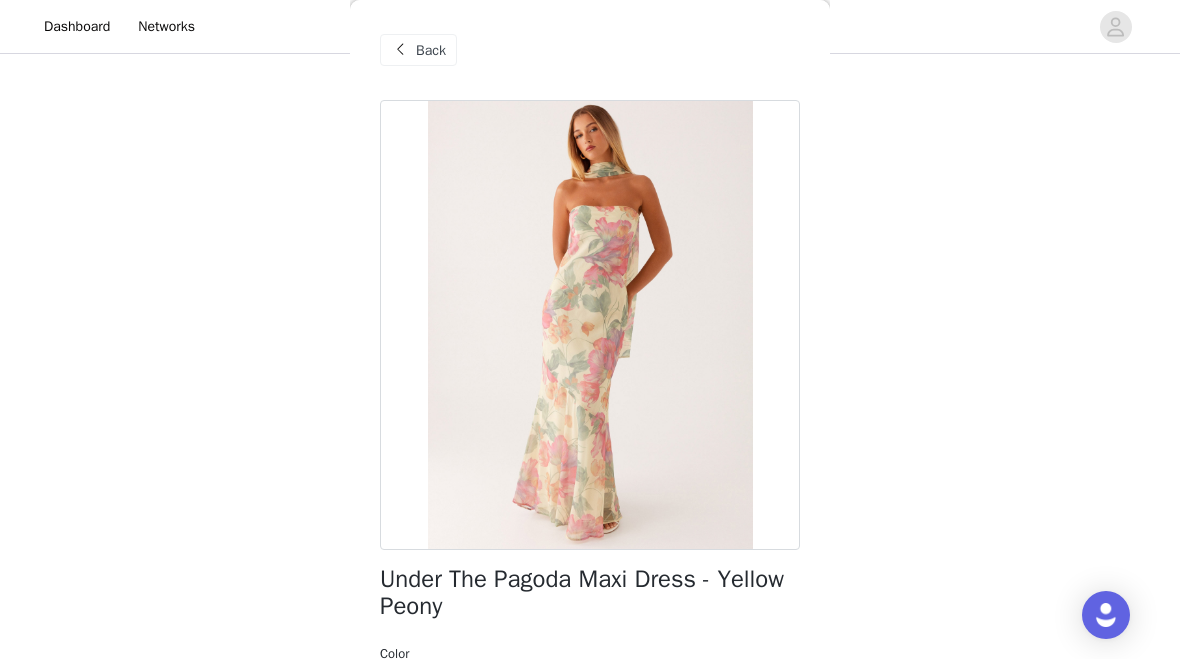 scroll, scrollTop: 0, scrollLeft: 0, axis: both 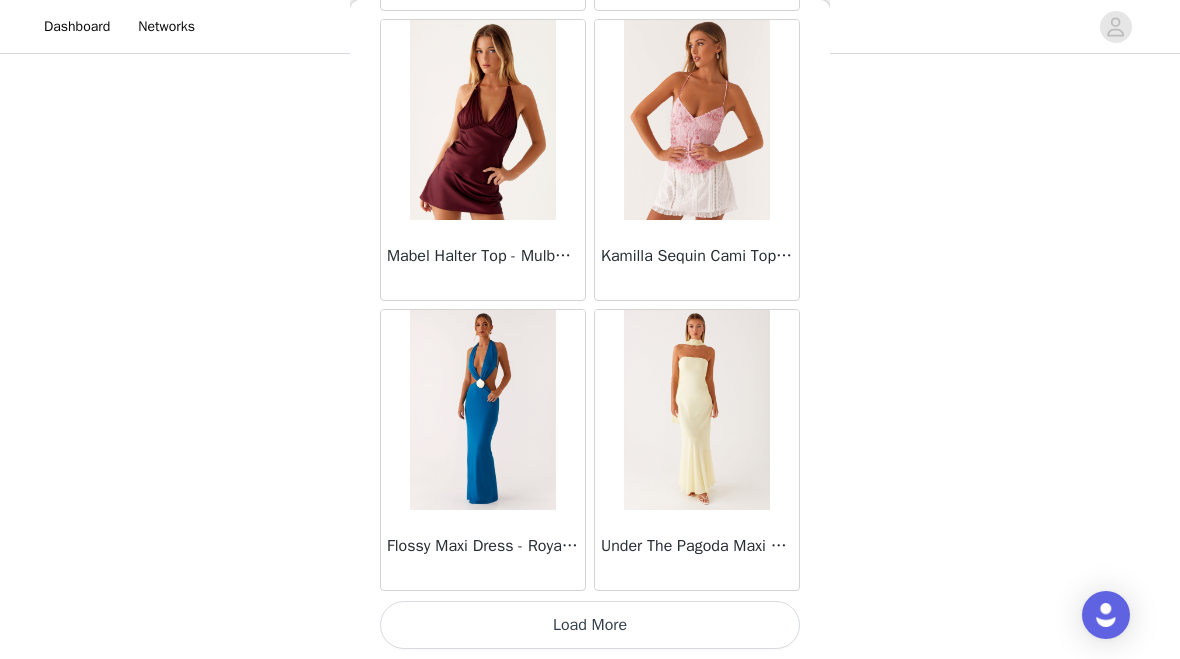 click on "Load More" at bounding box center (590, 625) 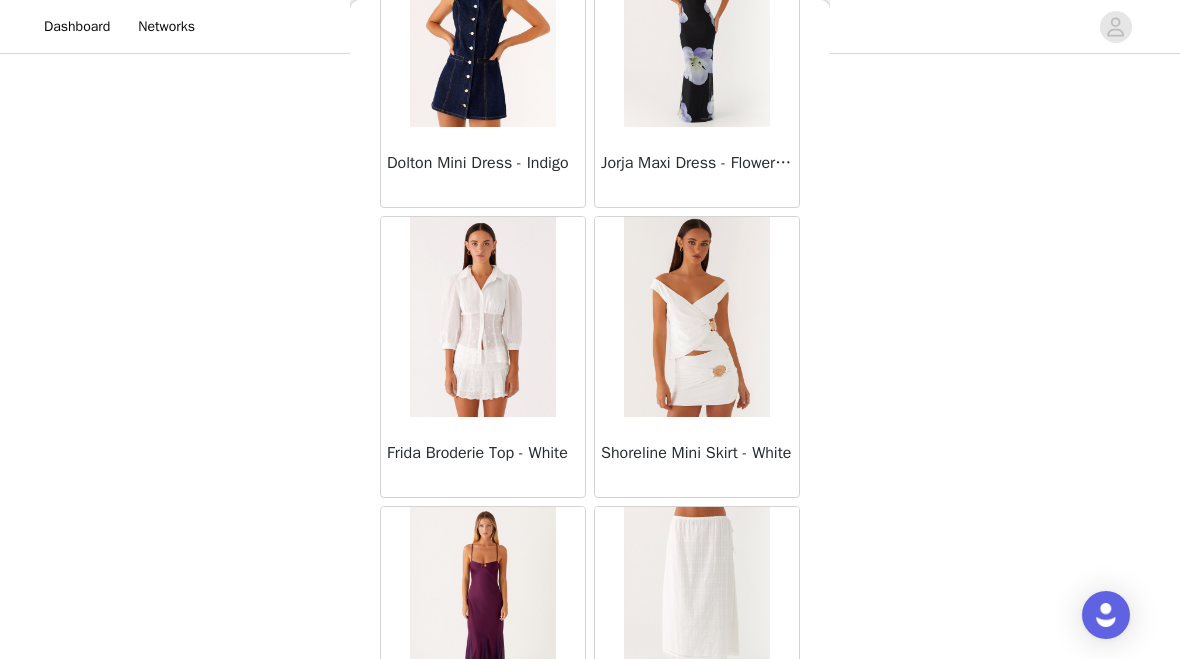 scroll, scrollTop: 15771, scrollLeft: 0, axis: vertical 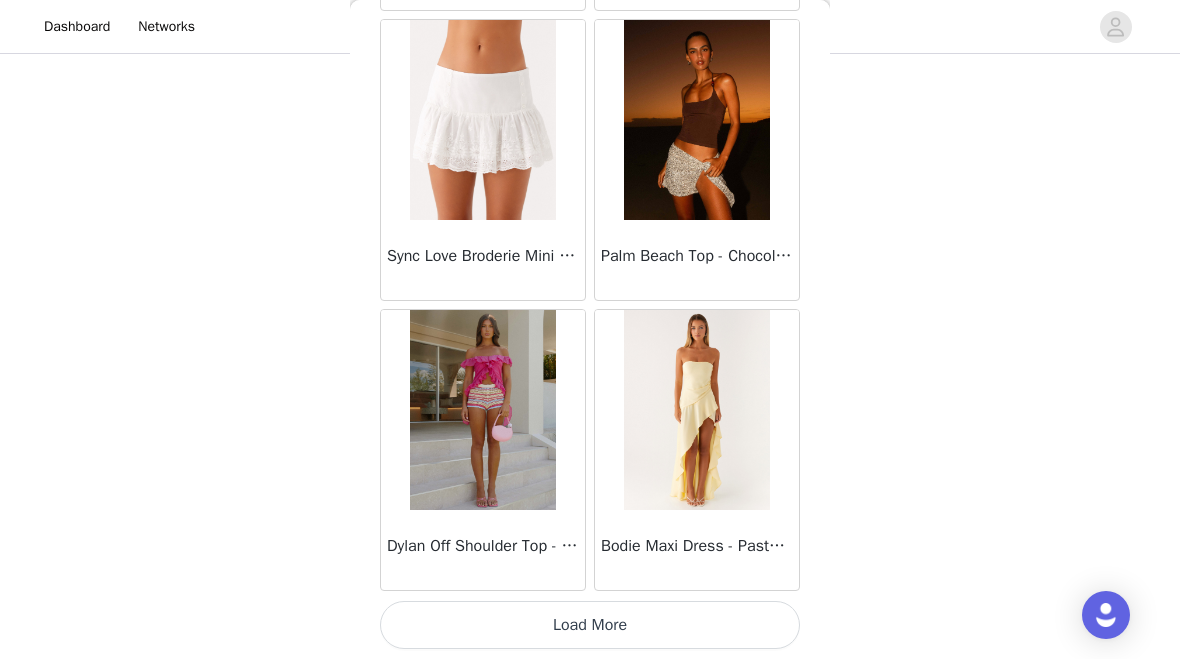 click on "Load More" at bounding box center (590, 625) 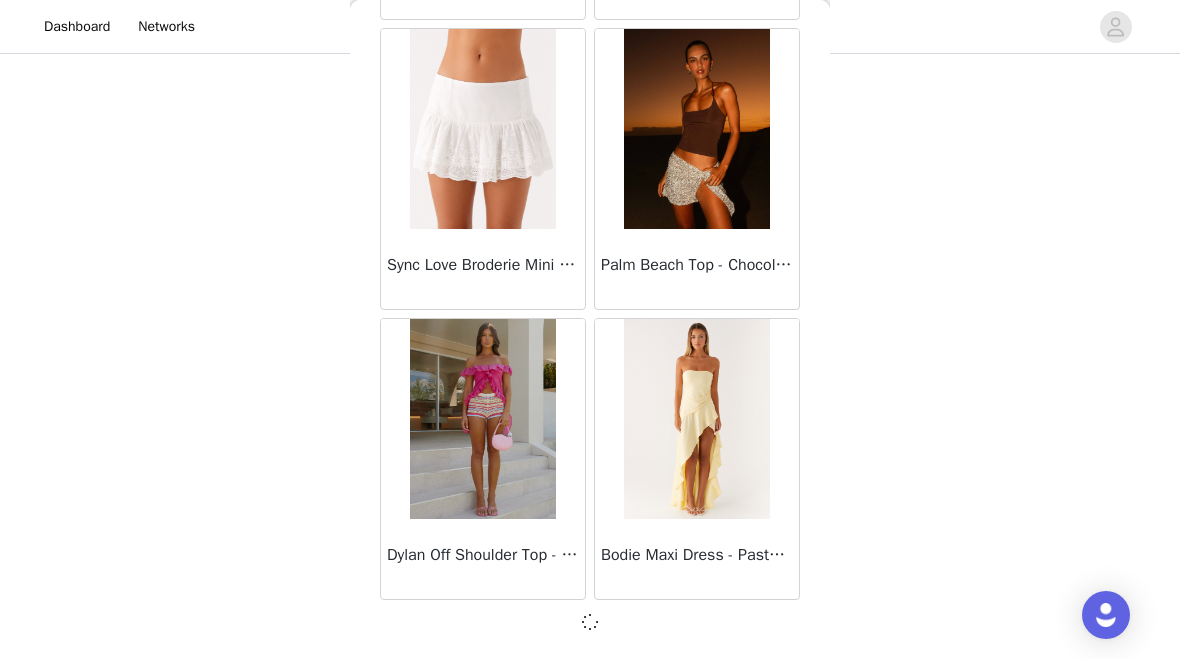 scroll, scrollTop: 16892, scrollLeft: 0, axis: vertical 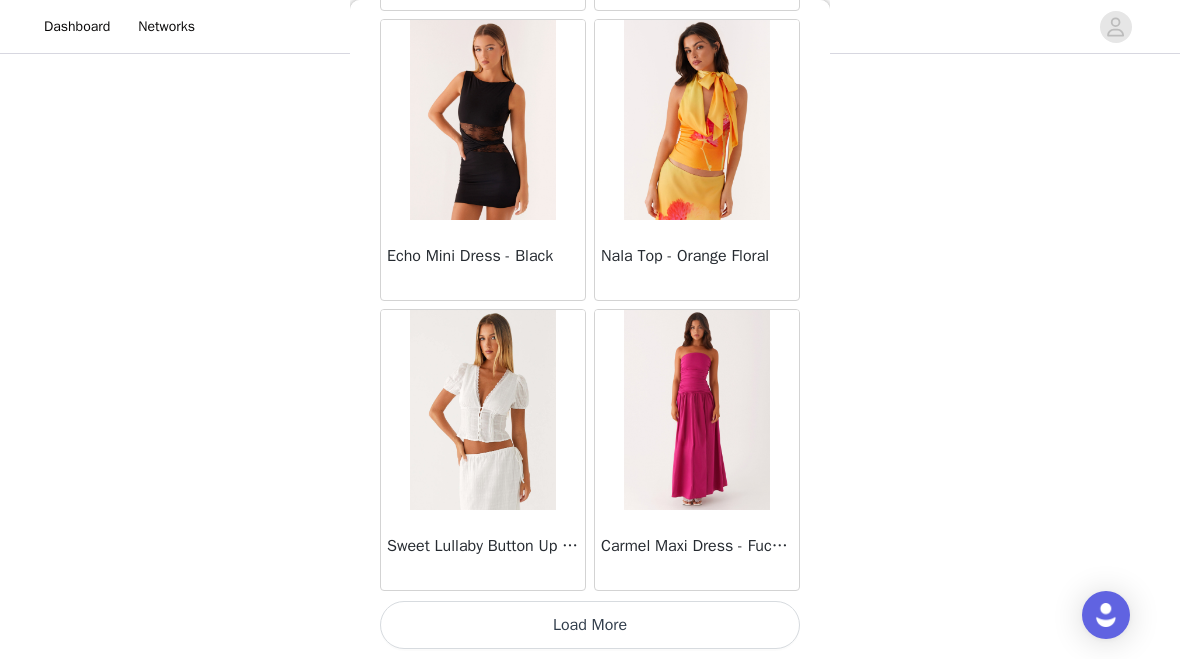 click on "Load More" at bounding box center [590, 625] 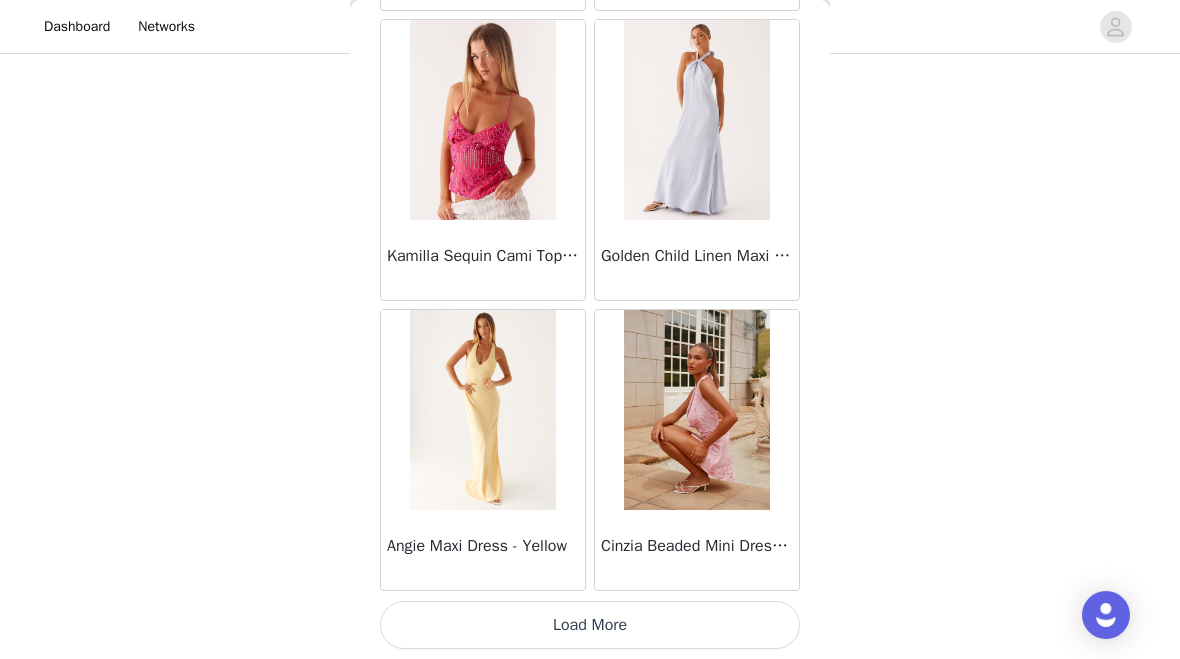 click on "Load More" at bounding box center [590, 625] 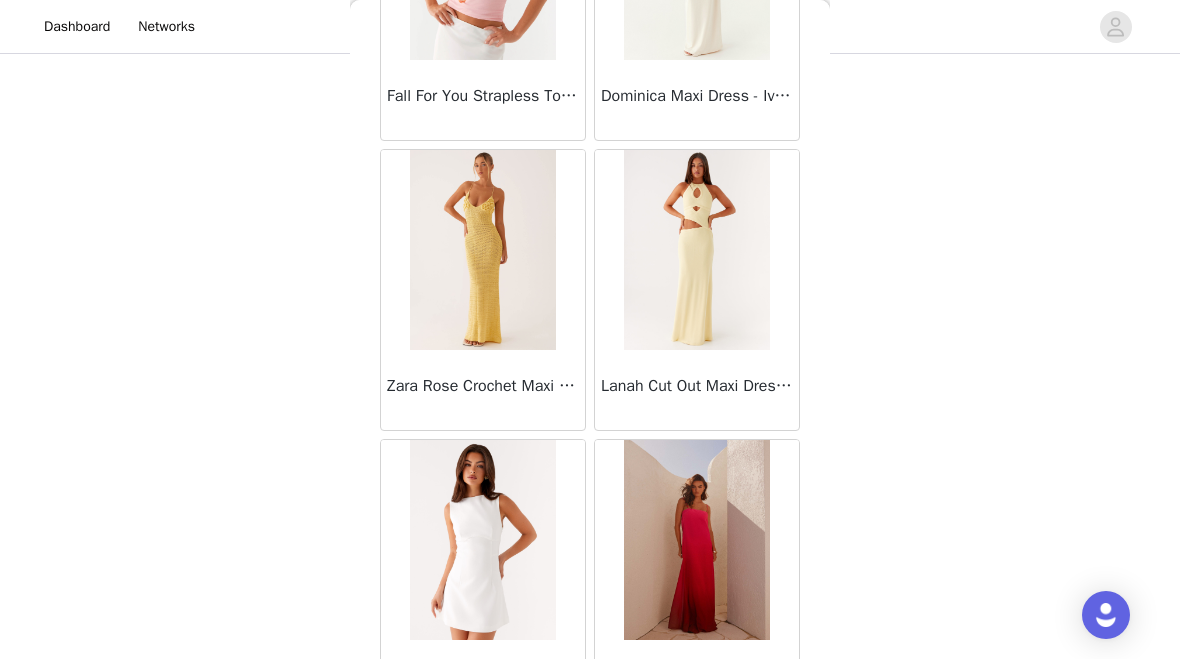 scroll, scrollTop: 25039, scrollLeft: 0, axis: vertical 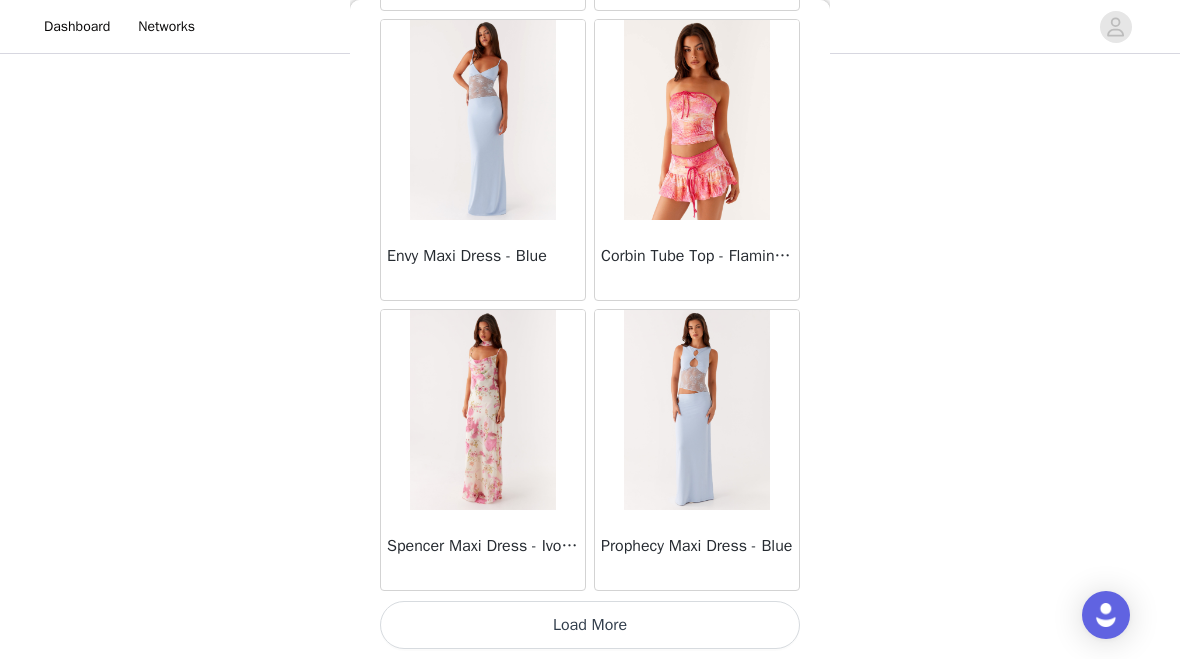 click on "Load More" at bounding box center [590, 625] 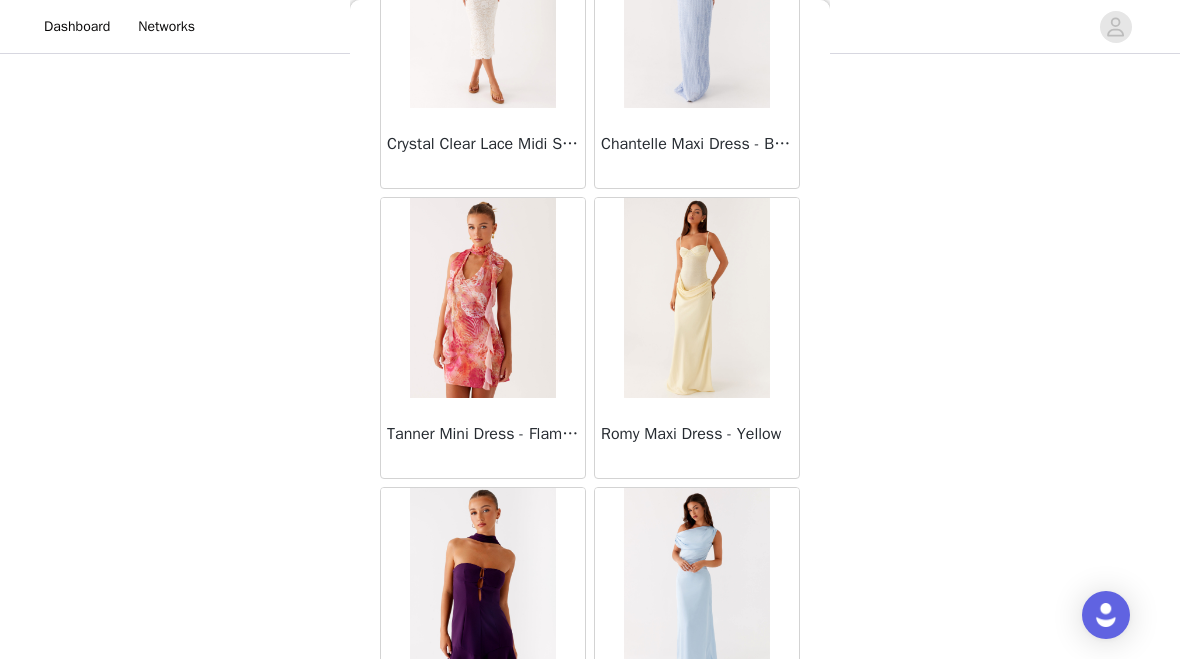 scroll, scrollTop: 26928, scrollLeft: 0, axis: vertical 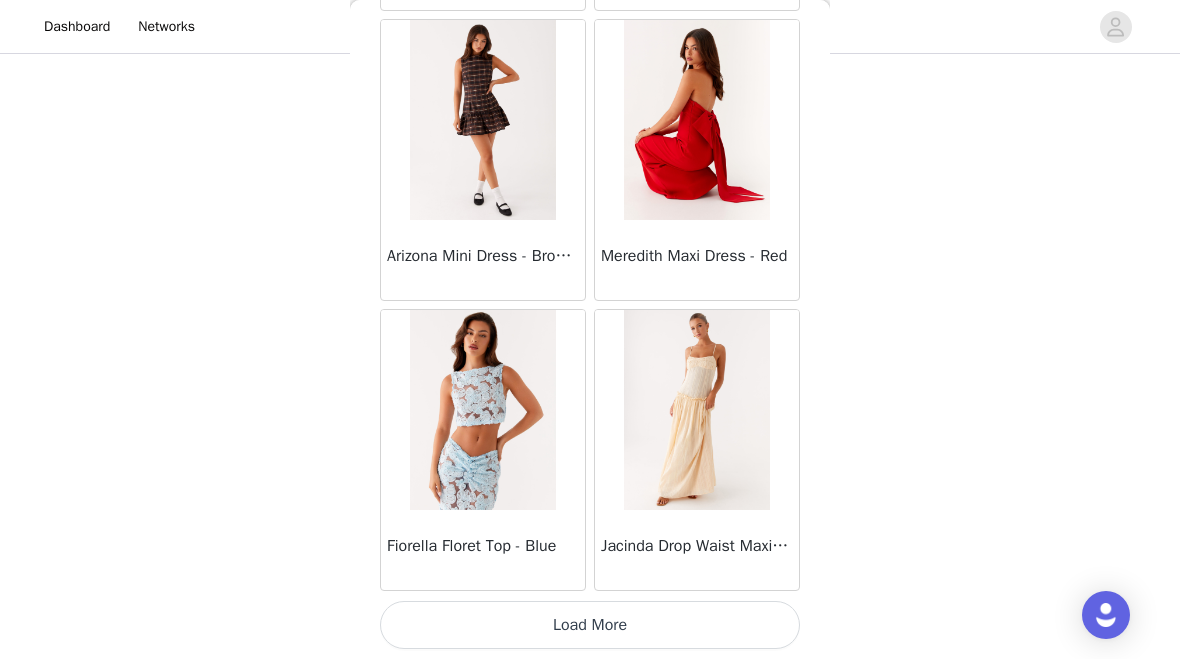 click on "Load More" at bounding box center [590, 625] 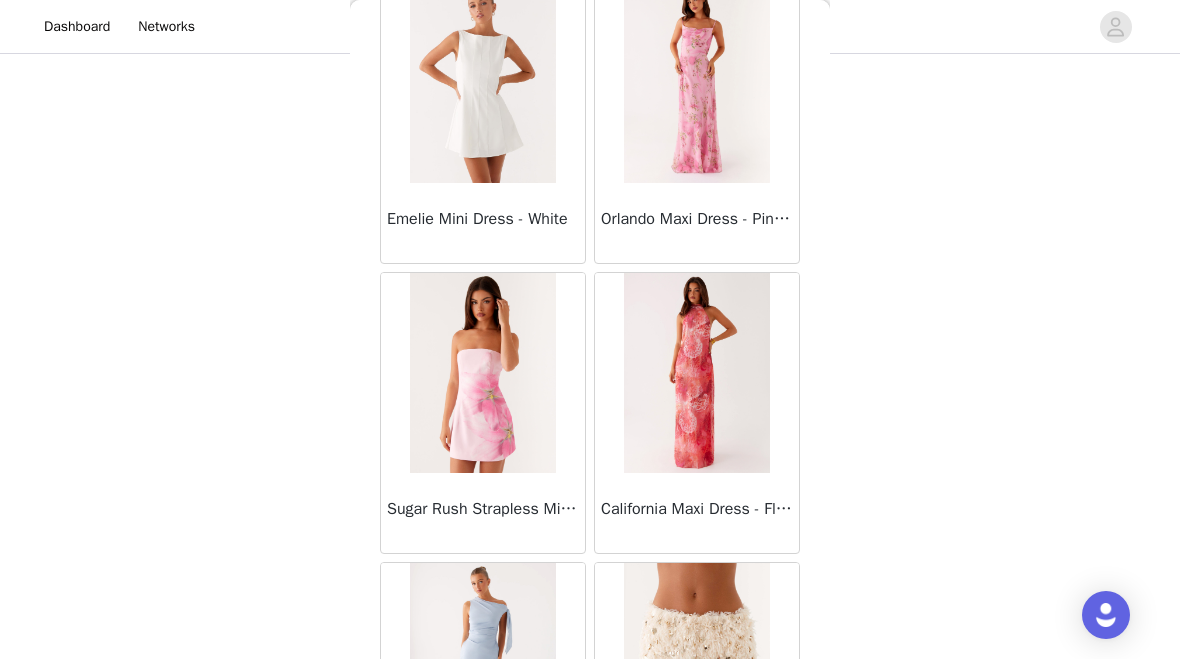 scroll, scrollTop: 29992, scrollLeft: 0, axis: vertical 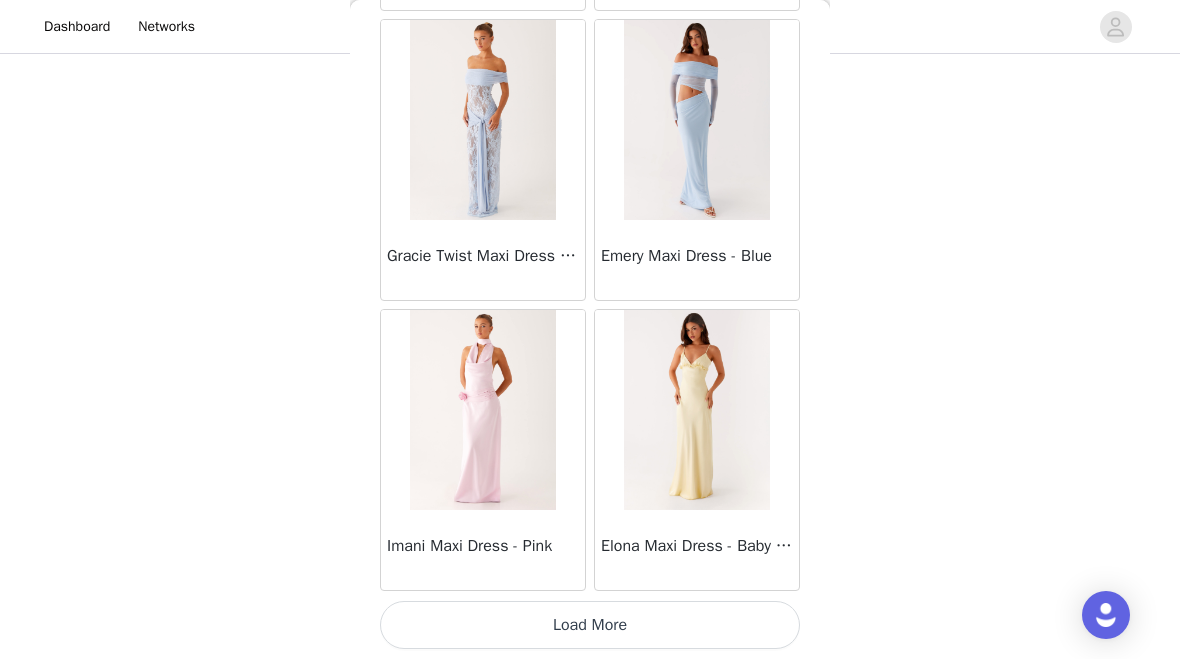 click on "Load More" at bounding box center (590, 625) 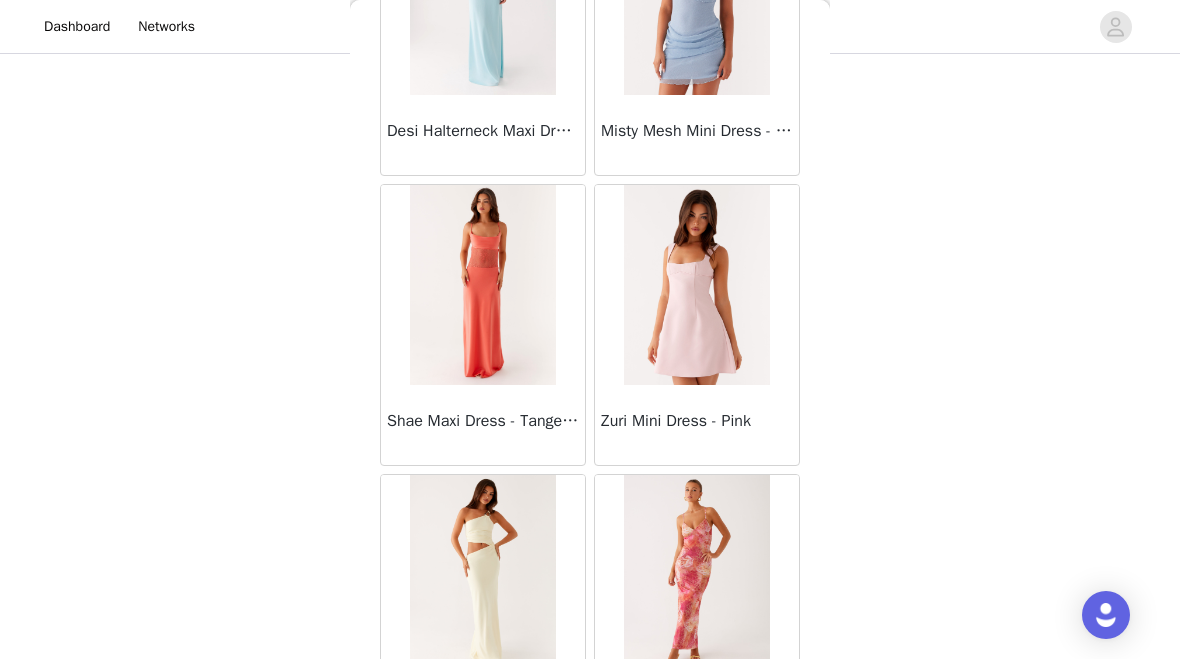 scroll, scrollTop: 32178, scrollLeft: 0, axis: vertical 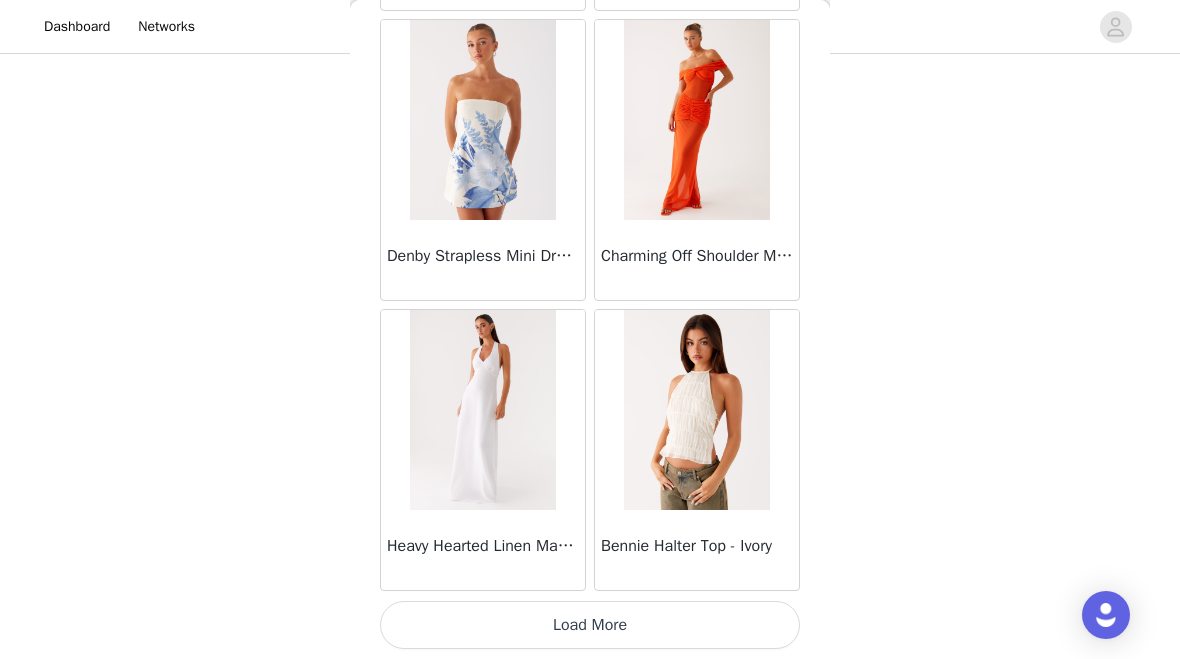 click on "Load More" at bounding box center (590, 625) 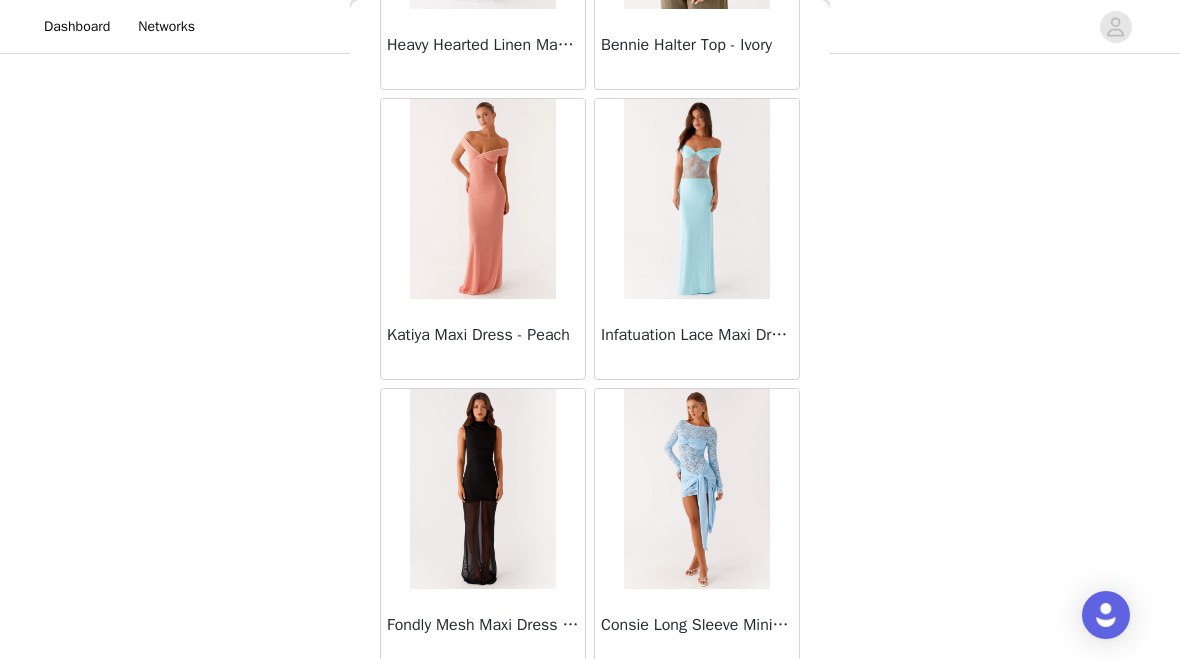 scroll, scrollTop: 34806, scrollLeft: 0, axis: vertical 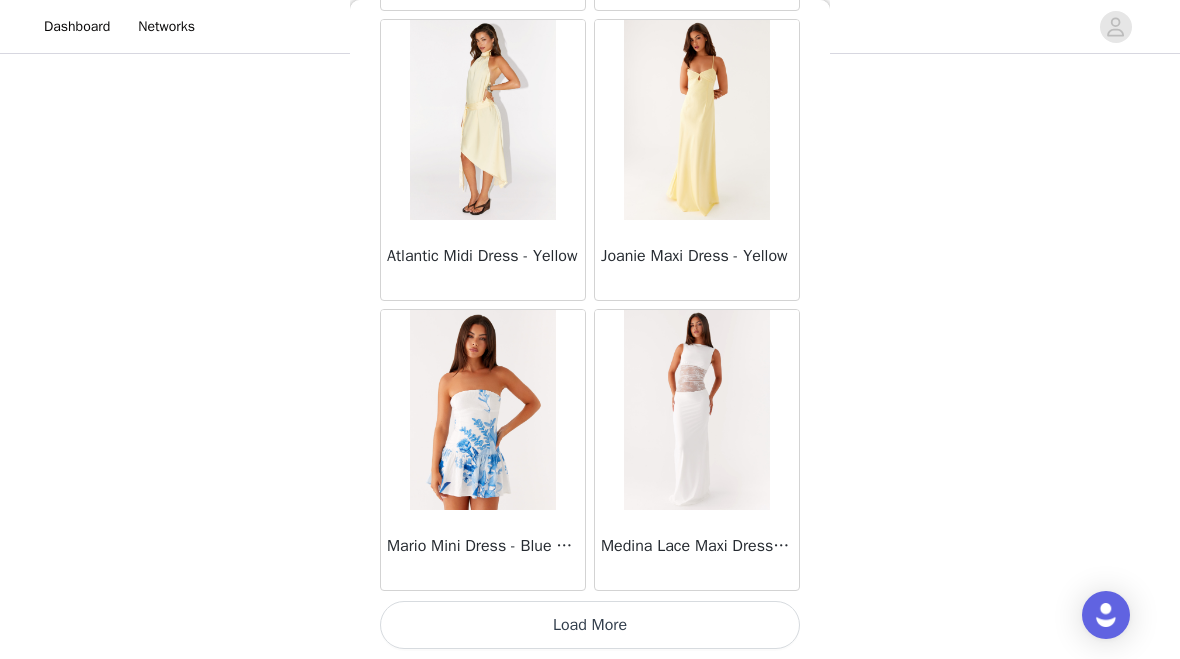 click on "Load More" at bounding box center [590, 625] 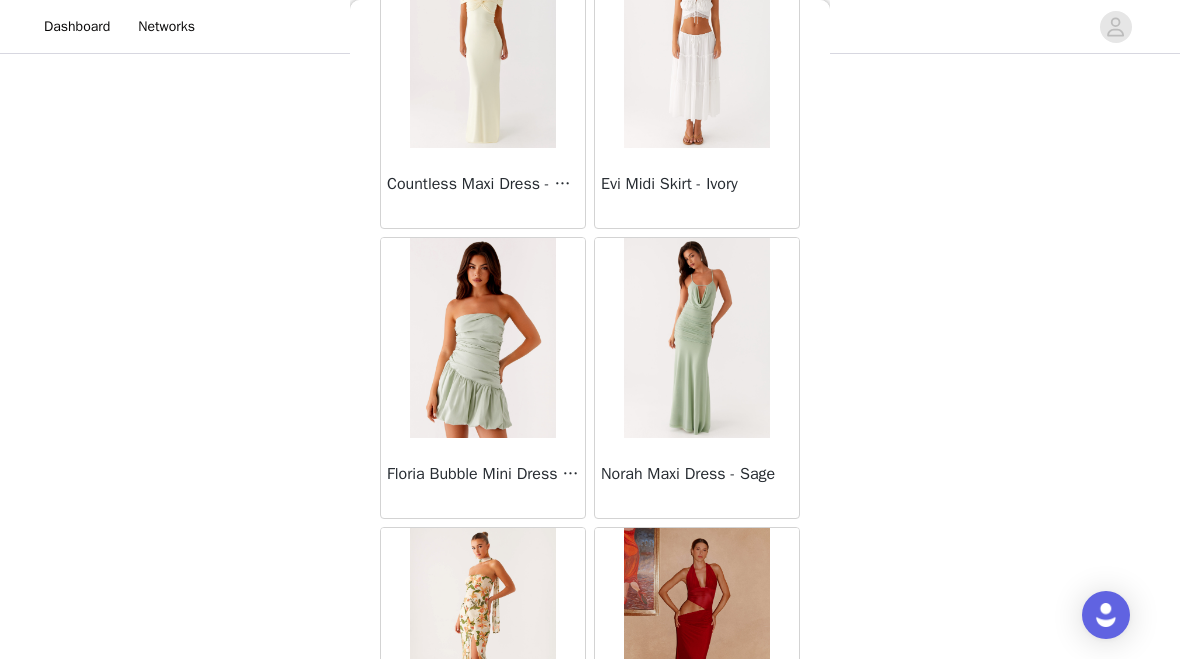 scroll, scrollTop: 39113, scrollLeft: 0, axis: vertical 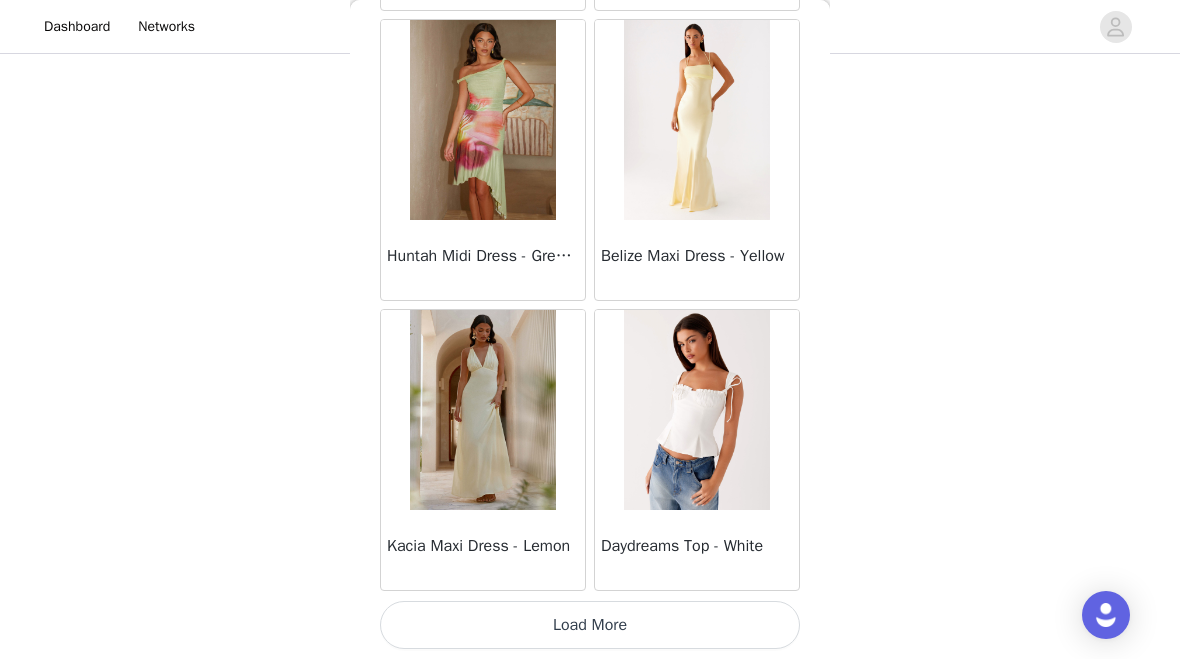 click on "Load More" at bounding box center [590, 625] 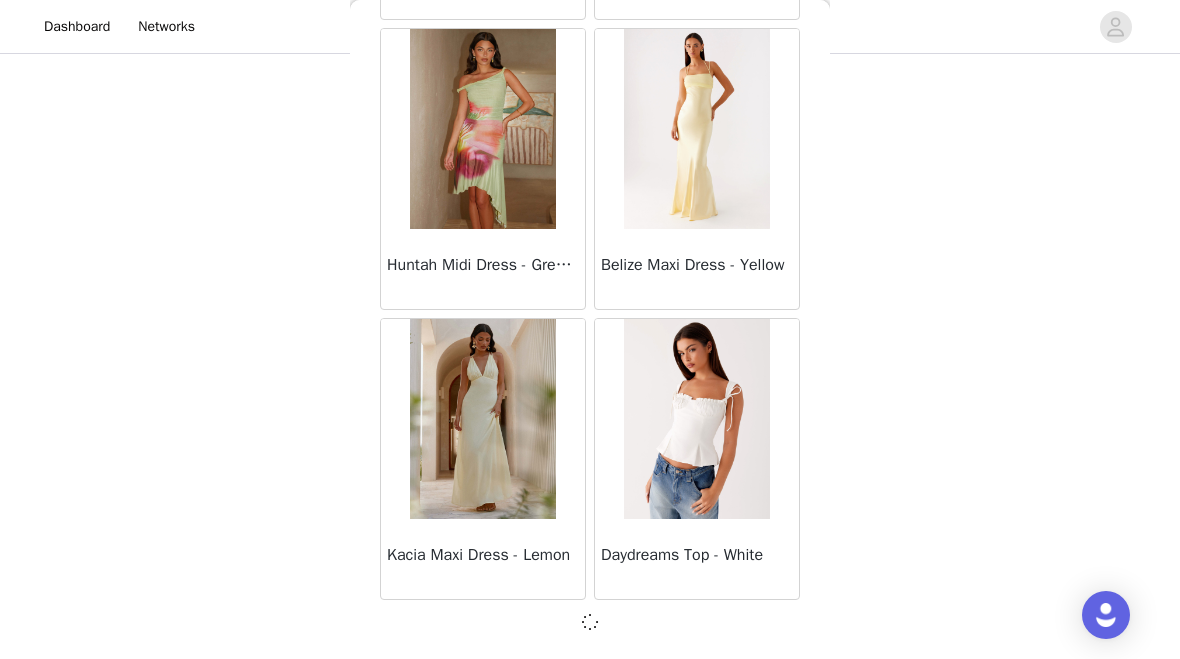scroll, scrollTop: 40092, scrollLeft: 0, axis: vertical 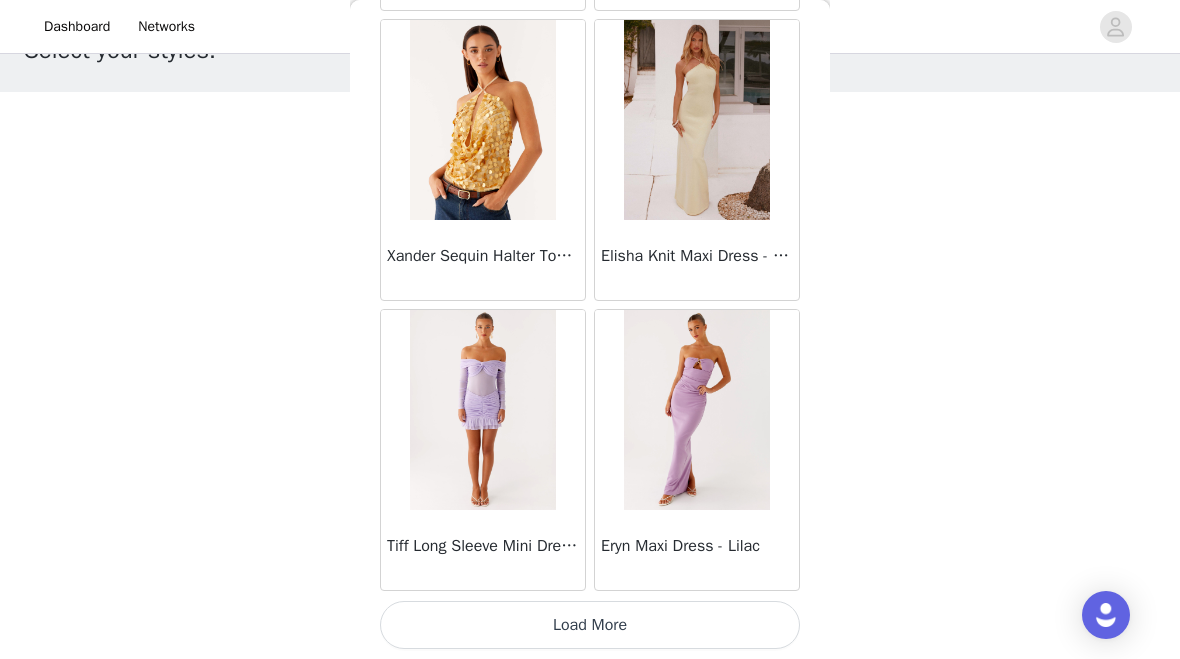 click on "Load More" at bounding box center [590, 625] 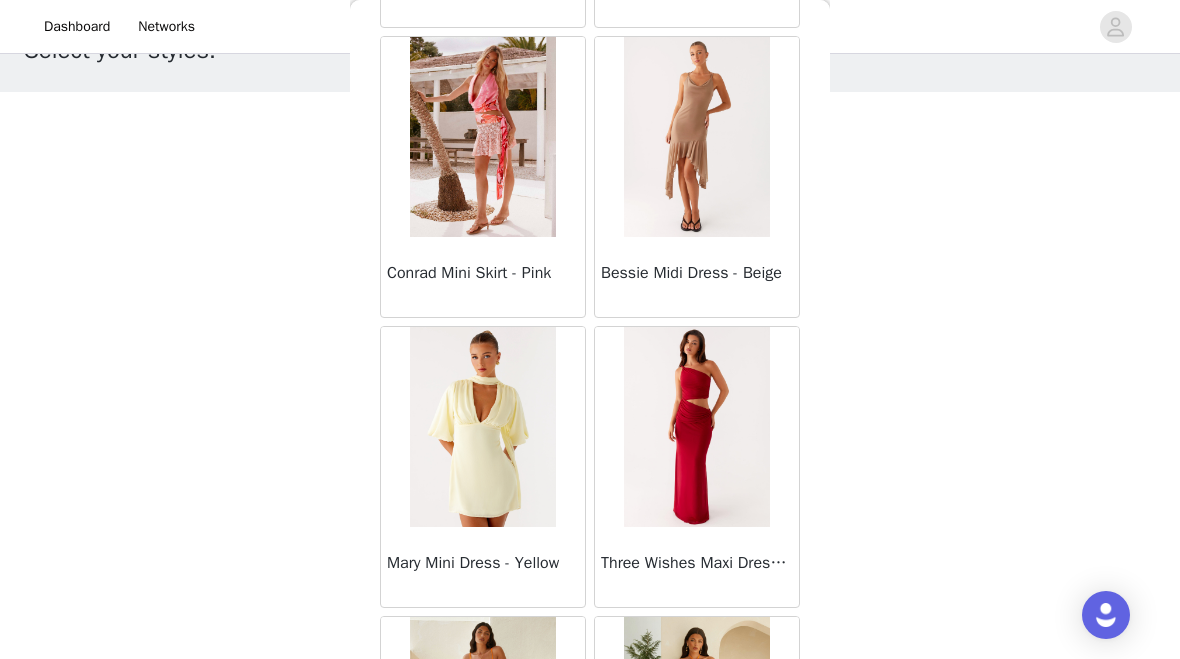 scroll, scrollTop: 45595, scrollLeft: 0, axis: vertical 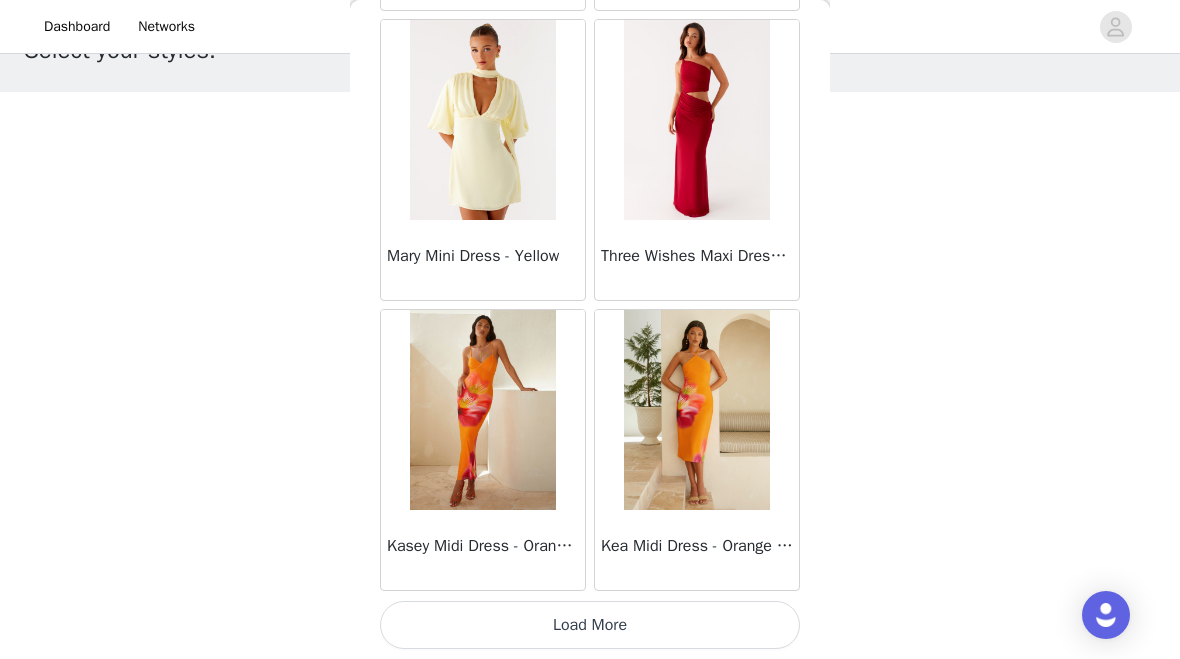 click on "Load More" at bounding box center (590, 625) 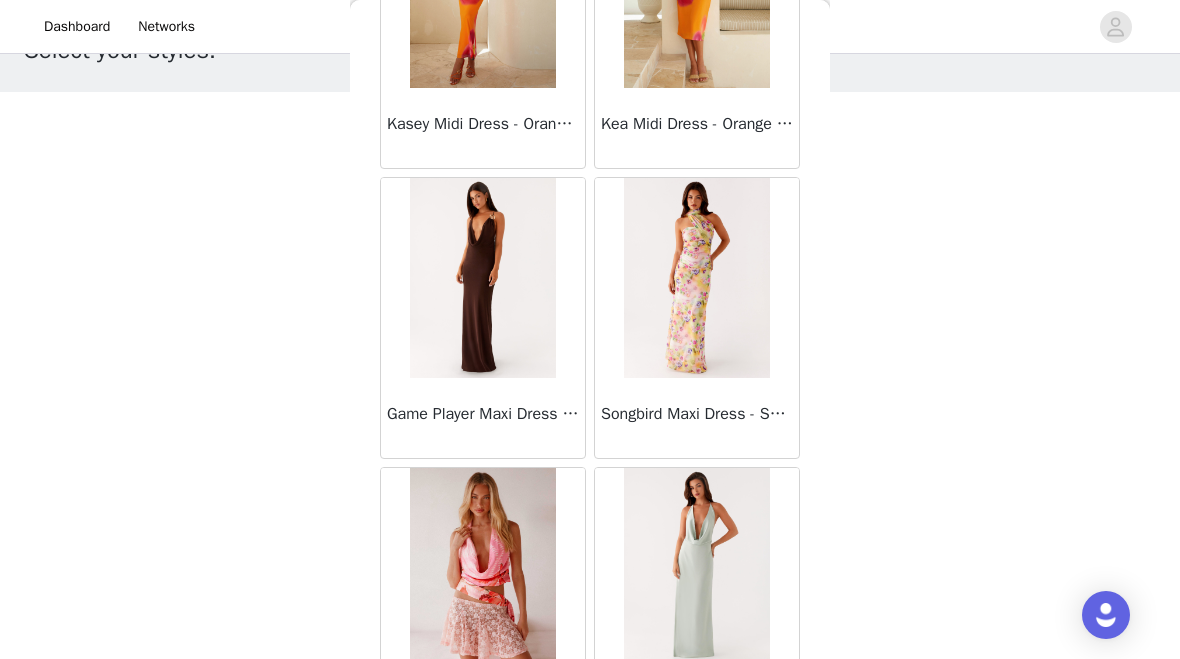 scroll, scrollTop: 46416, scrollLeft: 0, axis: vertical 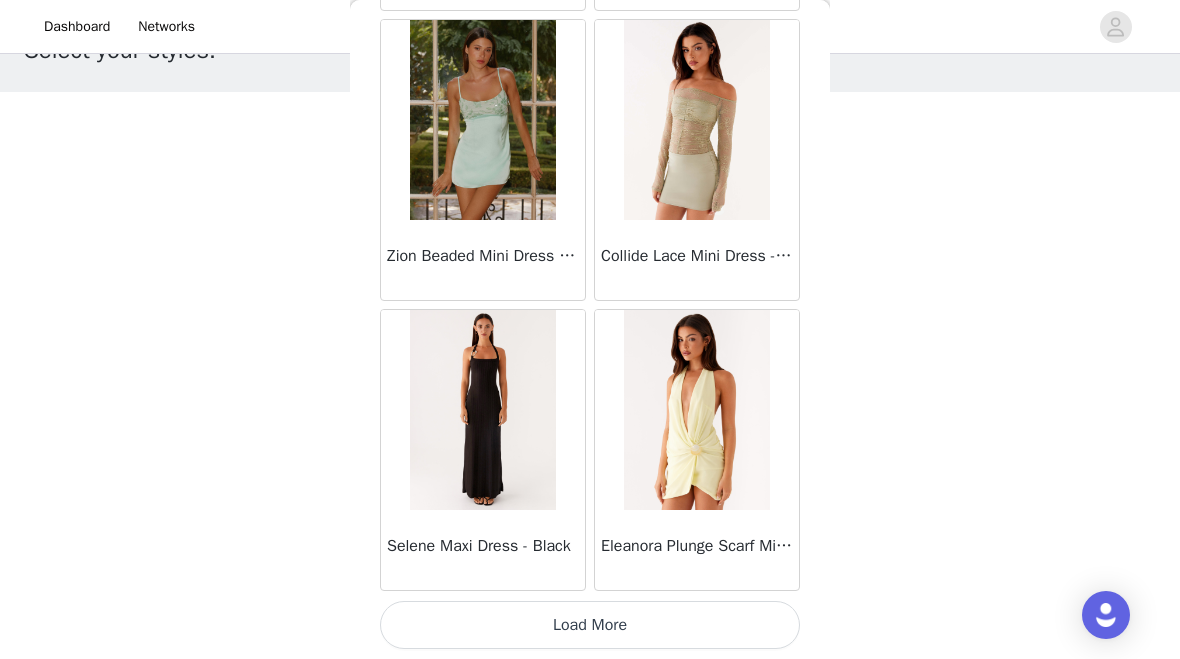 click on "Load More" at bounding box center [590, 625] 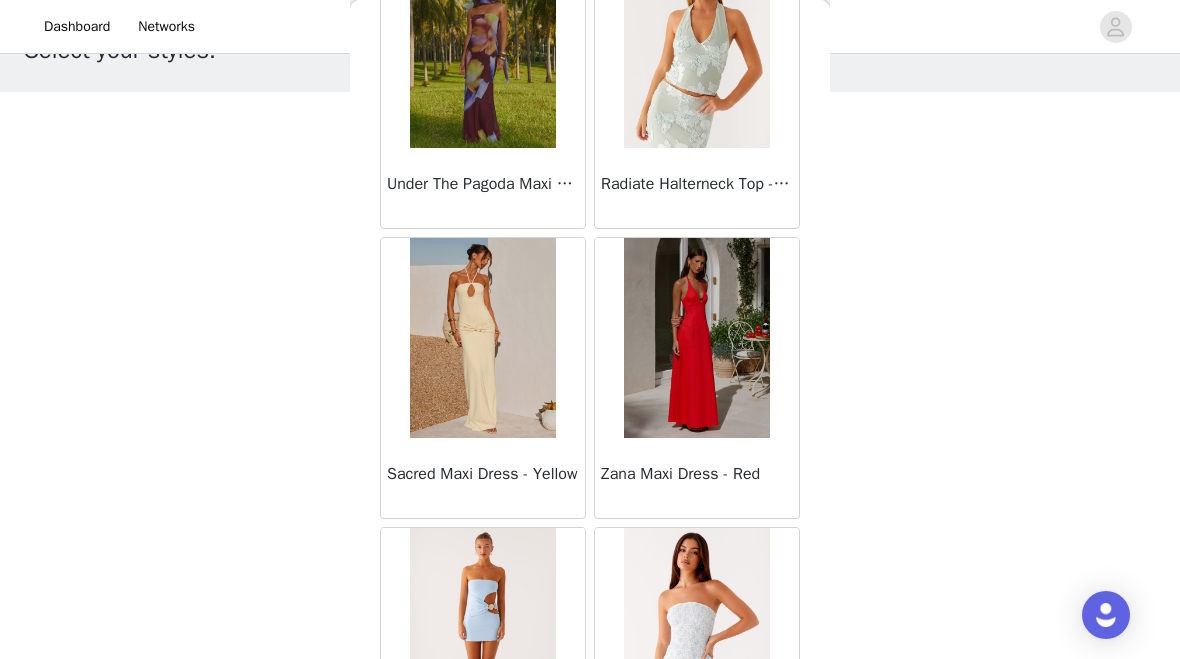 scroll, scrollTop: 51601, scrollLeft: 0, axis: vertical 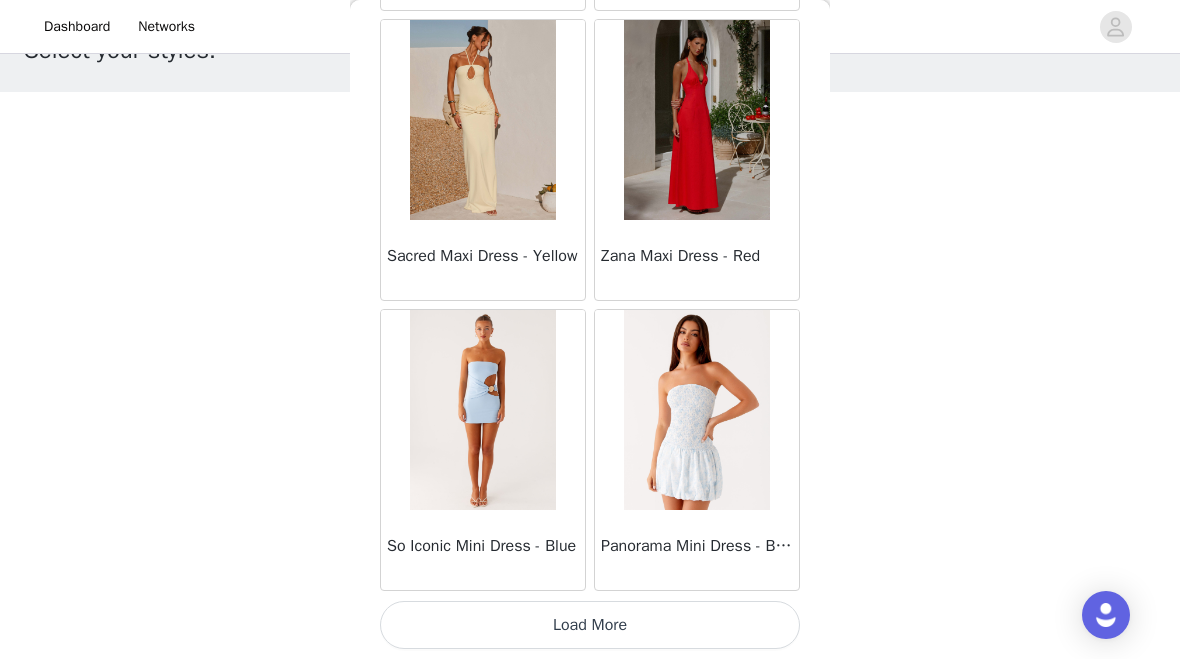 click on "Load More" at bounding box center [590, 625] 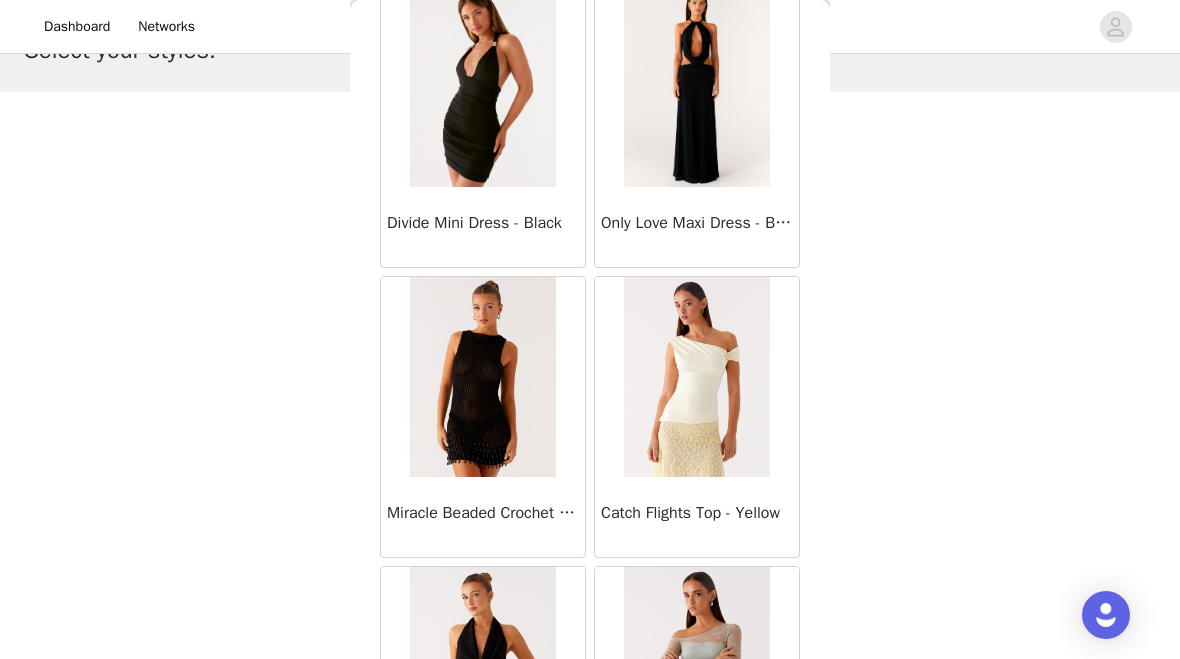 scroll, scrollTop: 53476, scrollLeft: 0, axis: vertical 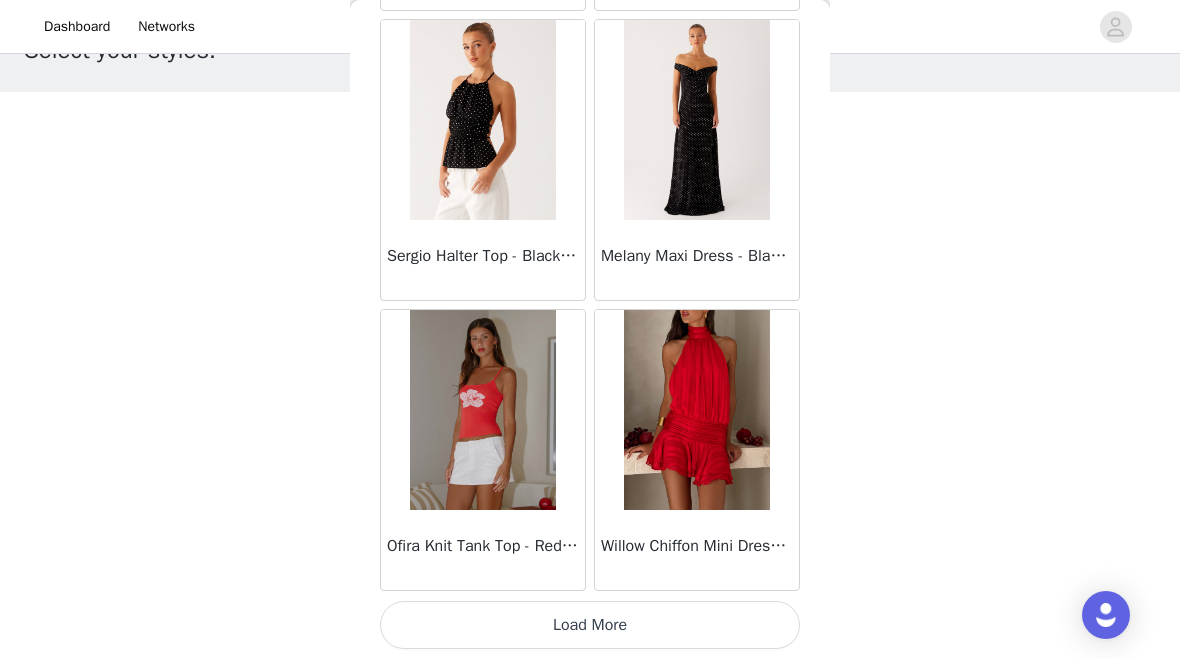 click on "Load More" at bounding box center [590, 625] 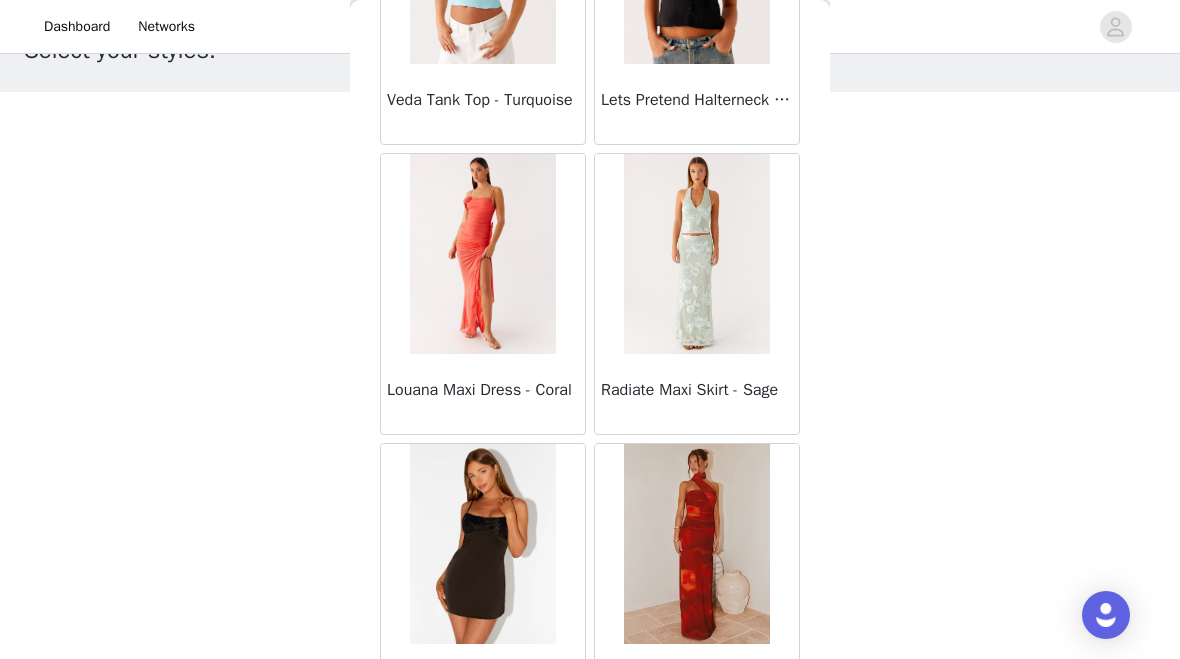 scroll, scrollTop: 57108, scrollLeft: 0, axis: vertical 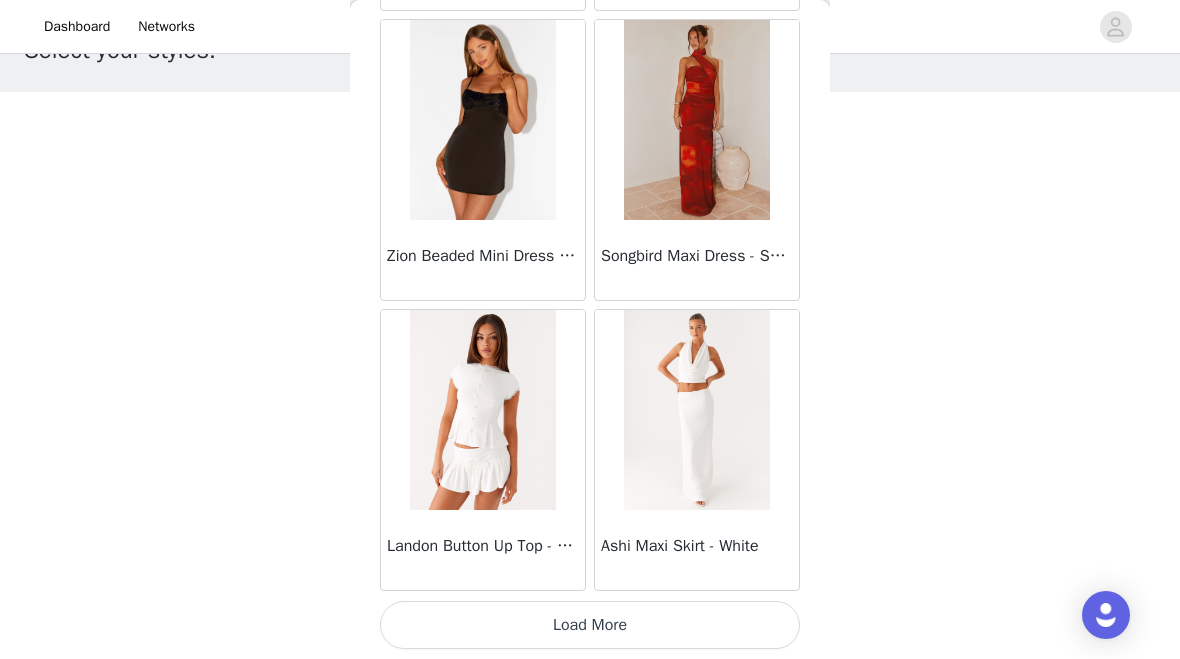 click on "Load More" at bounding box center (590, 625) 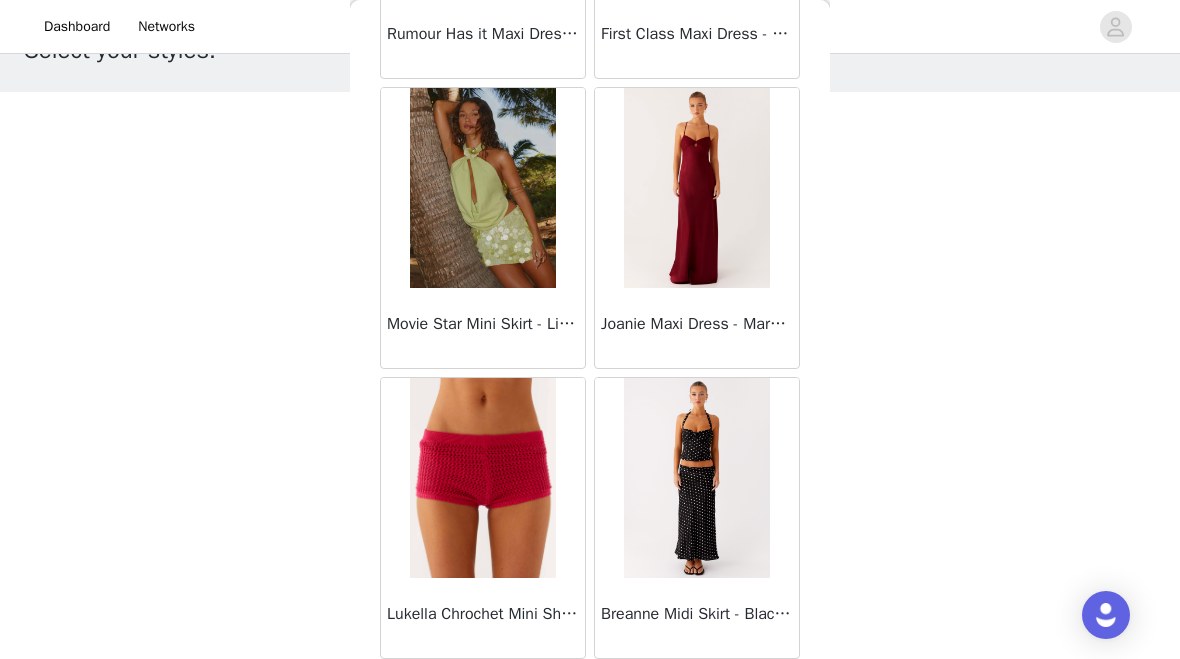scroll, scrollTop: 59177, scrollLeft: 0, axis: vertical 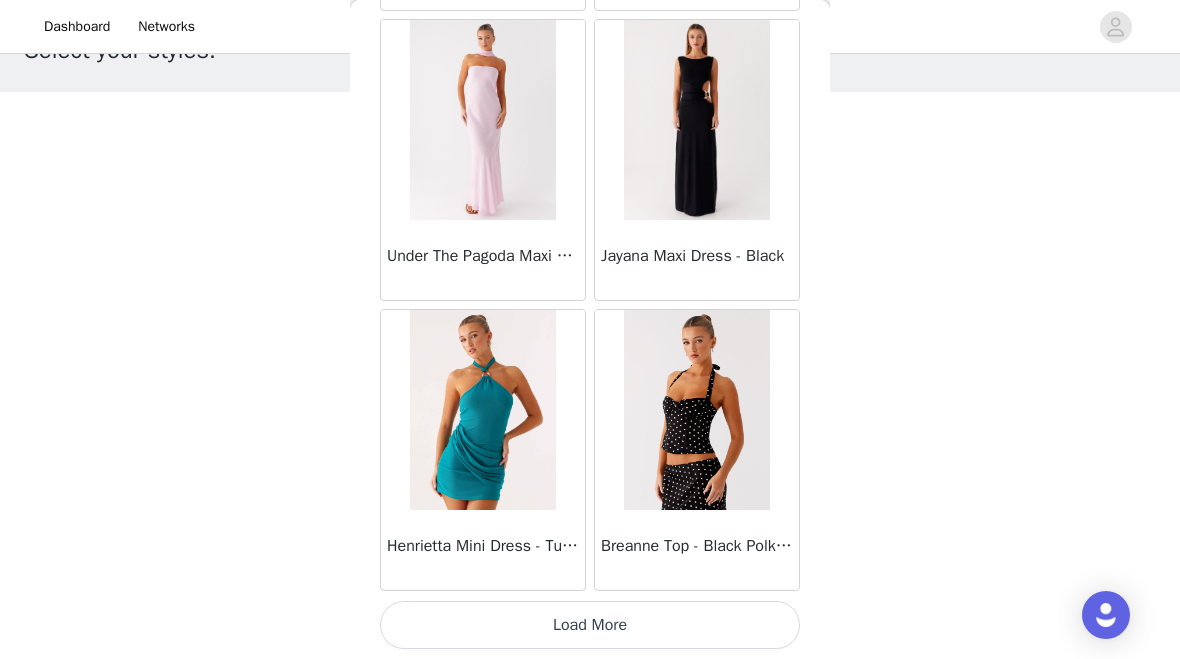 click on "Load More" at bounding box center [590, 625] 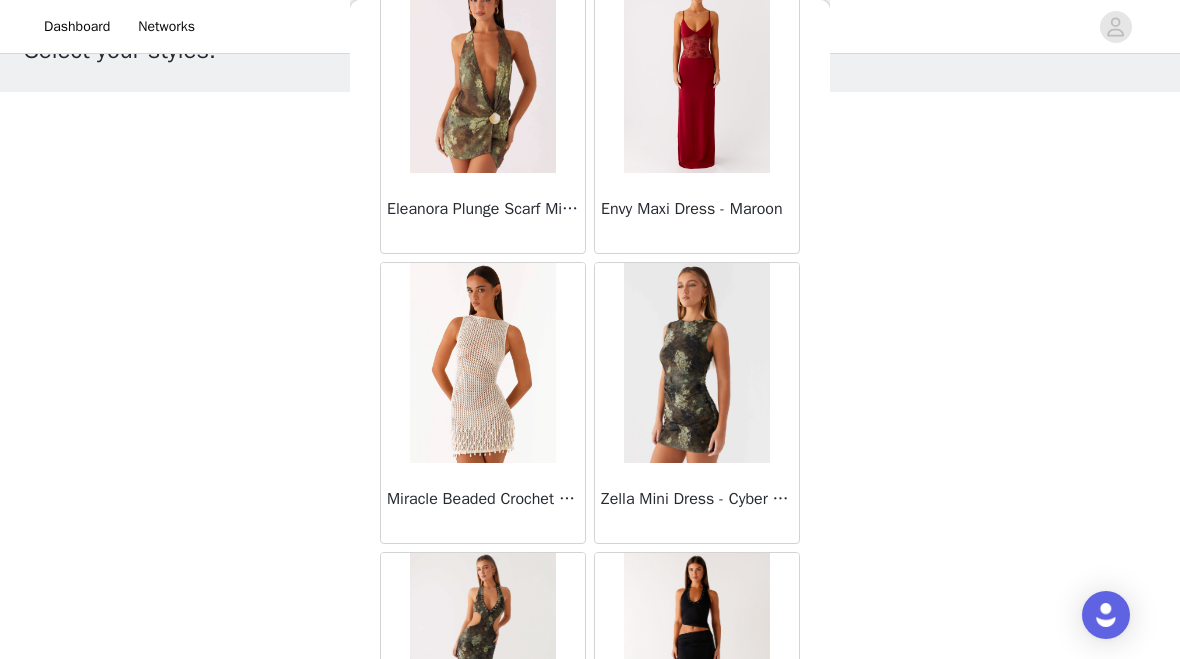 scroll, scrollTop: 63143, scrollLeft: 0, axis: vertical 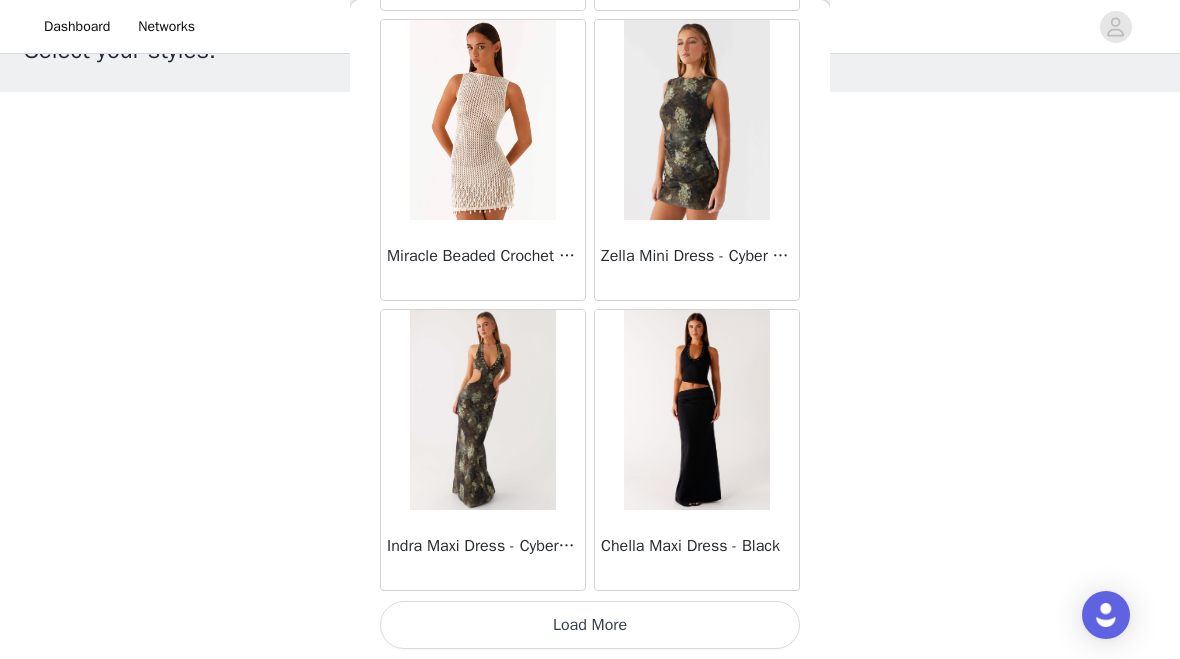 click on "Load More" at bounding box center [590, 625] 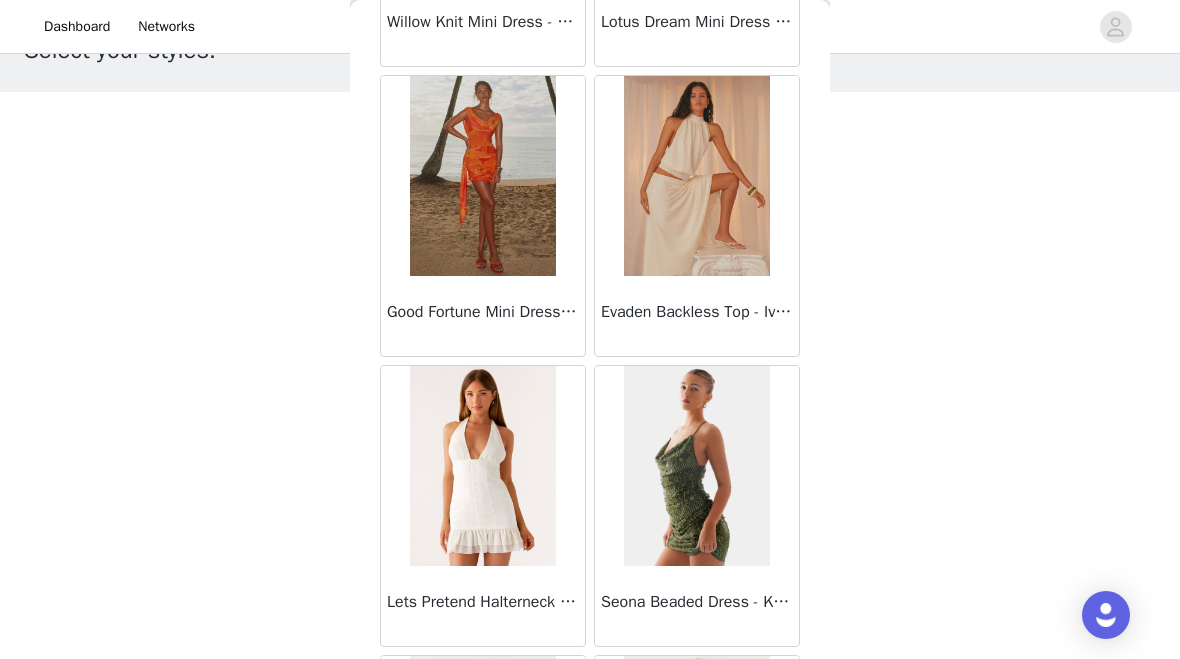 scroll, scrollTop: 64721, scrollLeft: 0, axis: vertical 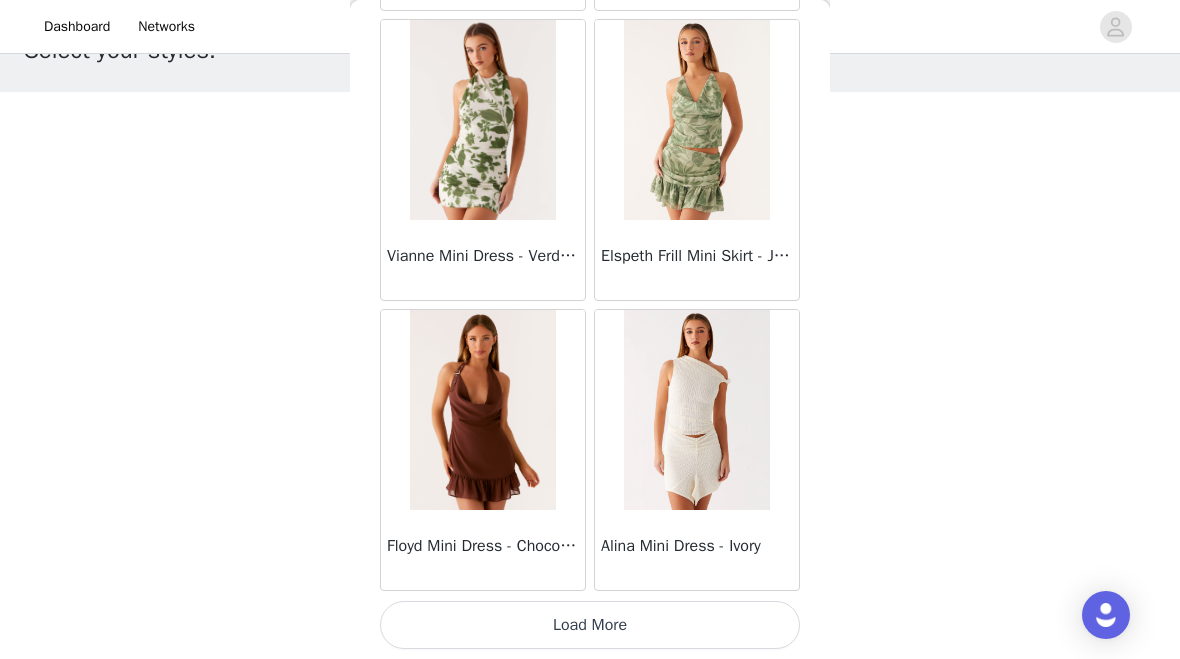 click on "Load More" at bounding box center [590, 625] 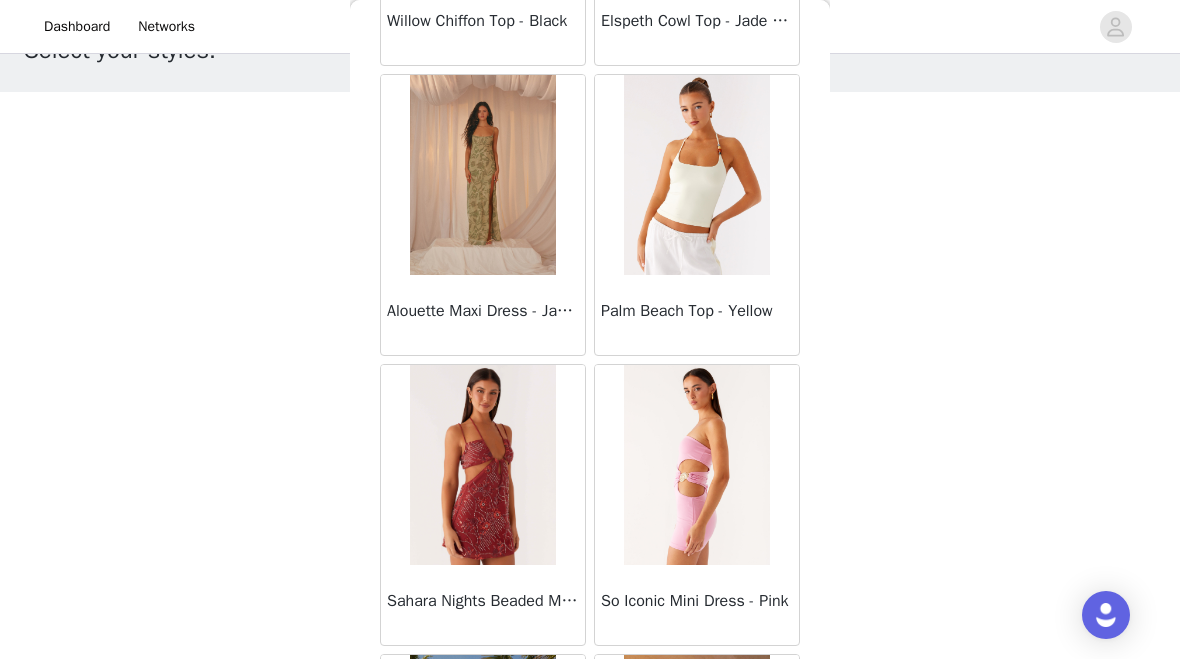 scroll, scrollTop: 67601, scrollLeft: 0, axis: vertical 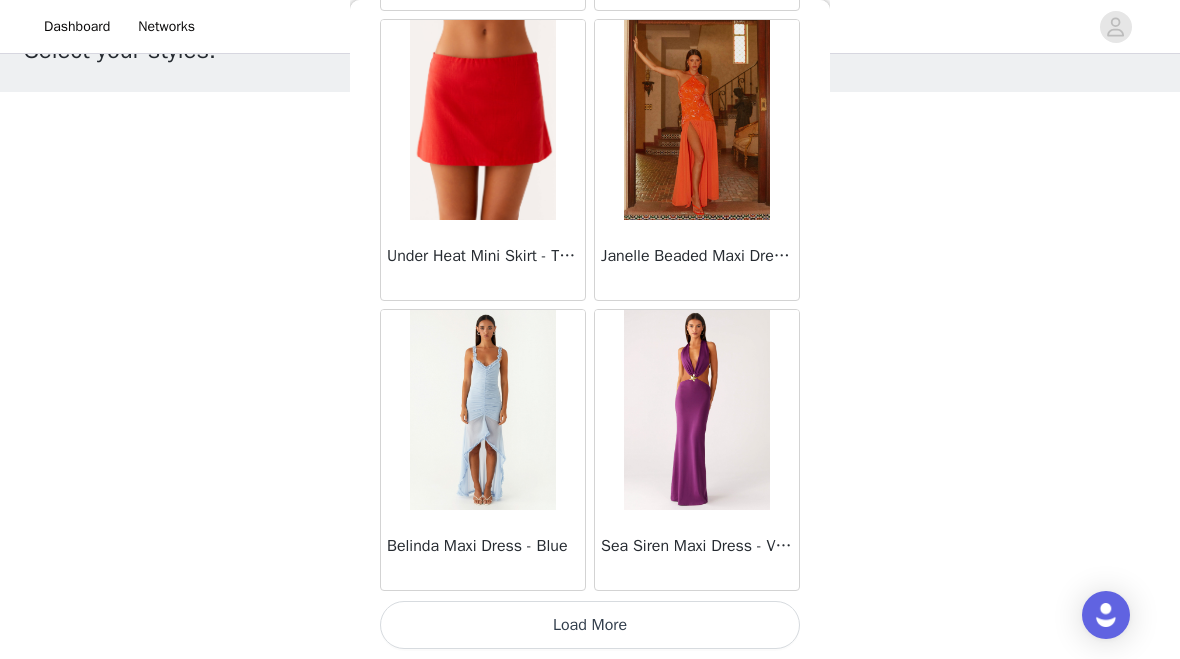 click on "Load More" at bounding box center (590, 625) 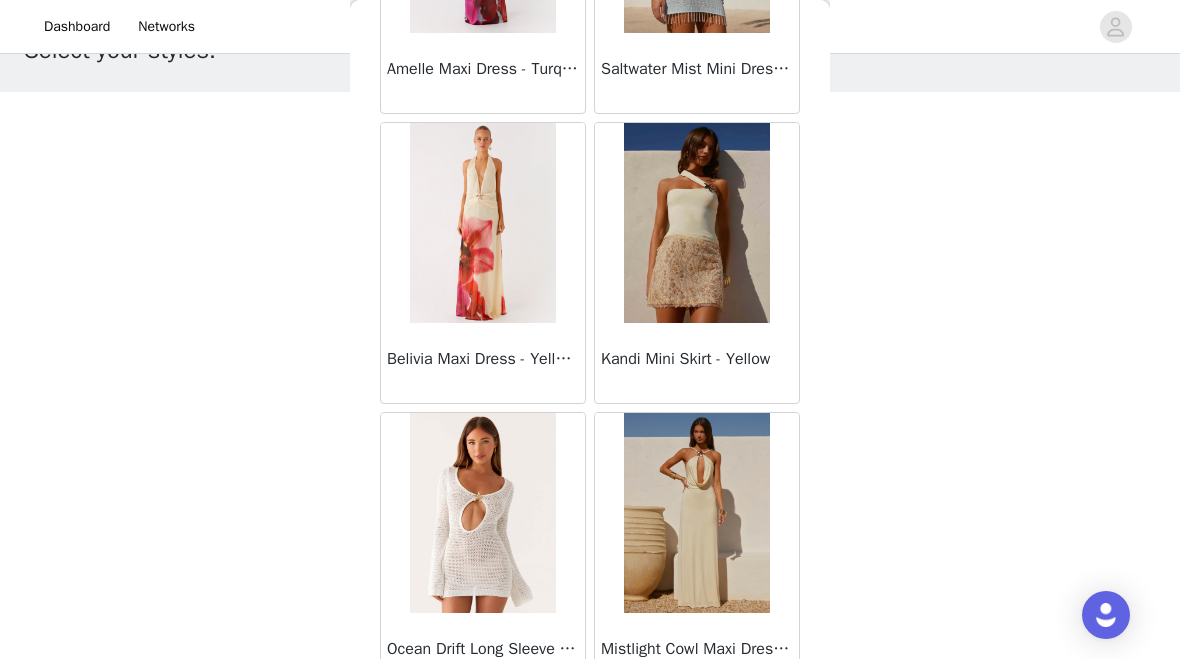 scroll, scrollTop: 71063, scrollLeft: 0, axis: vertical 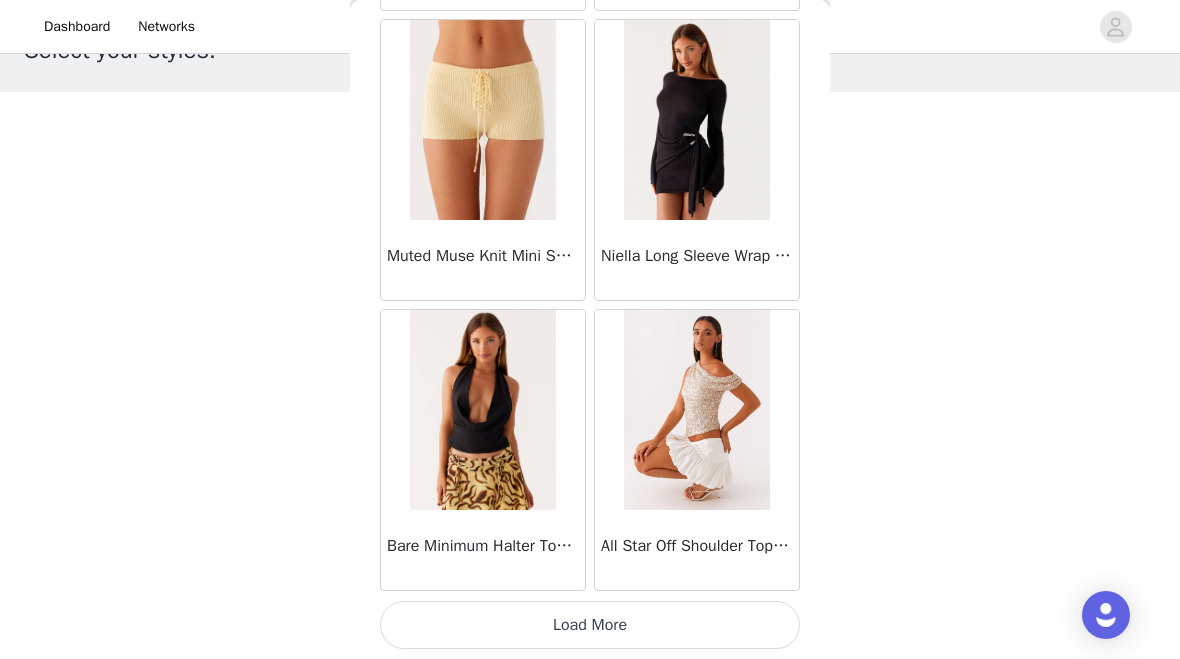 click on "Load More" at bounding box center (590, 625) 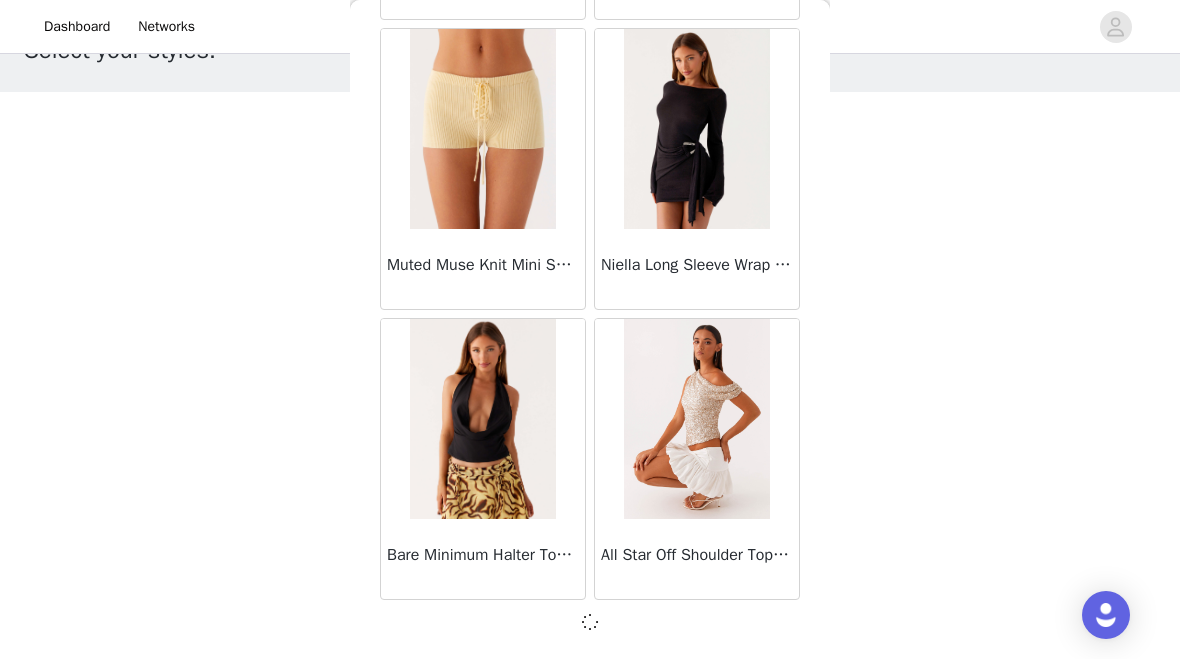 scroll, scrollTop: 71992, scrollLeft: 0, axis: vertical 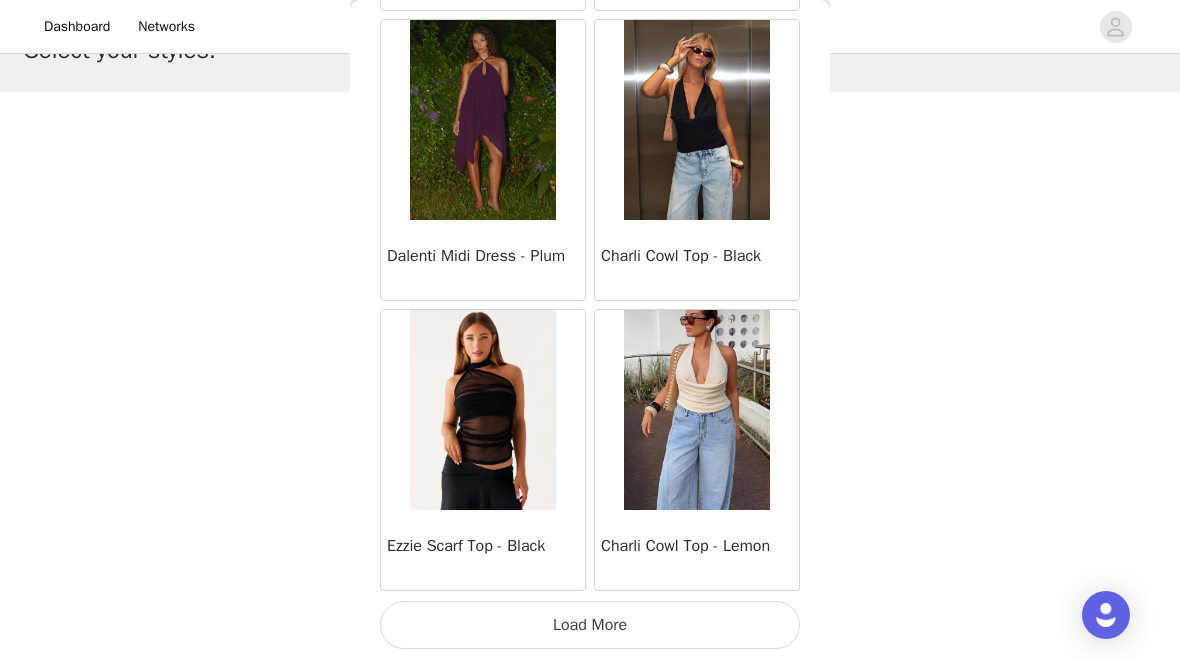 click on "Load More" at bounding box center [590, 625] 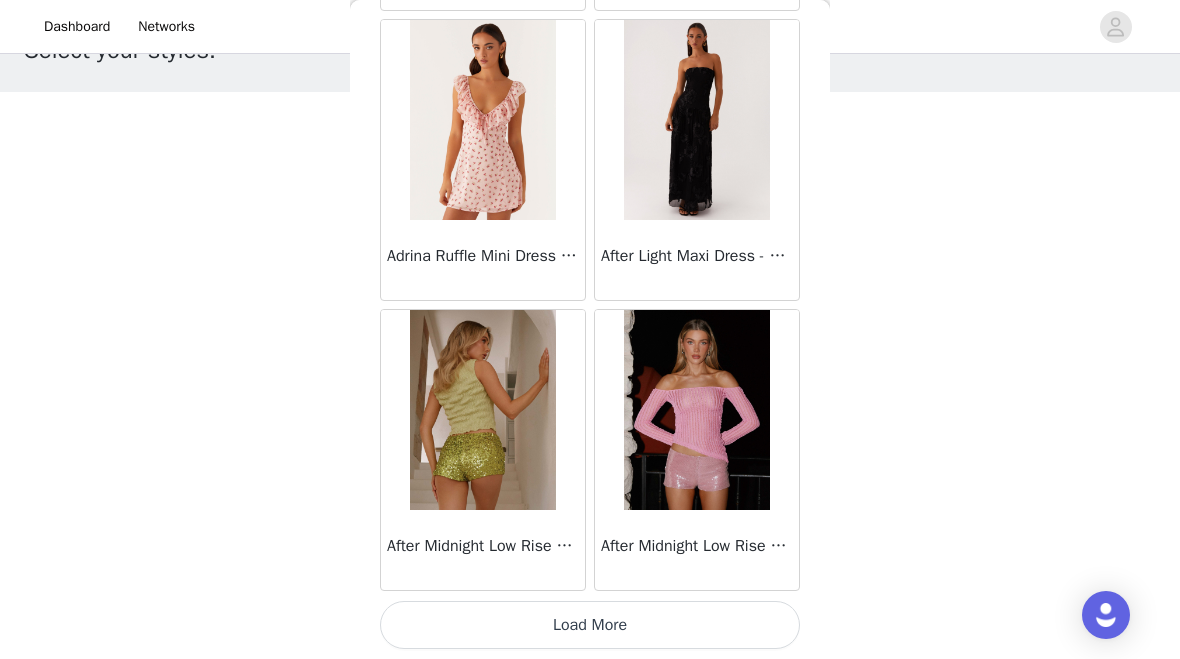click on "Load More" at bounding box center (590, 625) 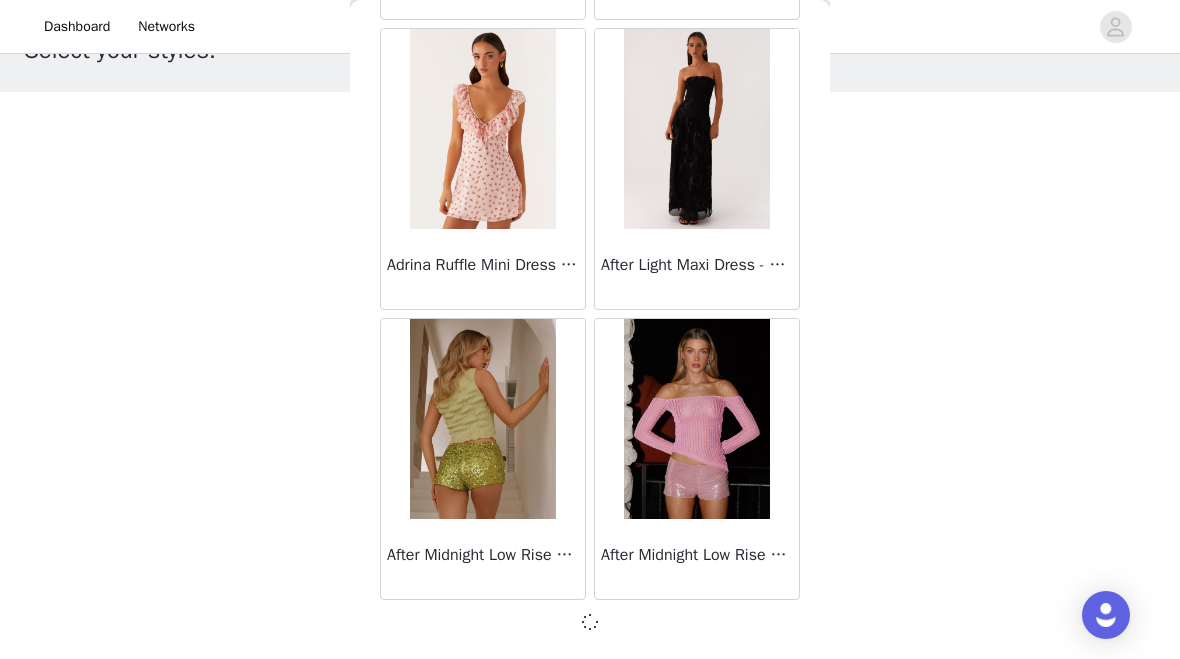 scroll, scrollTop: 77792, scrollLeft: 0, axis: vertical 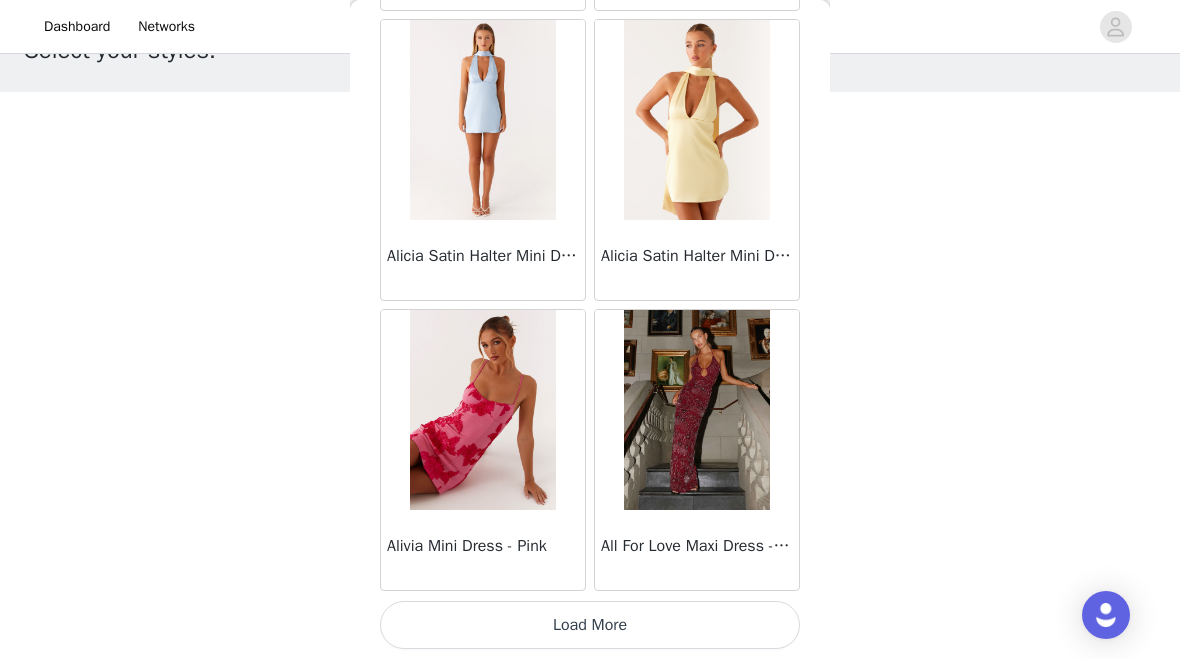 click on "Load More" at bounding box center [590, 625] 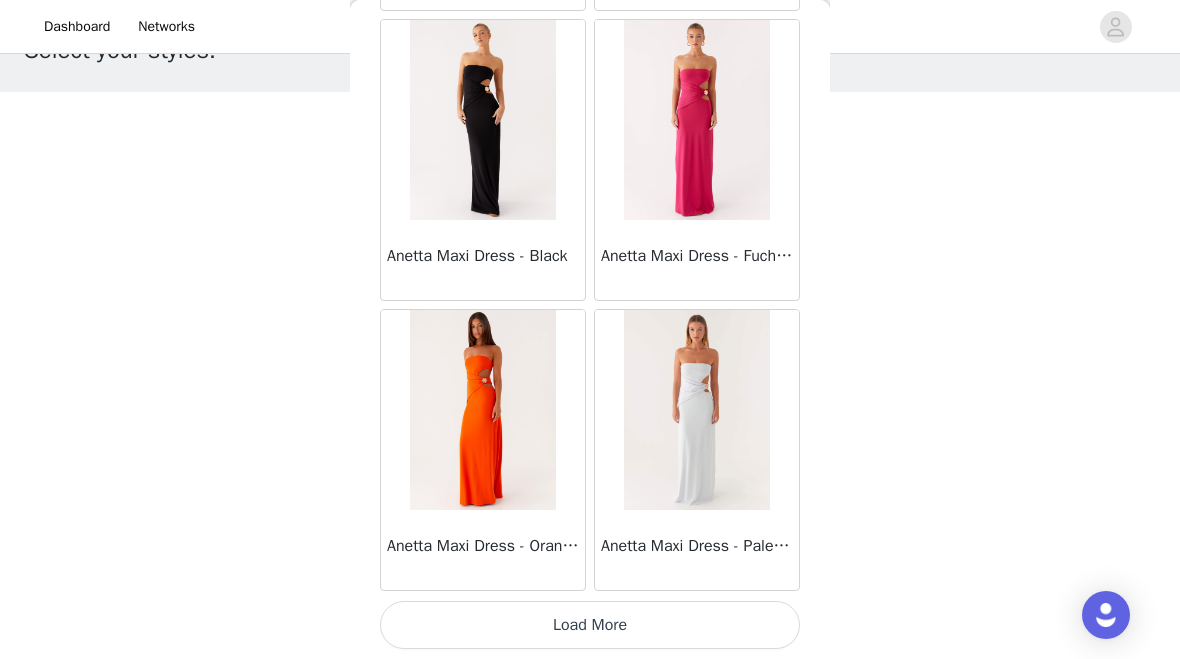 click on "Load More" at bounding box center (590, 625) 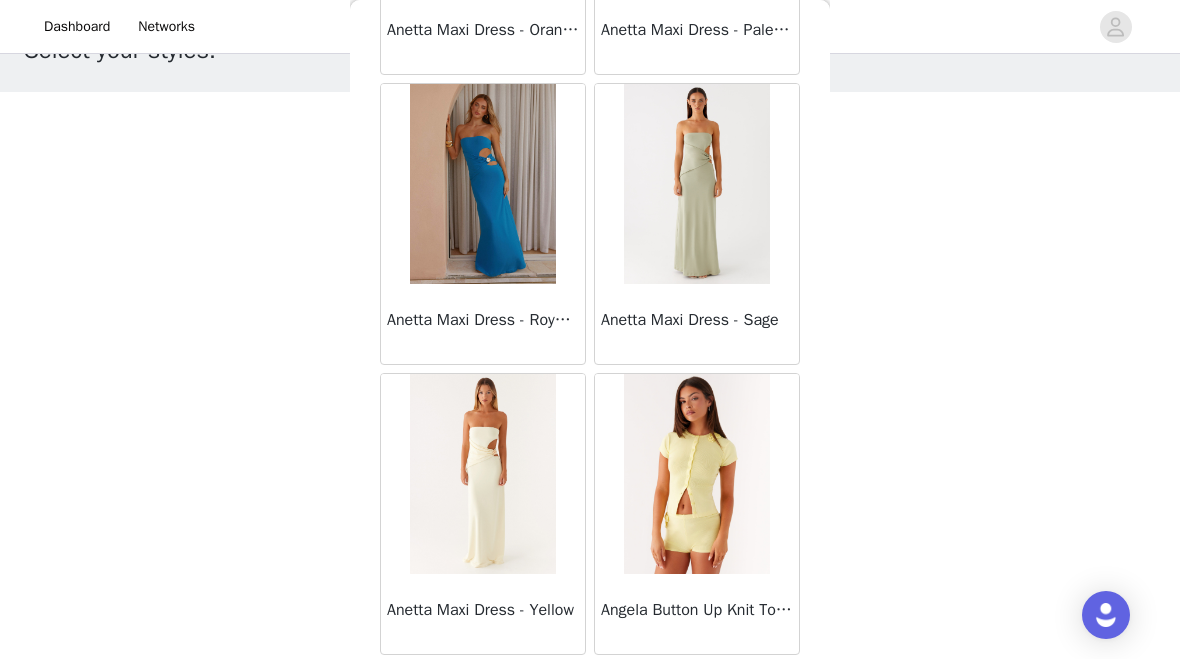 scroll, scrollTop: 84117, scrollLeft: 0, axis: vertical 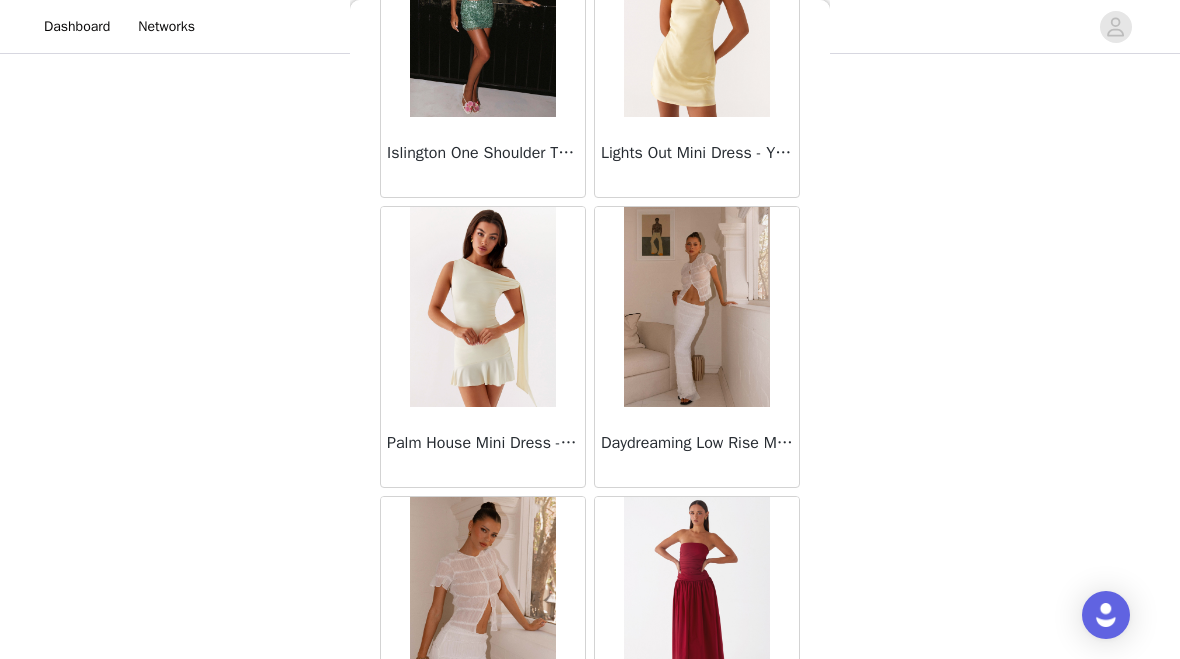 click on "Daydreaming Low Rise Maxi Skirt - White" at bounding box center [697, 443] 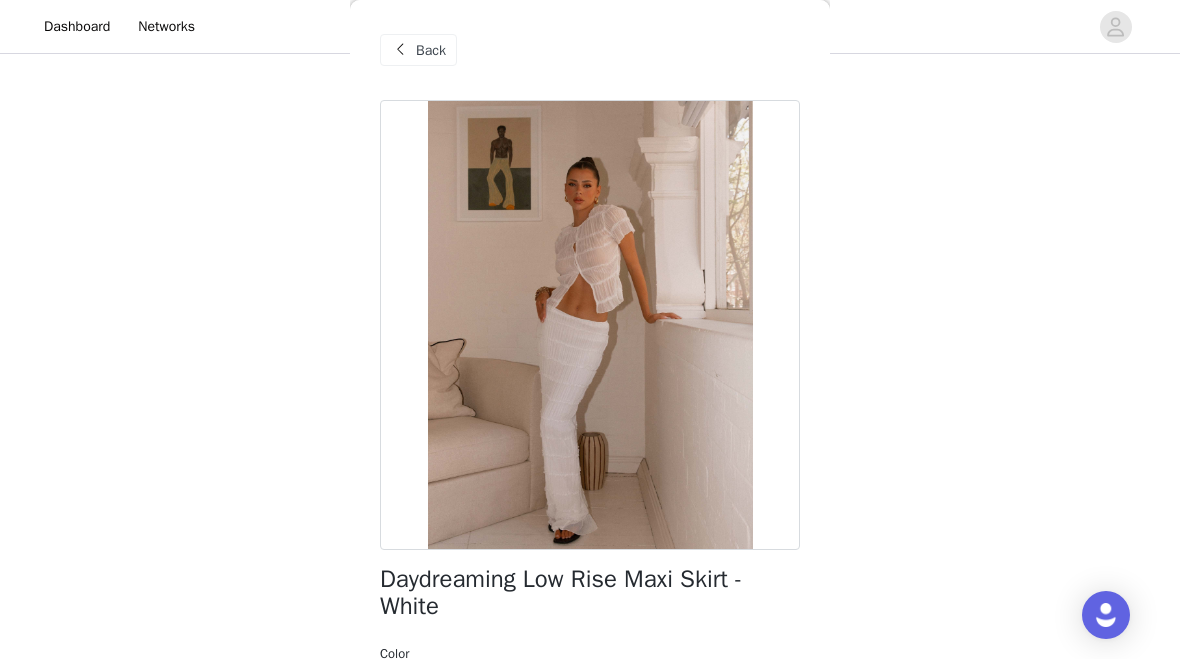 scroll, scrollTop: 0, scrollLeft: 0, axis: both 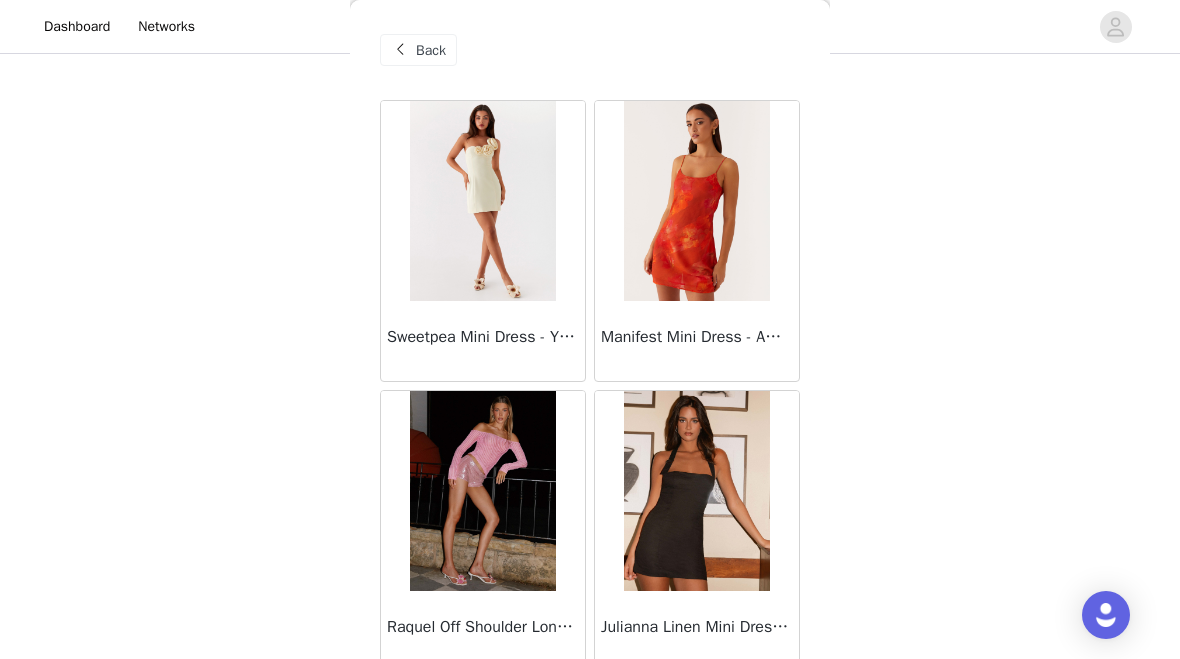 click at bounding box center (400, 50) 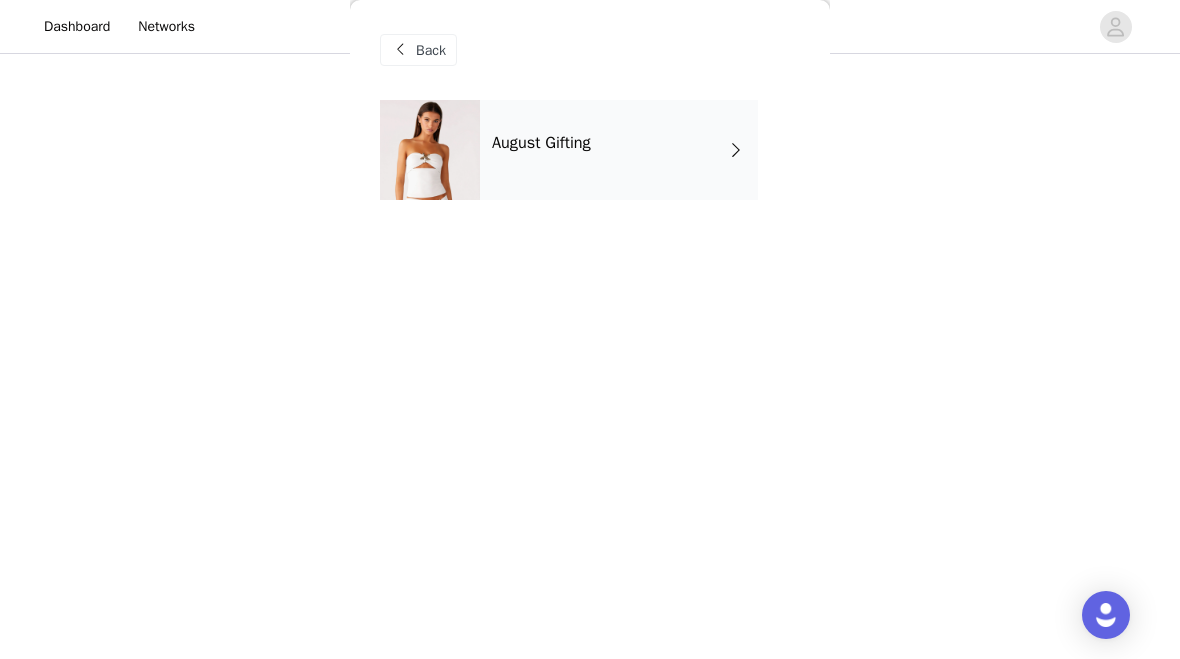 click on "August Gifting" at bounding box center [541, 143] 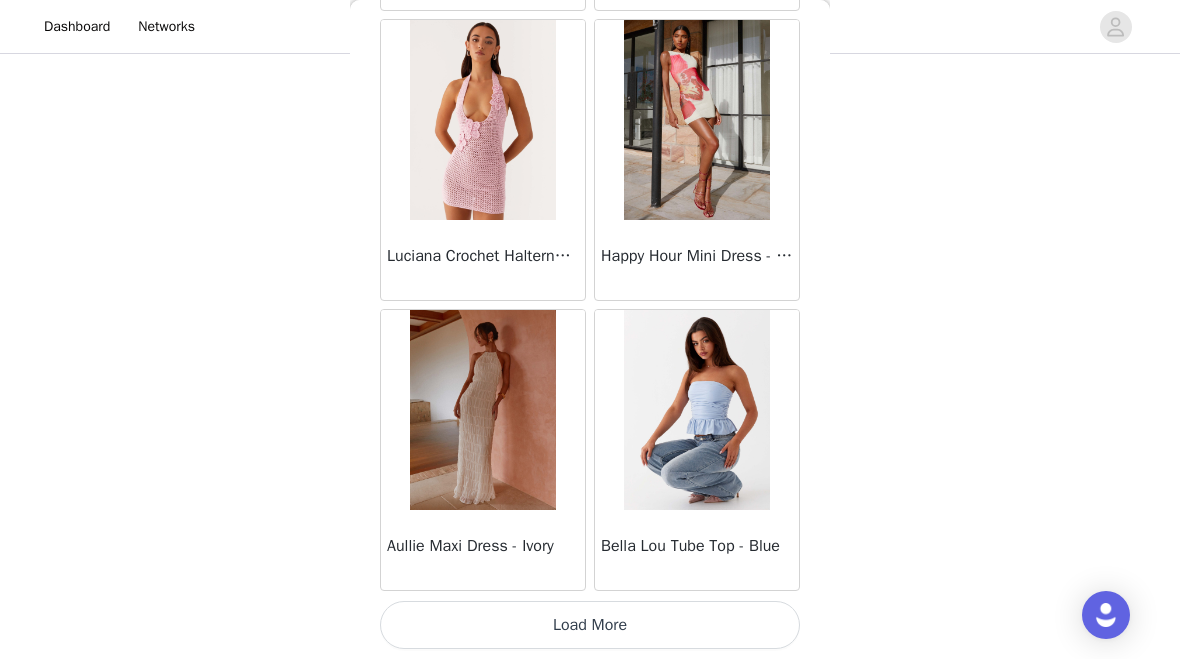 click on "Load More" at bounding box center (590, 625) 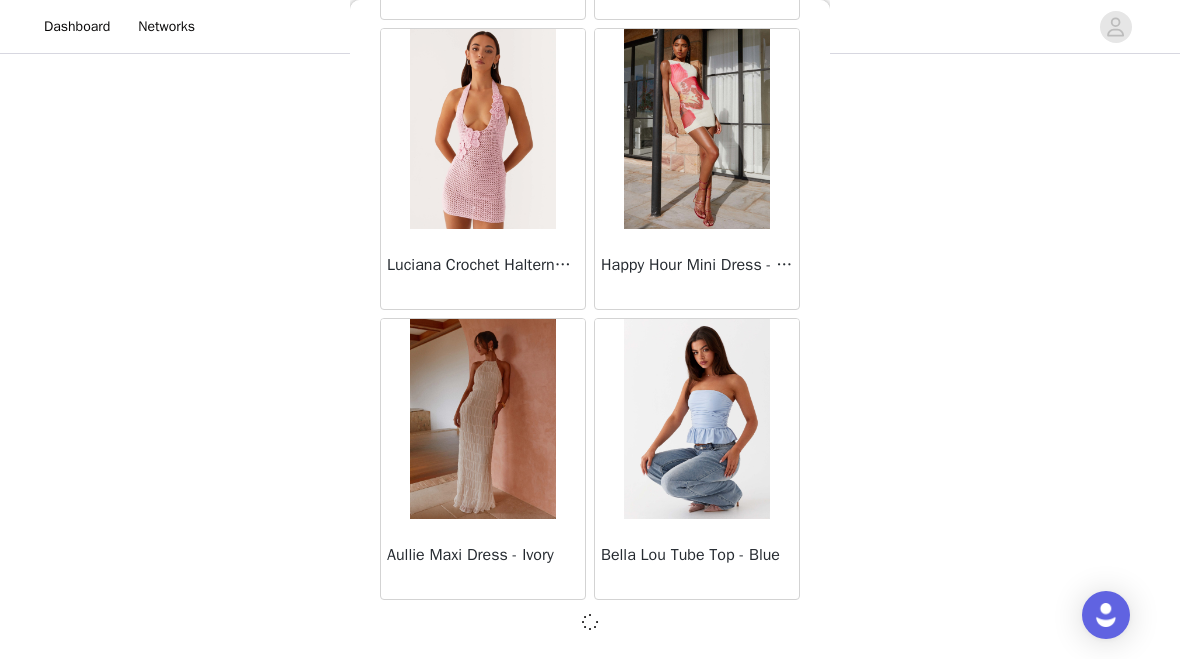 scroll, scrollTop: 2392, scrollLeft: 0, axis: vertical 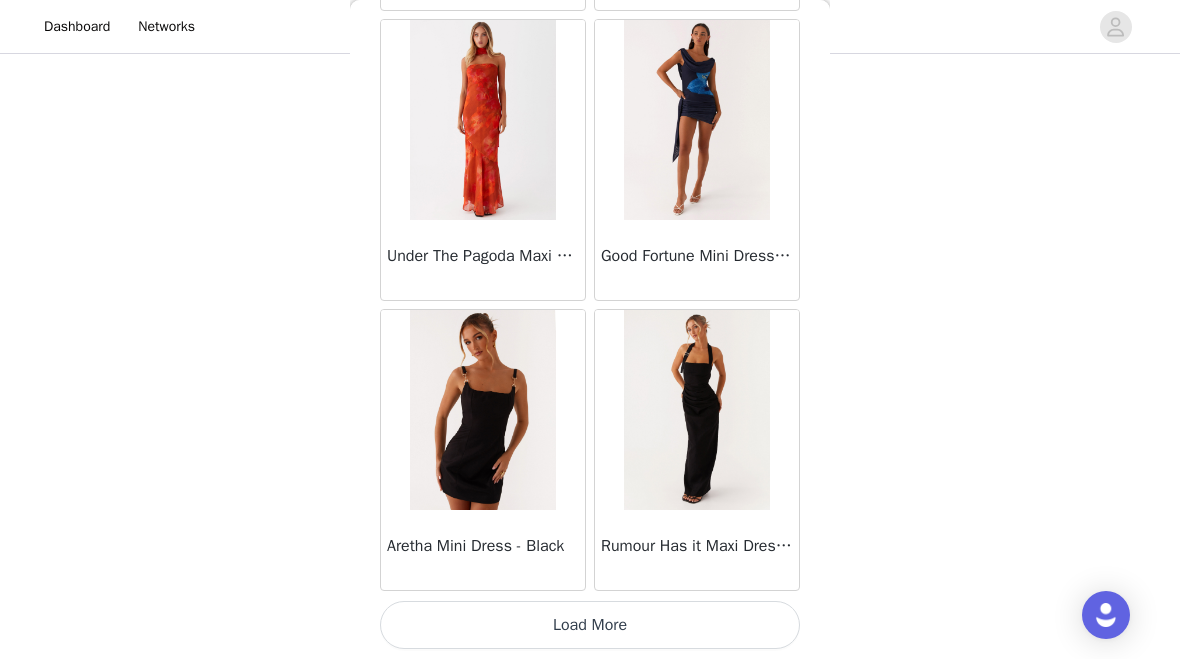 click on "Load More" at bounding box center (590, 625) 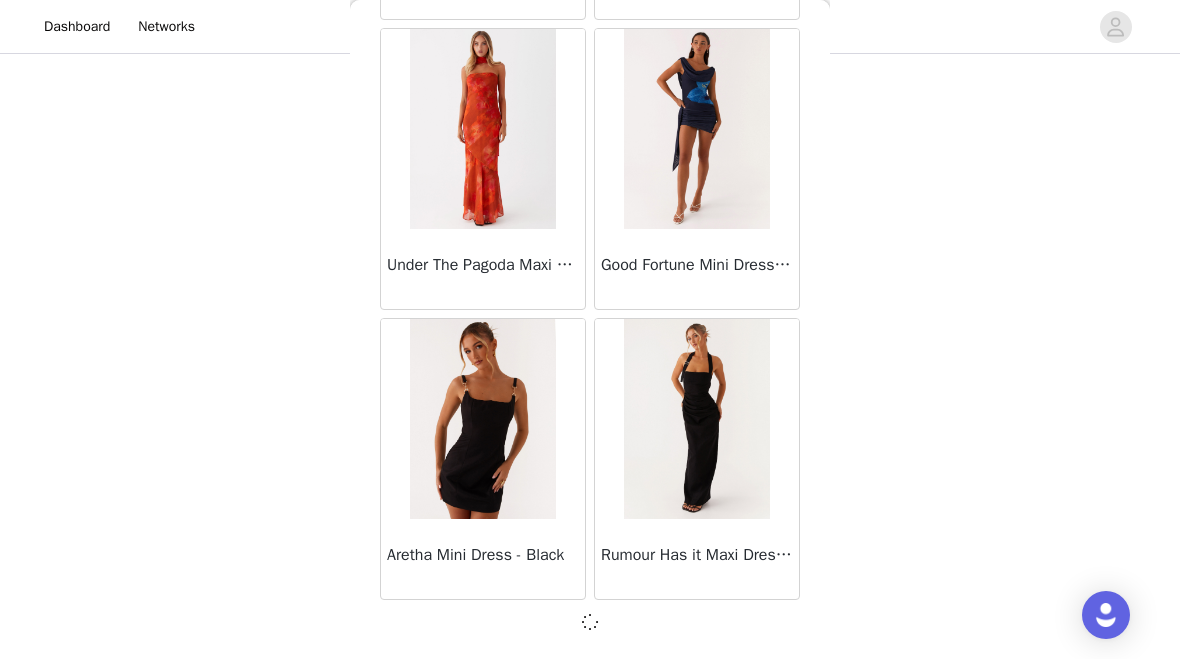 scroll, scrollTop: 5292, scrollLeft: 0, axis: vertical 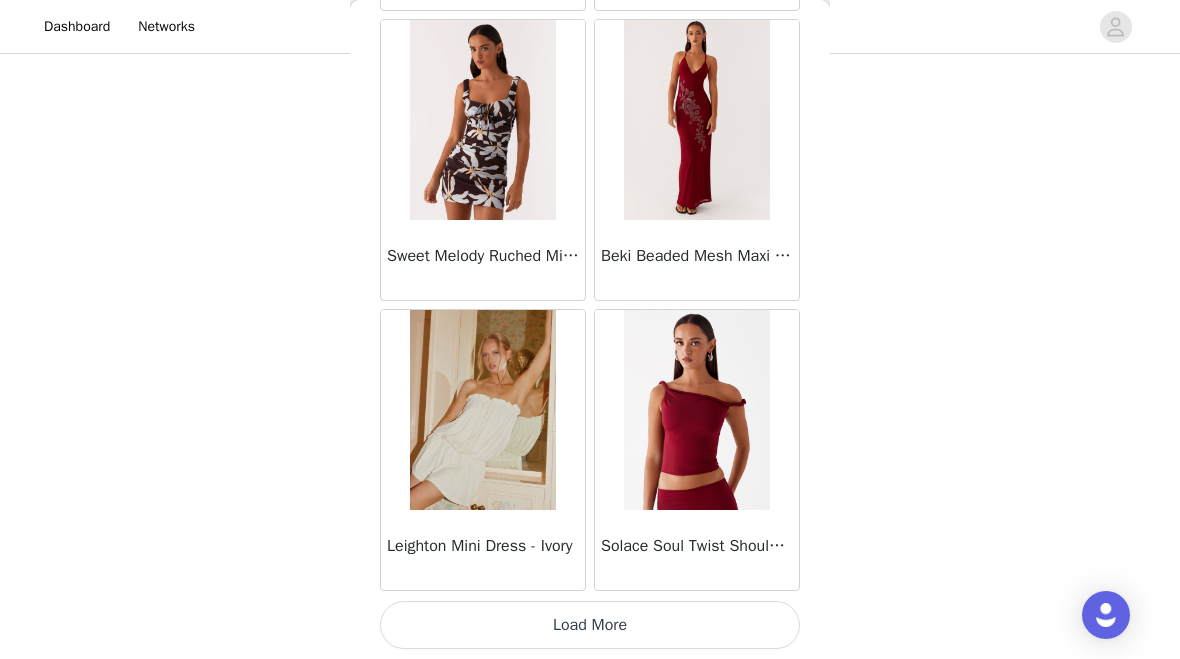 click on "Load More" at bounding box center [590, 625] 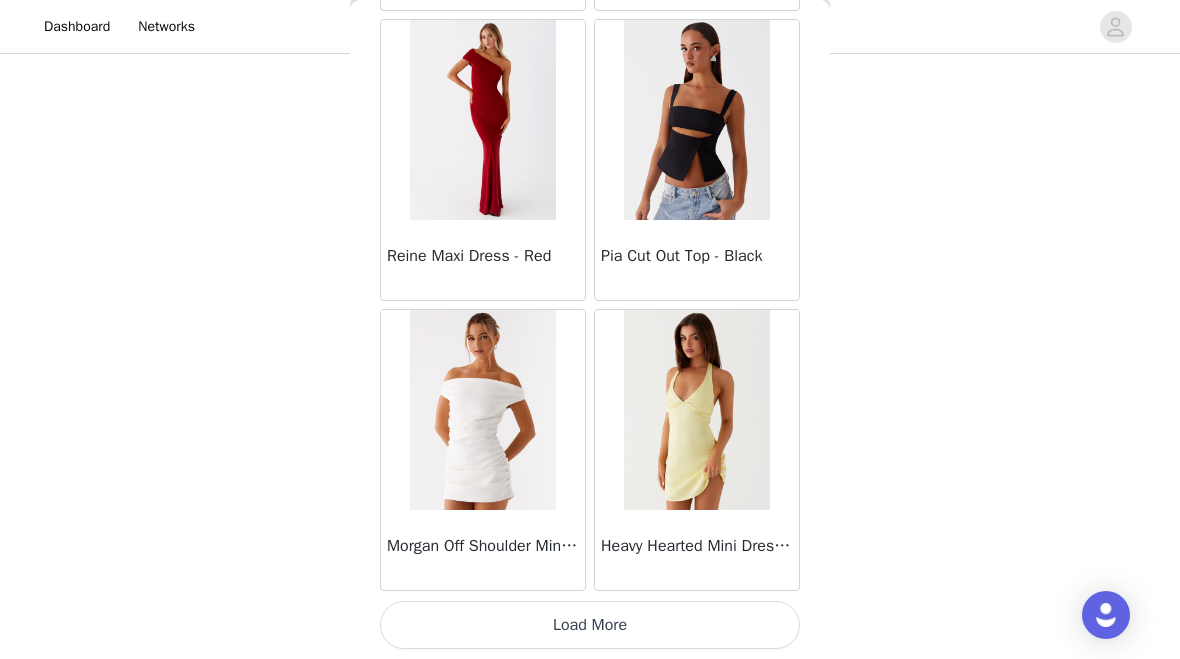 click on "Load More" at bounding box center [590, 625] 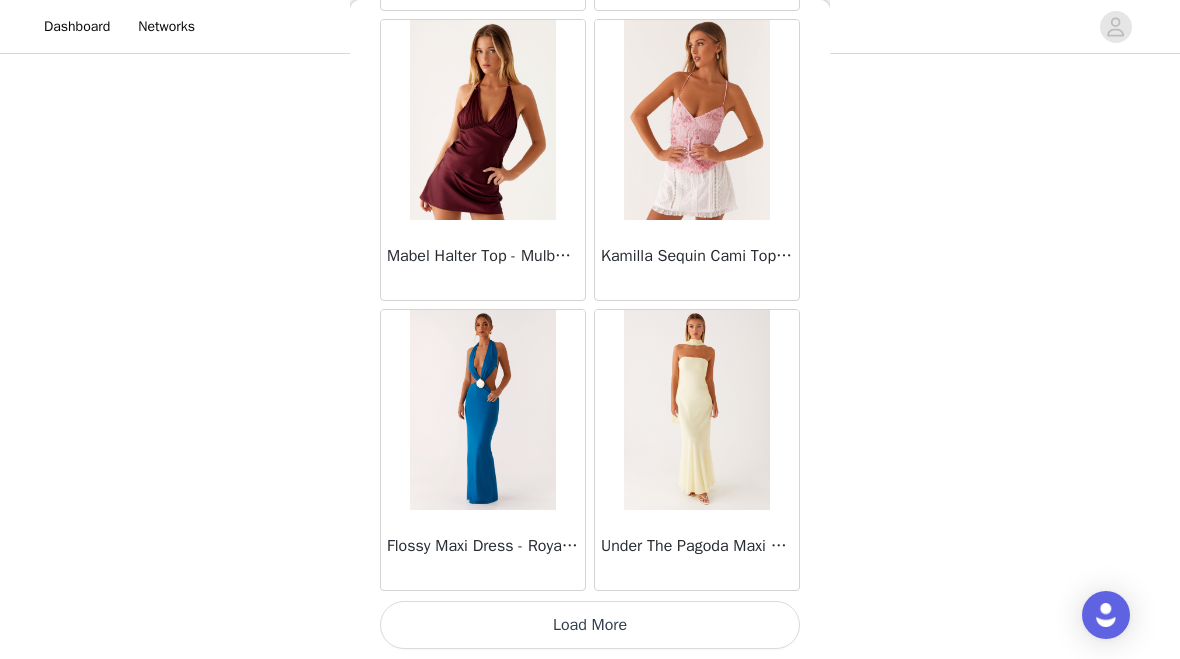 click on "Load More" at bounding box center (590, 625) 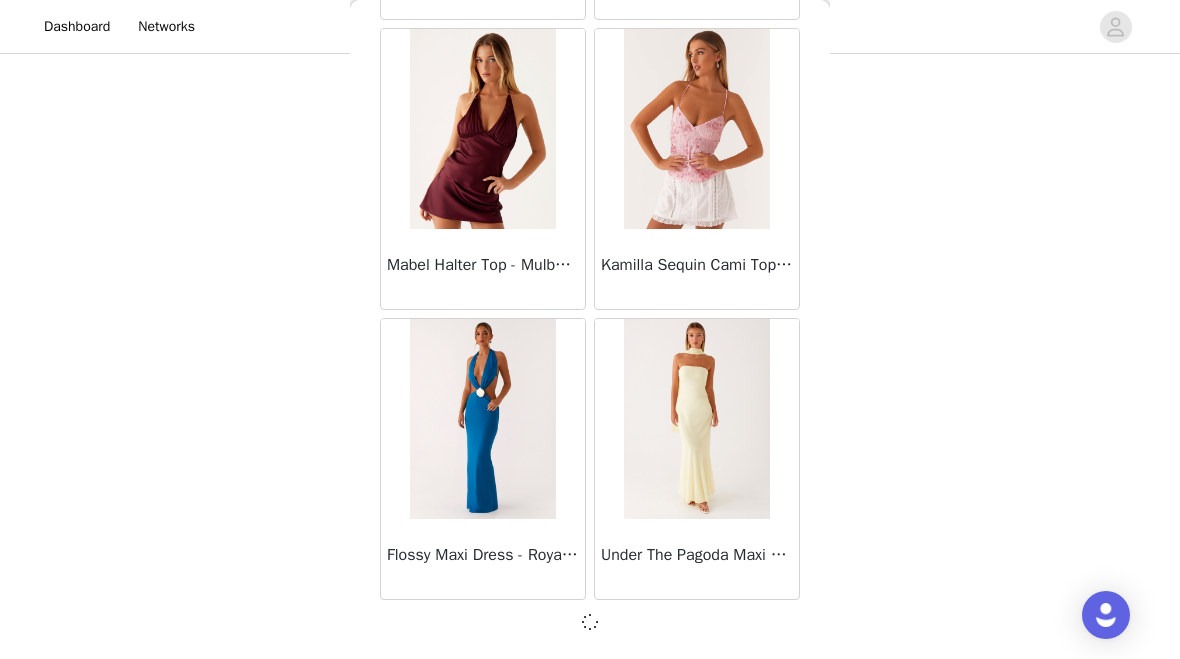 scroll, scrollTop: 13992, scrollLeft: 0, axis: vertical 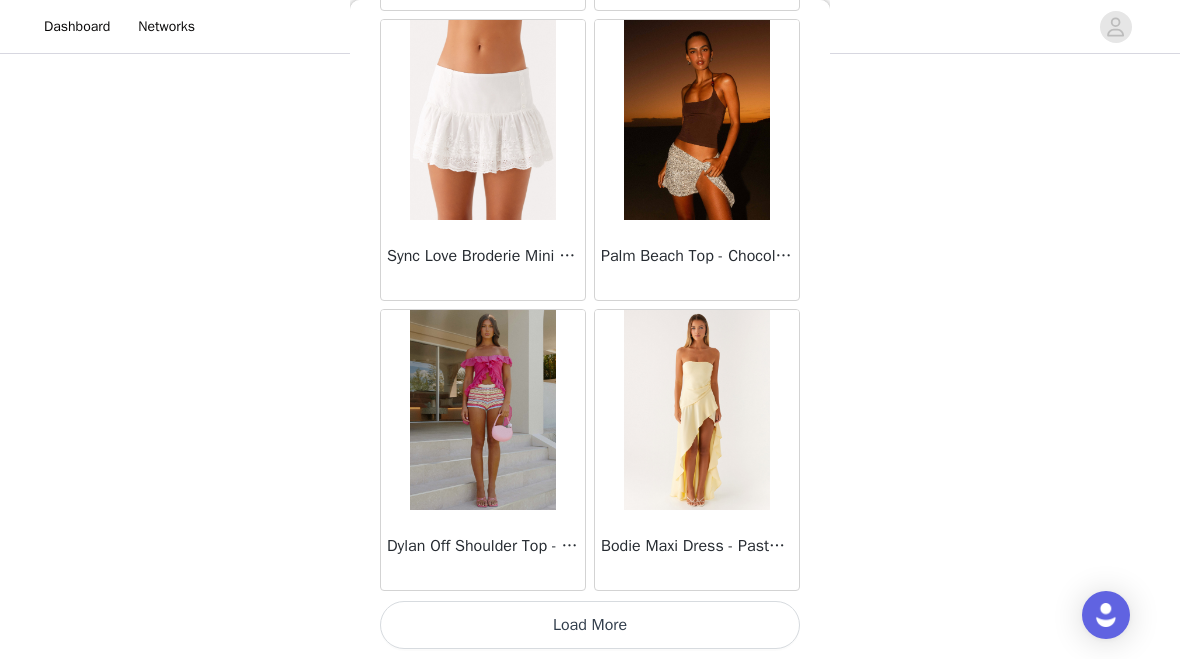 click on "Load More" at bounding box center (590, 625) 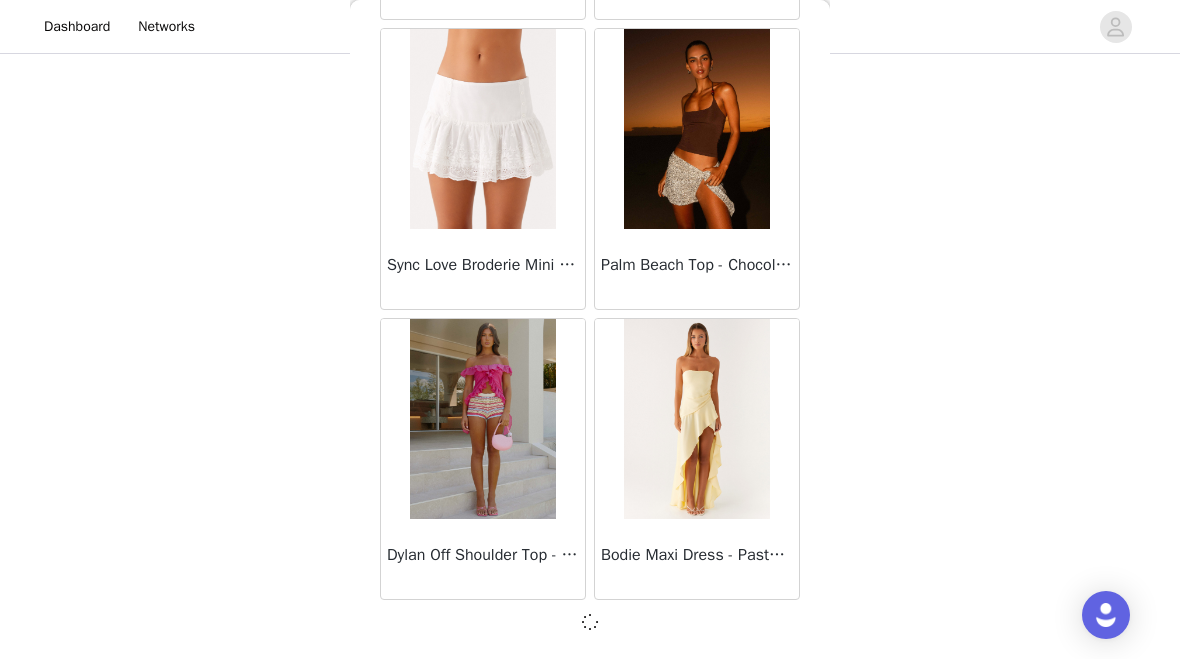 scroll, scrollTop: 16892, scrollLeft: 0, axis: vertical 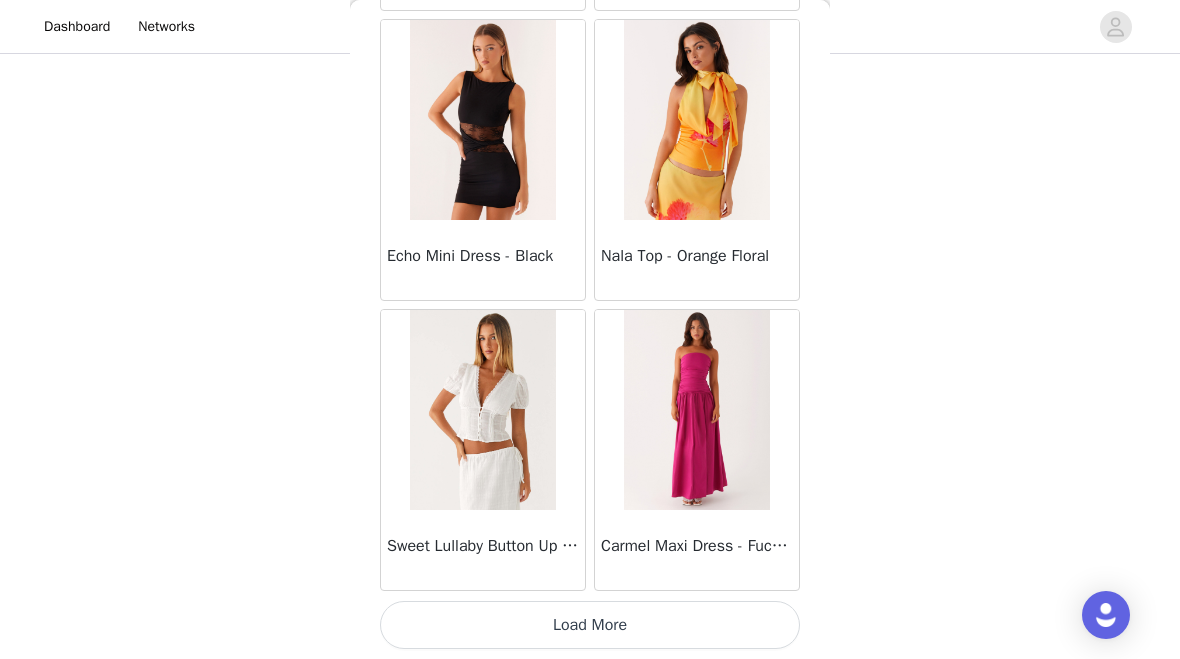 click on "Load More" at bounding box center (590, 625) 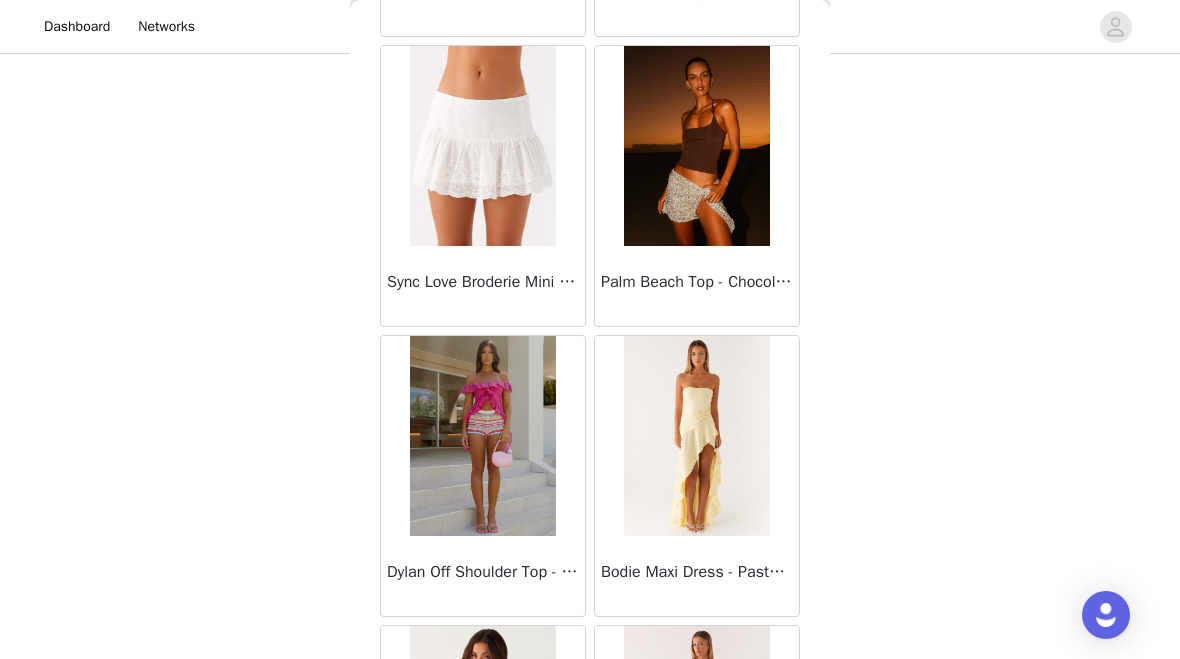 scroll, scrollTop: 16745, scrollLeft: 0, axis: vertical 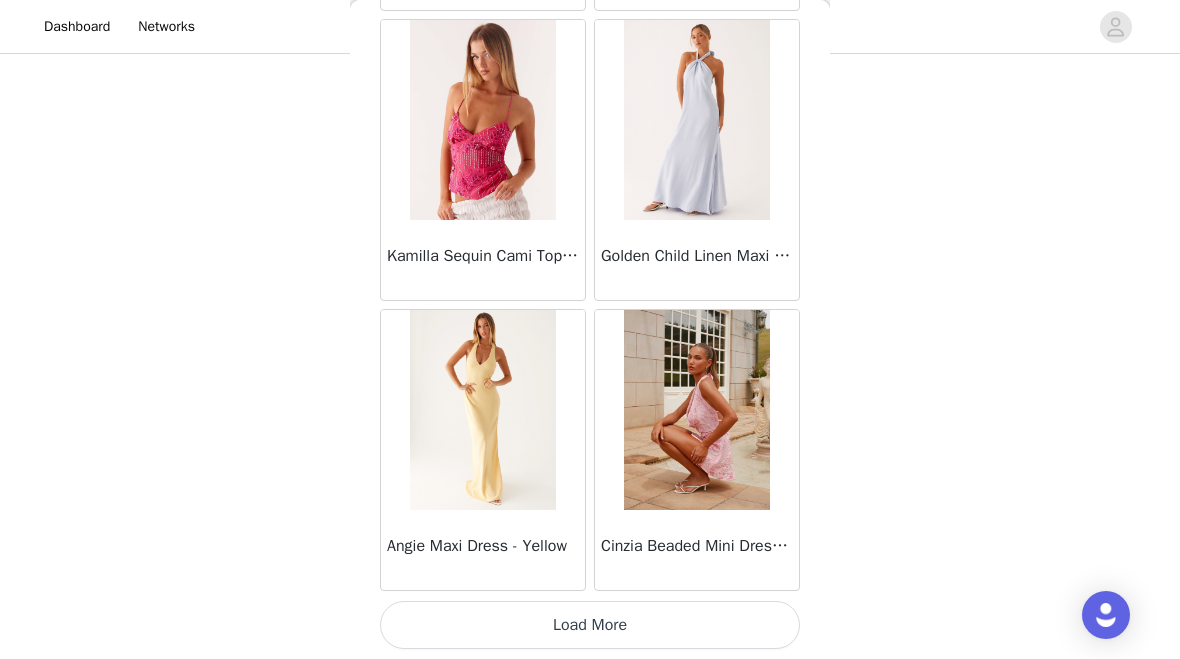 click on "Load More" at bounding box center [590, 625] 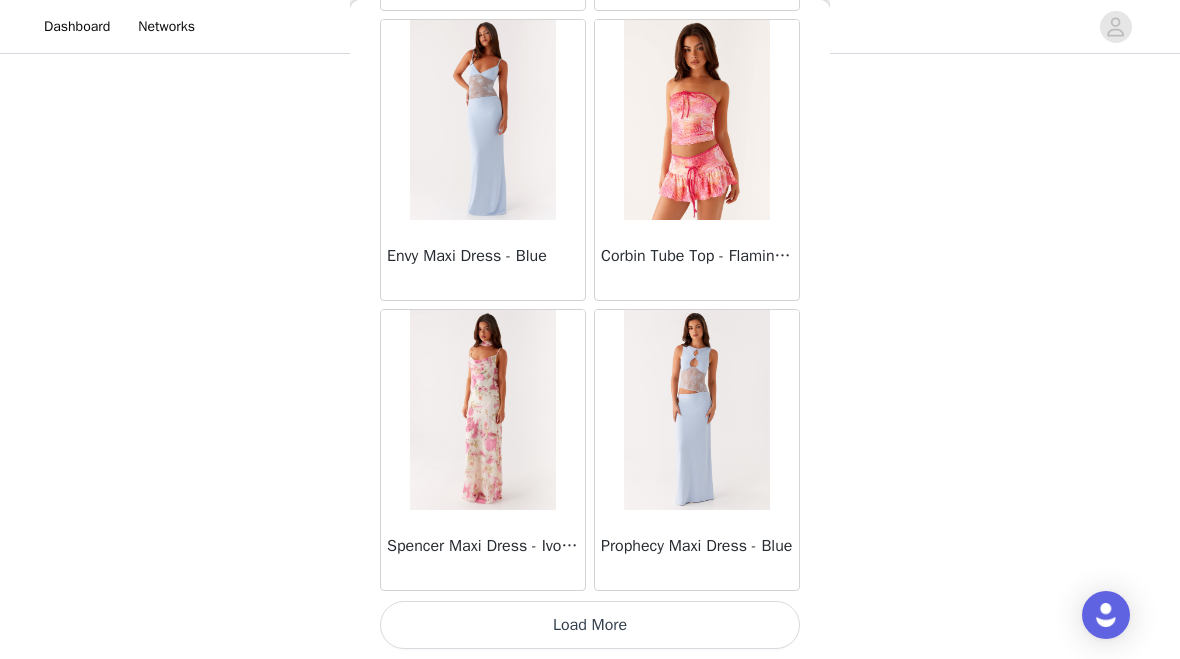 scroll, scrollTop: 25601, scrollLeft: 0, axis: vertical 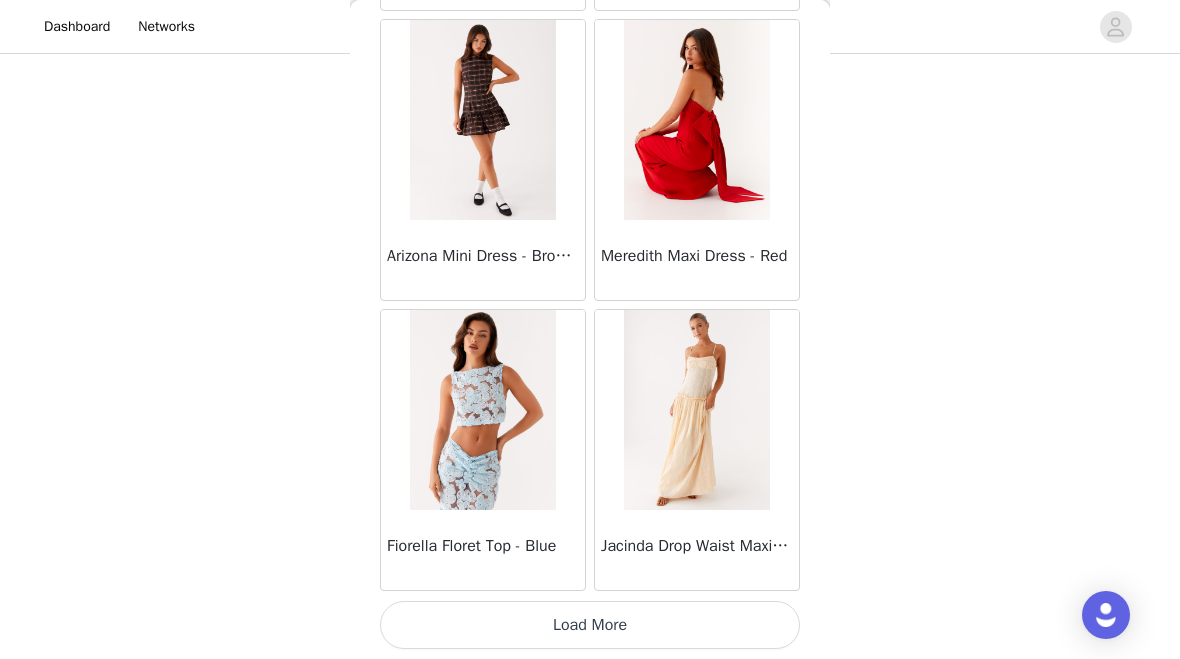 click on "Load More" at bounding box center [590, 625] 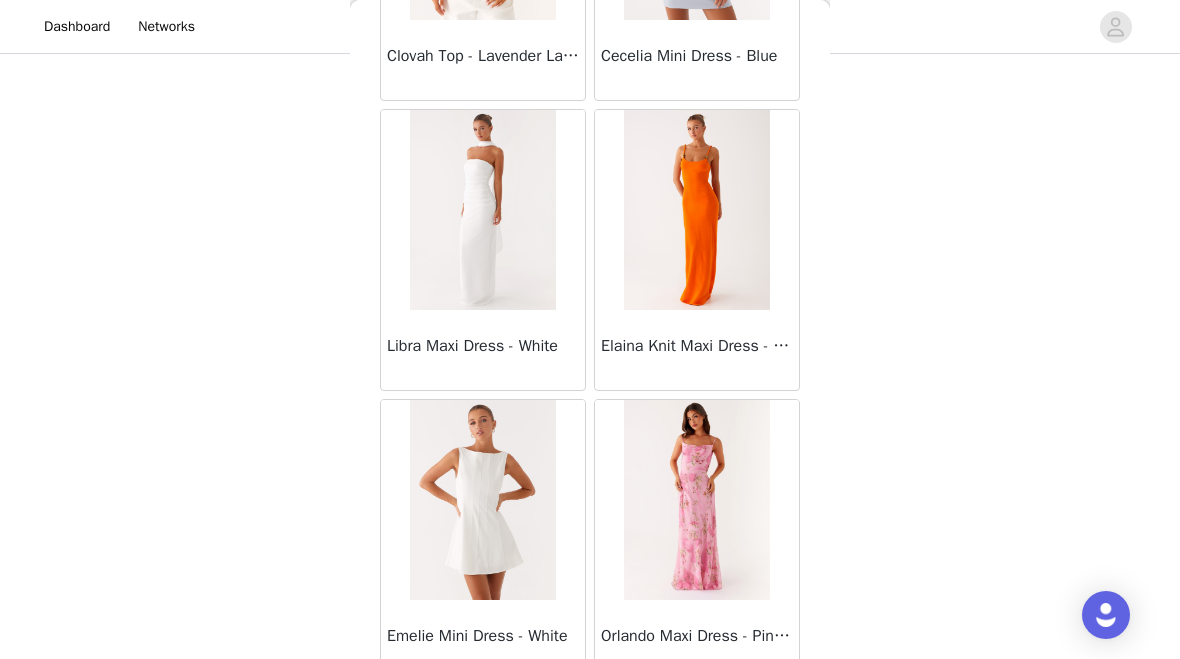 scroll, scrollTop: 29572, scrollLeft: 0, axis: vertical 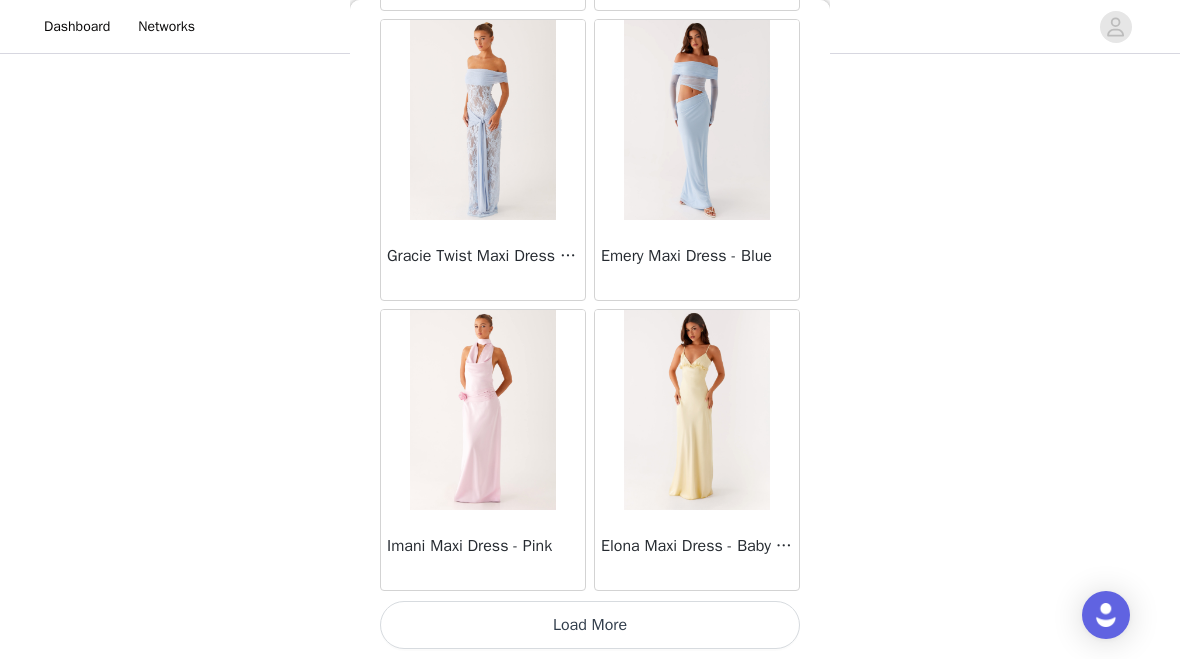 click on "Load More" at bounding box center [590, 625] 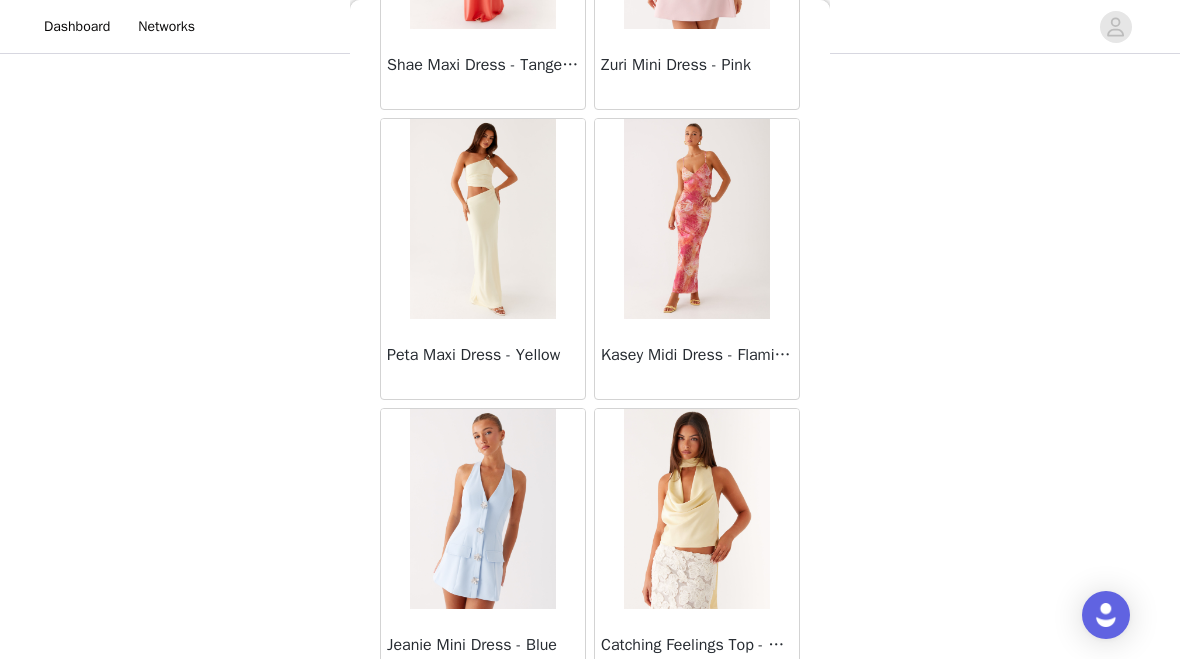scroll, scrollTop: 32499, scrollLeft: 0, axis: vertical 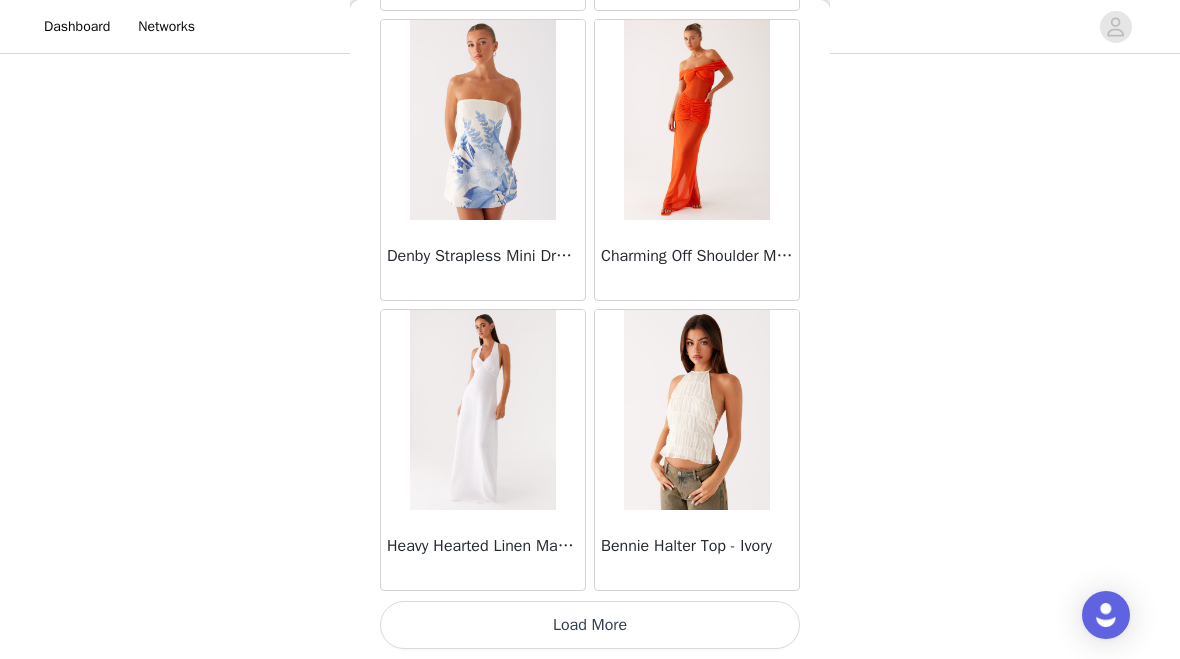 click on "Load More" at bounding box center [590, 625] 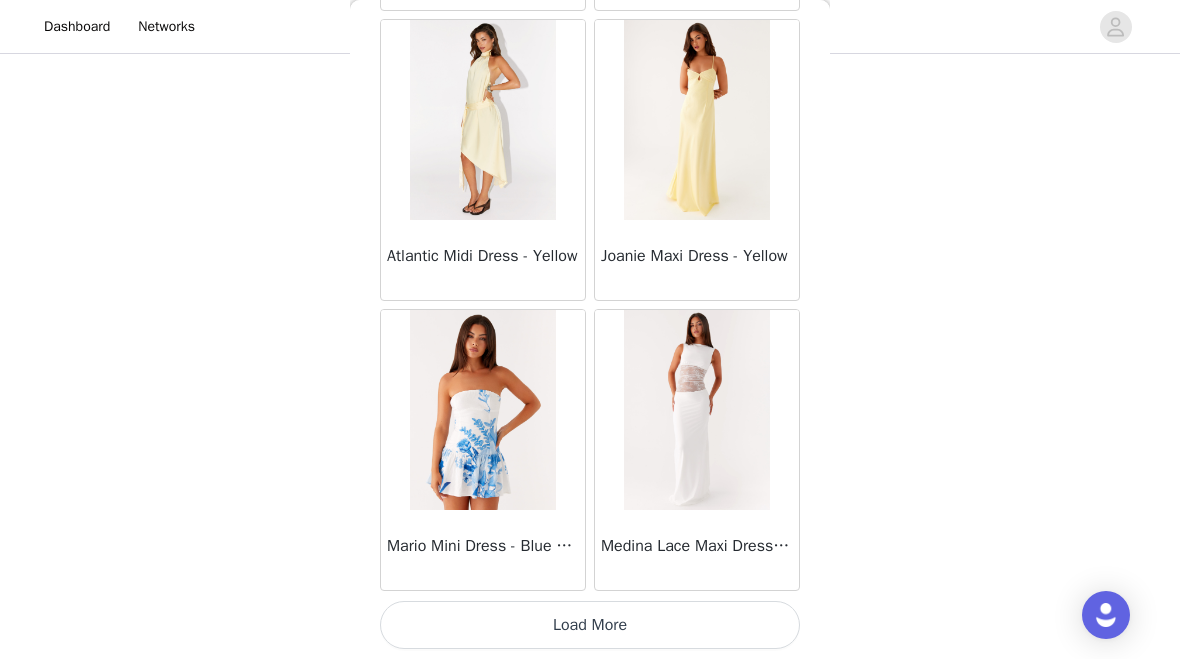 click on "Load More" at bounding box center (590, 625) 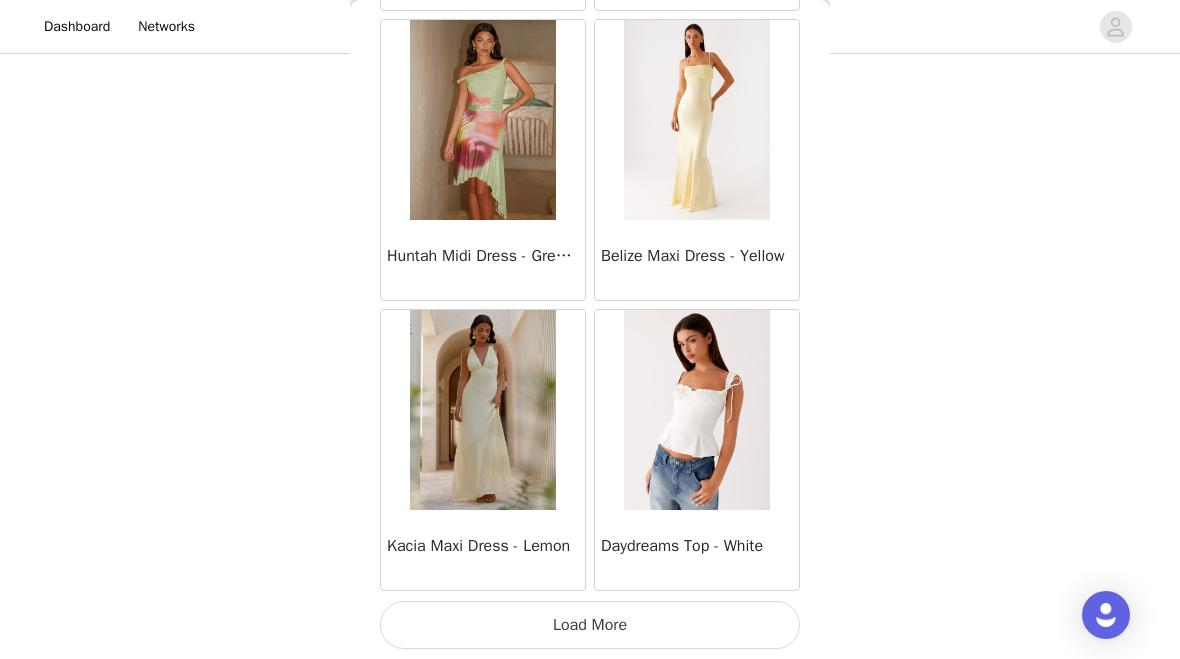 click on "Load More" at bounding box center (590, 625) 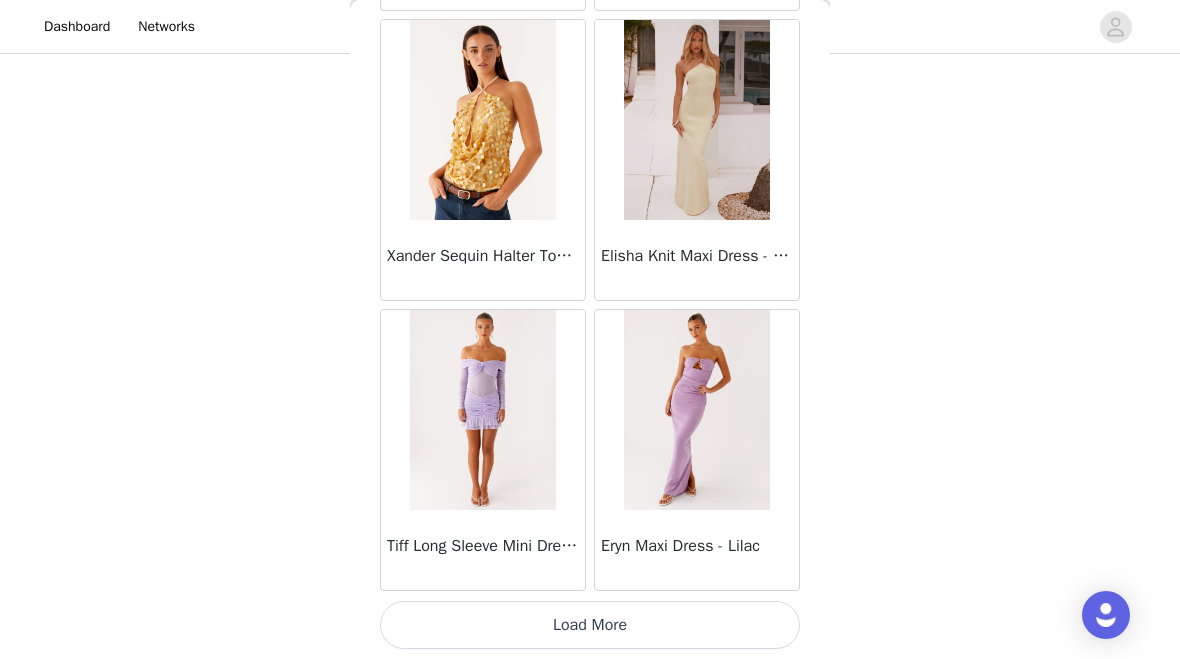 click on "Load More" at bounding box center (590, 625) 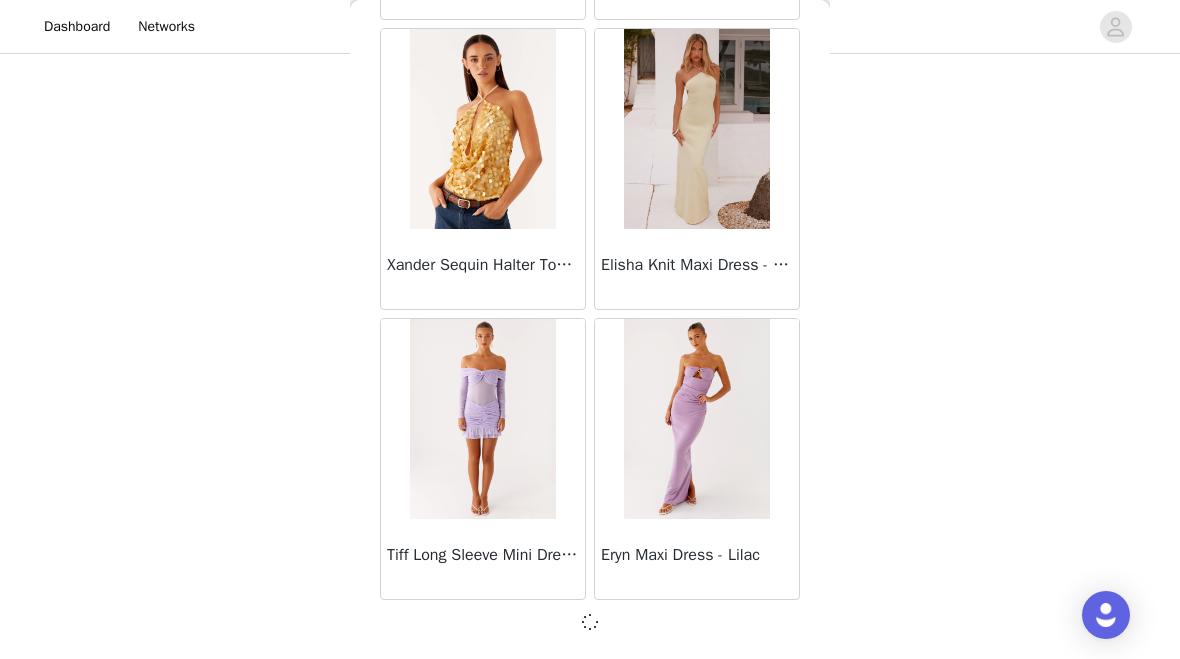 scroll, scrollTop: 42992, scrollLeft: 0, axis: vertical 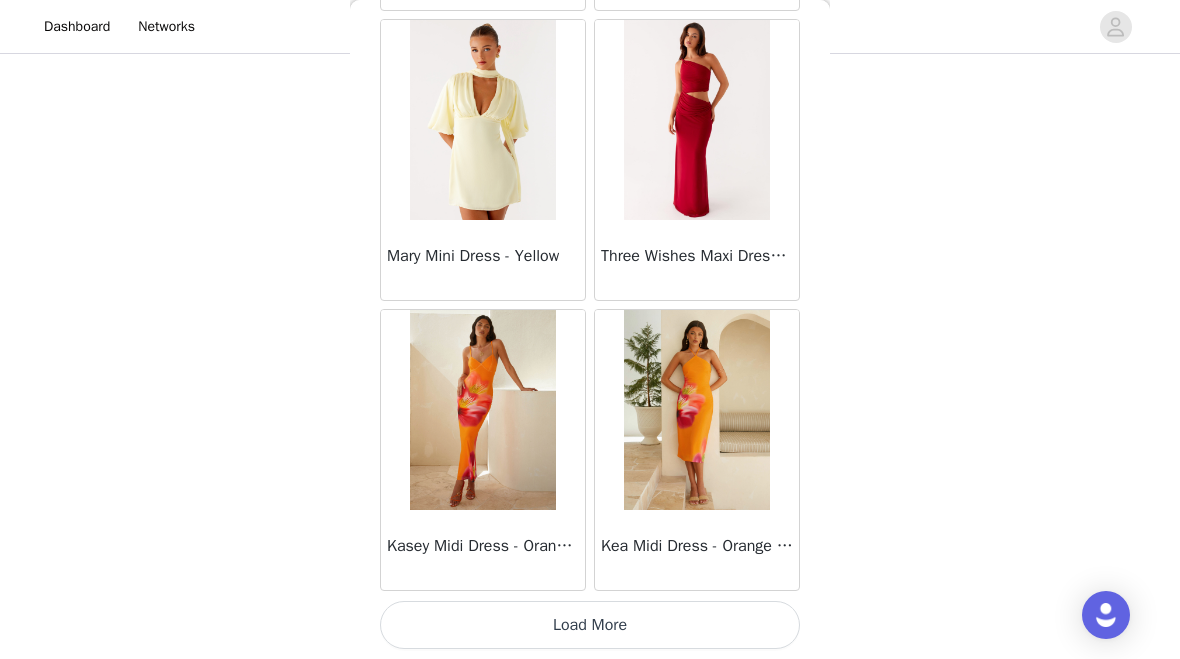 click on "Load More" at bounding box center [590, 625] 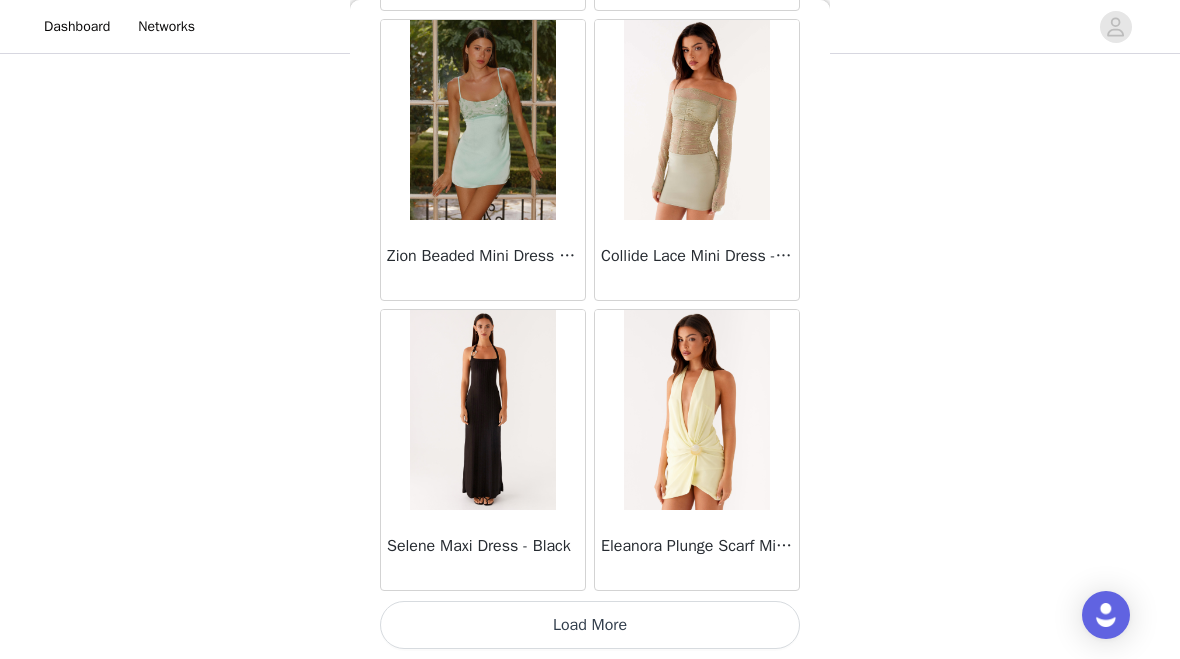 click on "Load More" at bounding box center [590, 625] 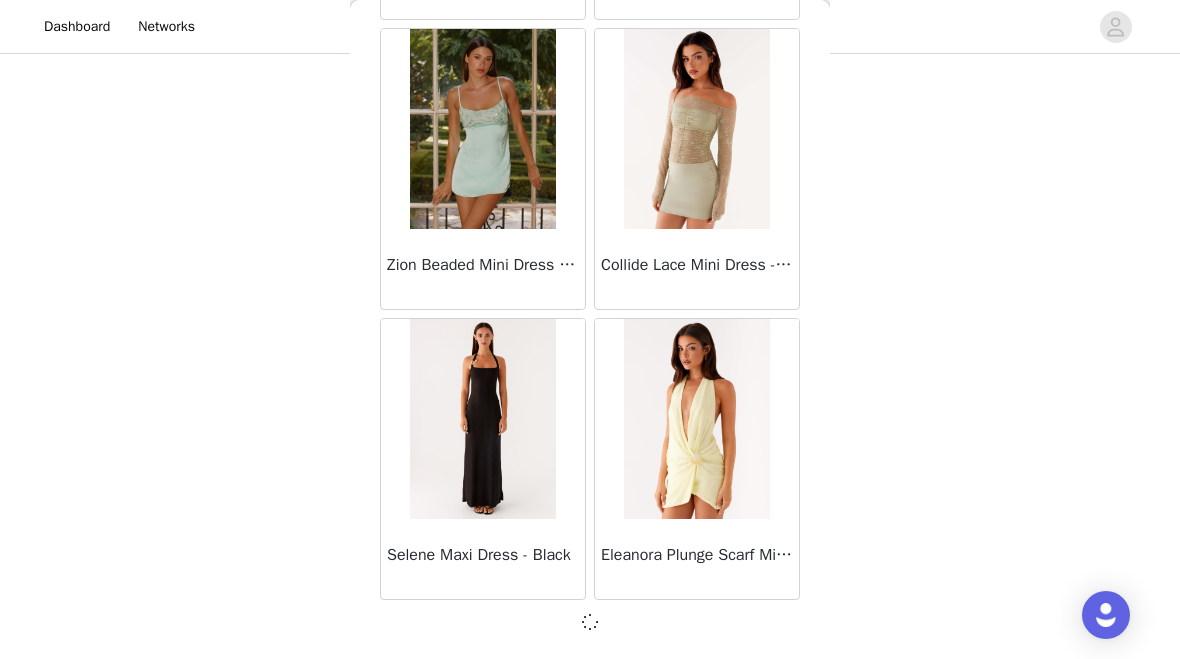 scroll, scrollTop: 48792, scrollLeft: 0, axis: vertical 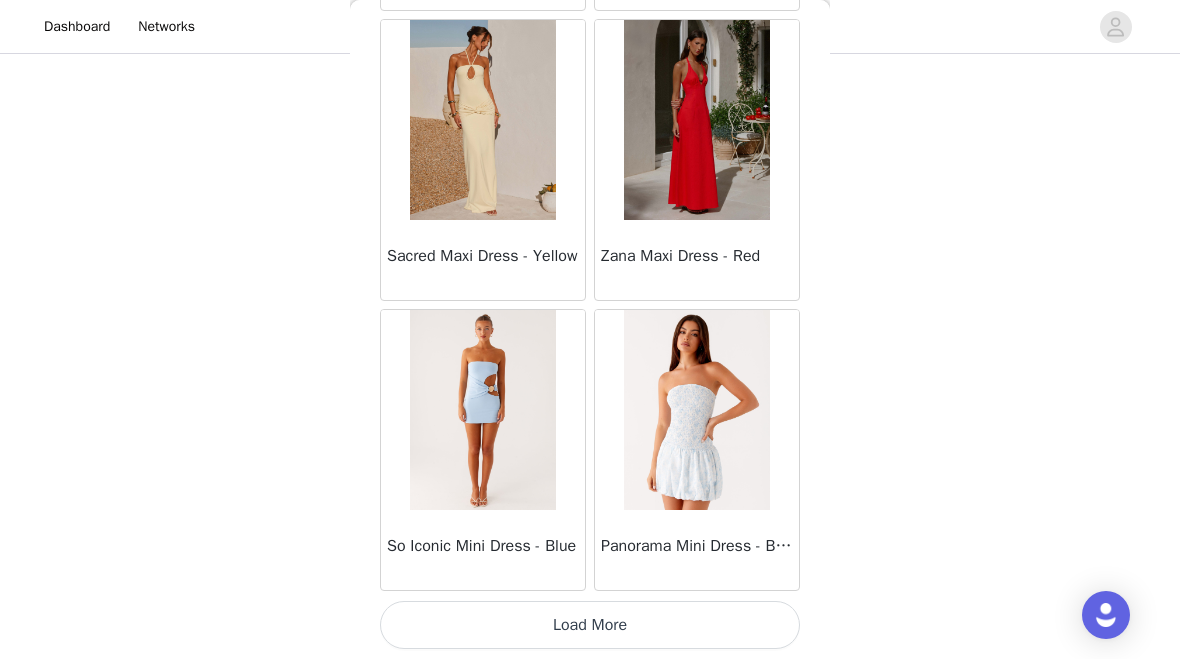 click on "Load More" at bounding box center (590, 625) 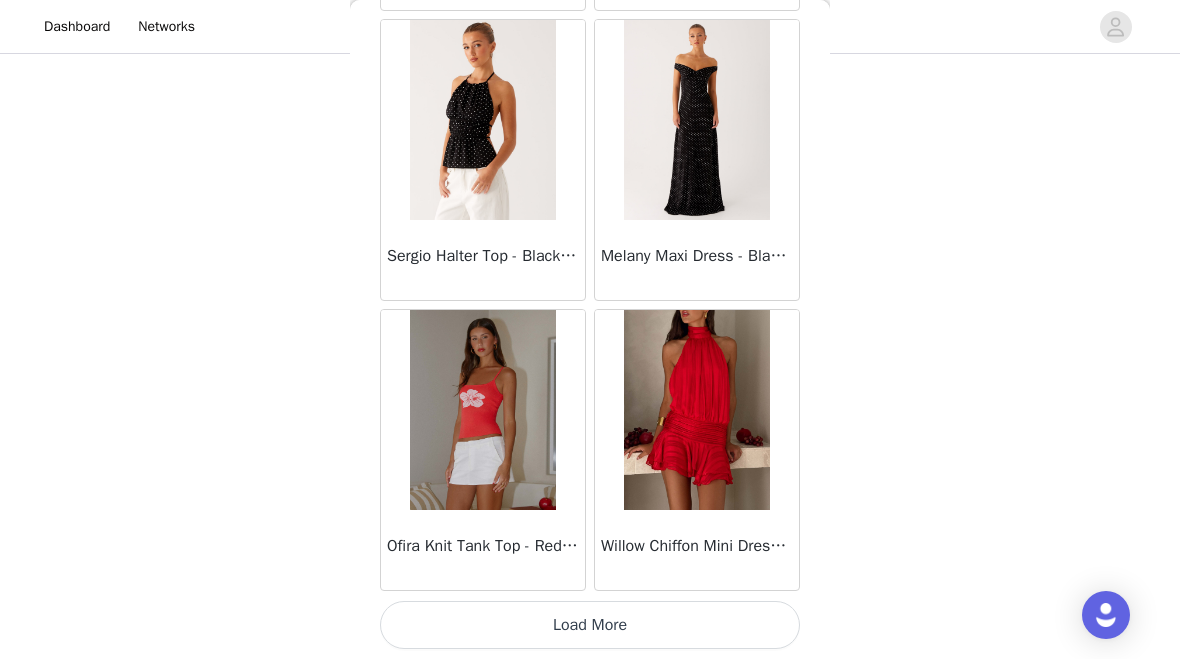 click on "Load More" at bounding box center [590, 625] 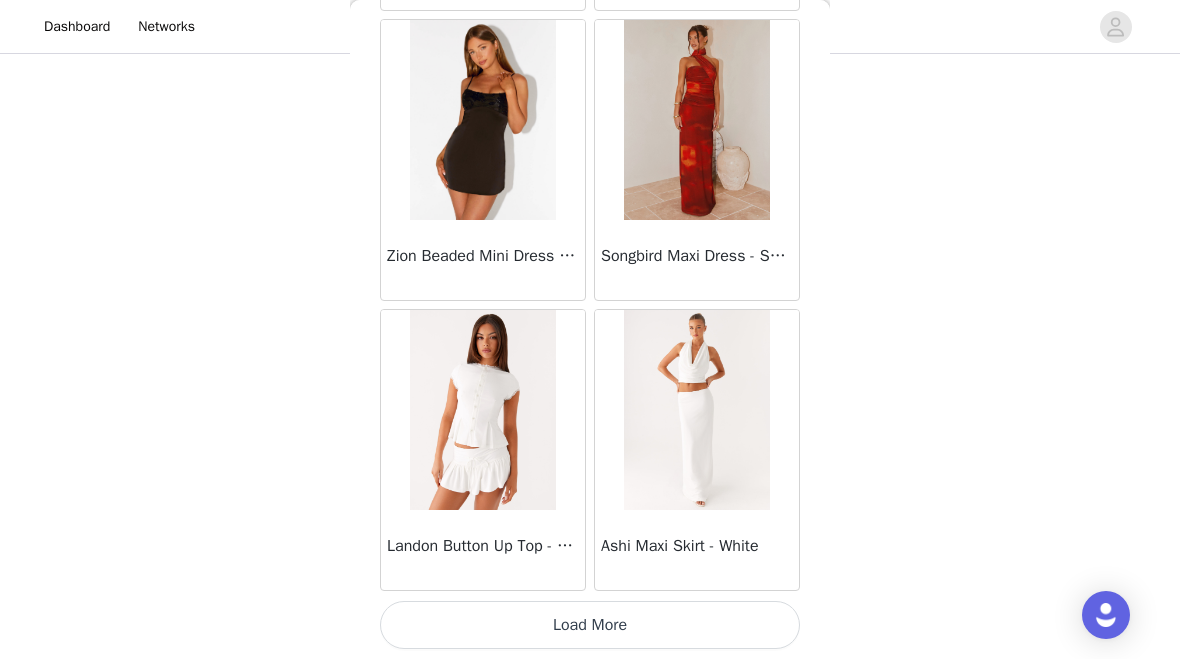 click on "Load More" at bounding box center (590, 625) 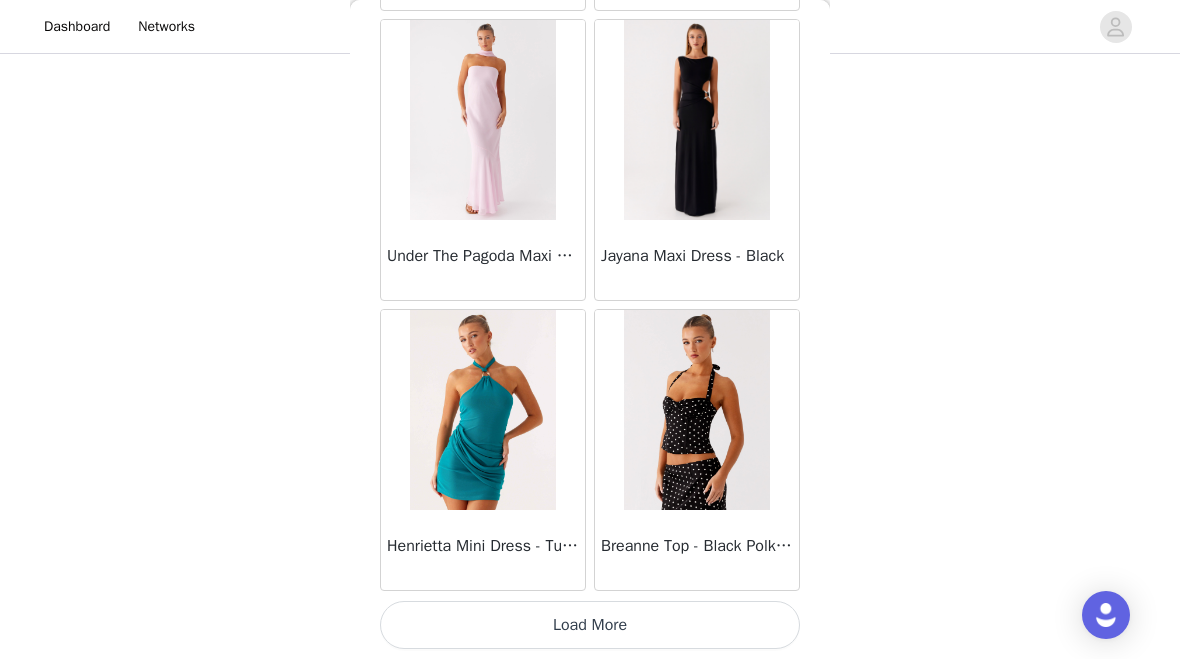 click on "Load More" at bounding box center [590, 625] 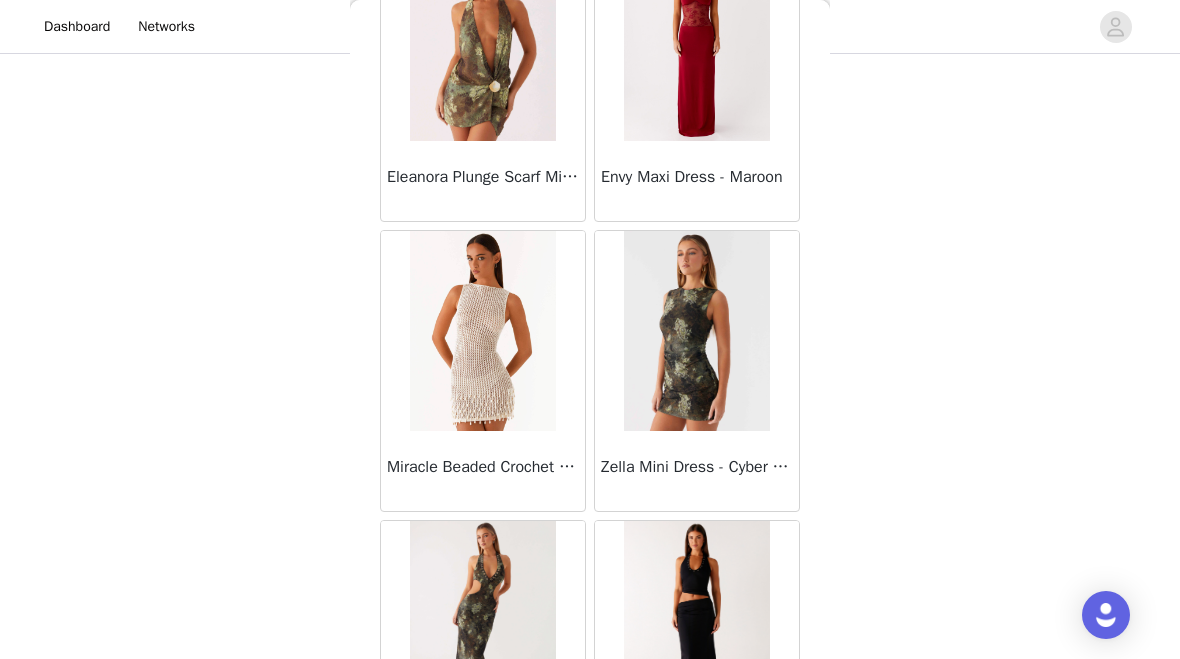 scroll, scrollTop: 63202, scrollLeft: 0, axis: vertical 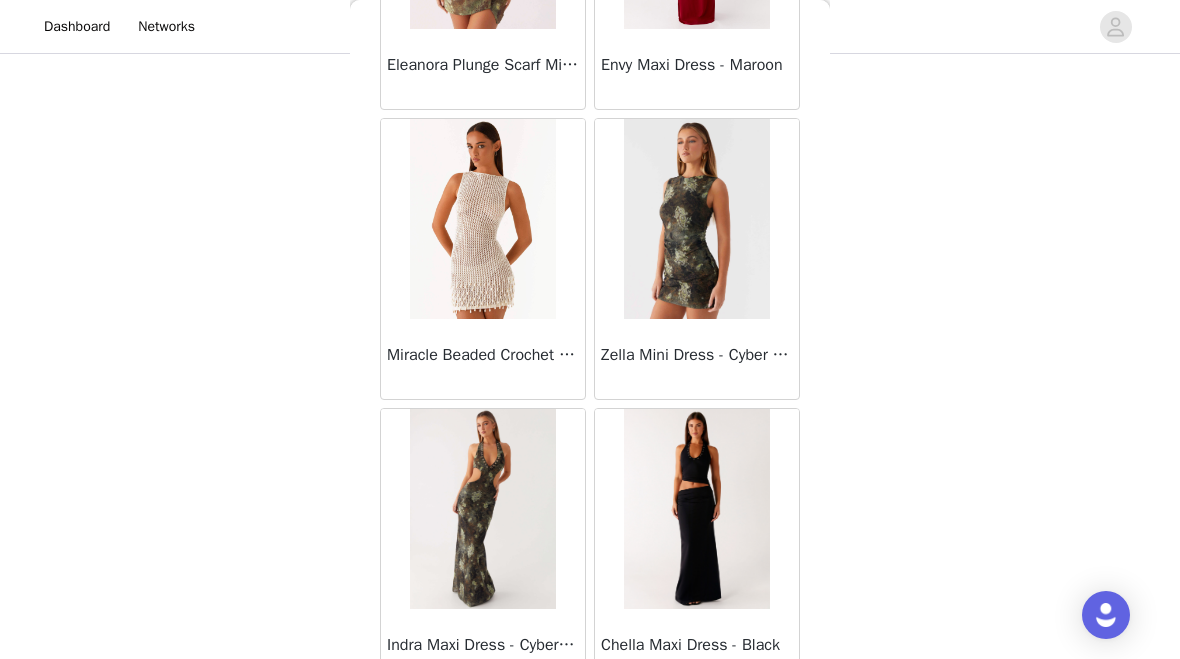 click on "Envy Maxi Dress - Maroon" at bounding box center (697, 69) 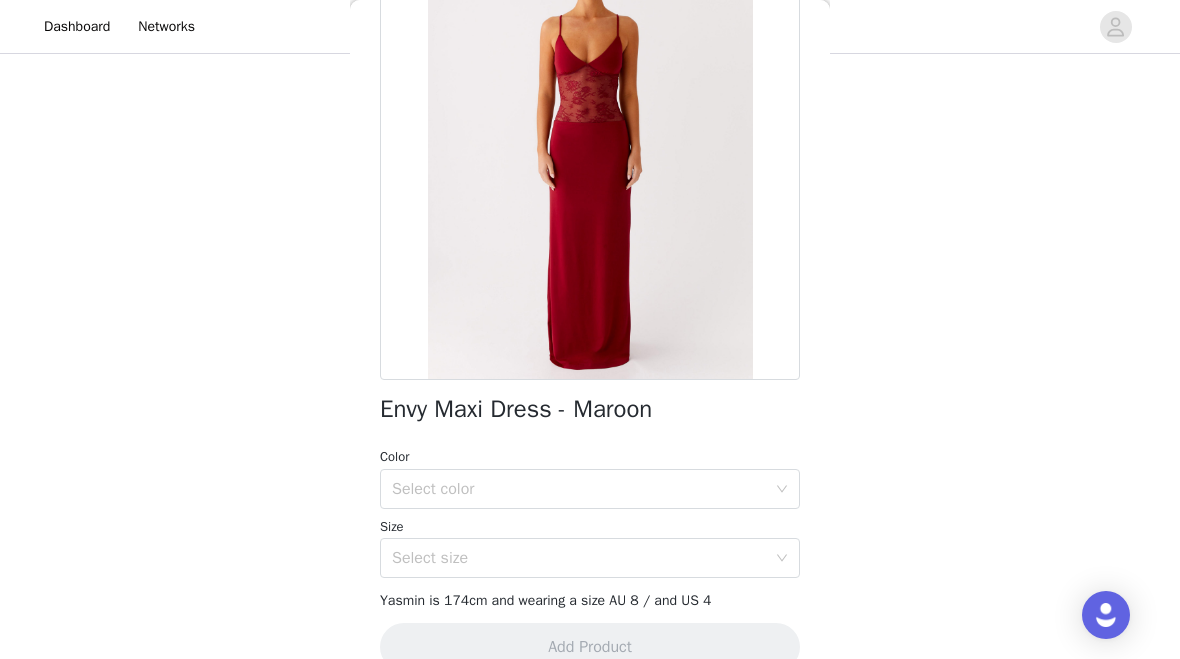 scroll, scrollTop: 314, scrollLeft: 0, axis: vertical 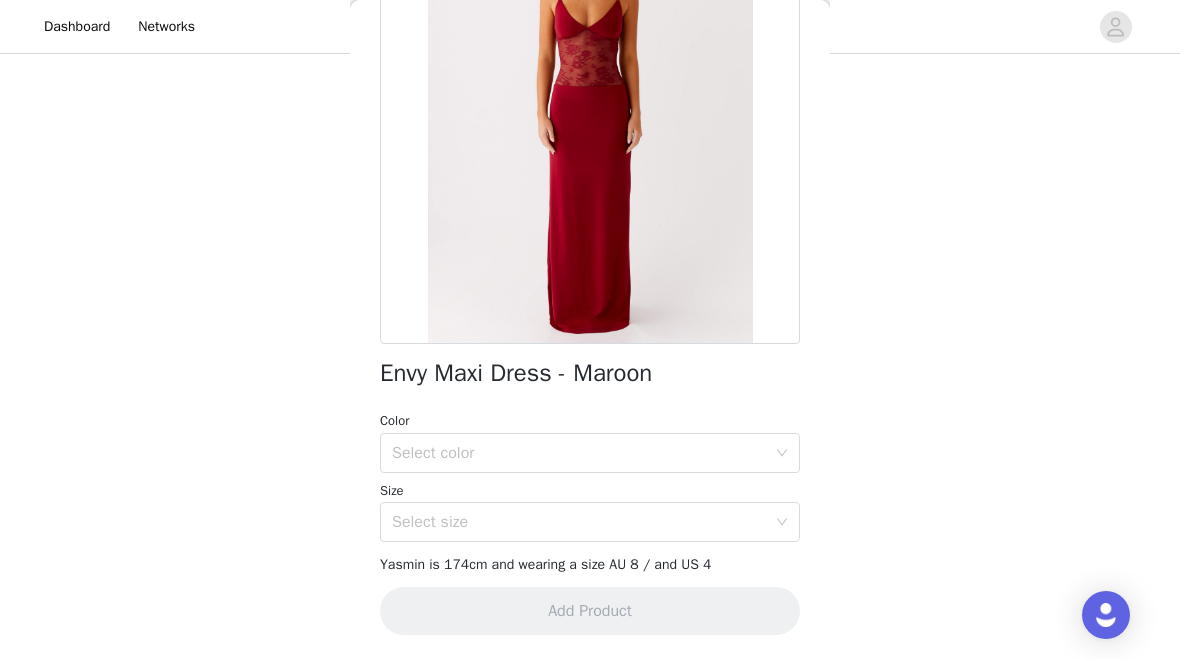 click on "Select color" at bounding box center [583, 453] 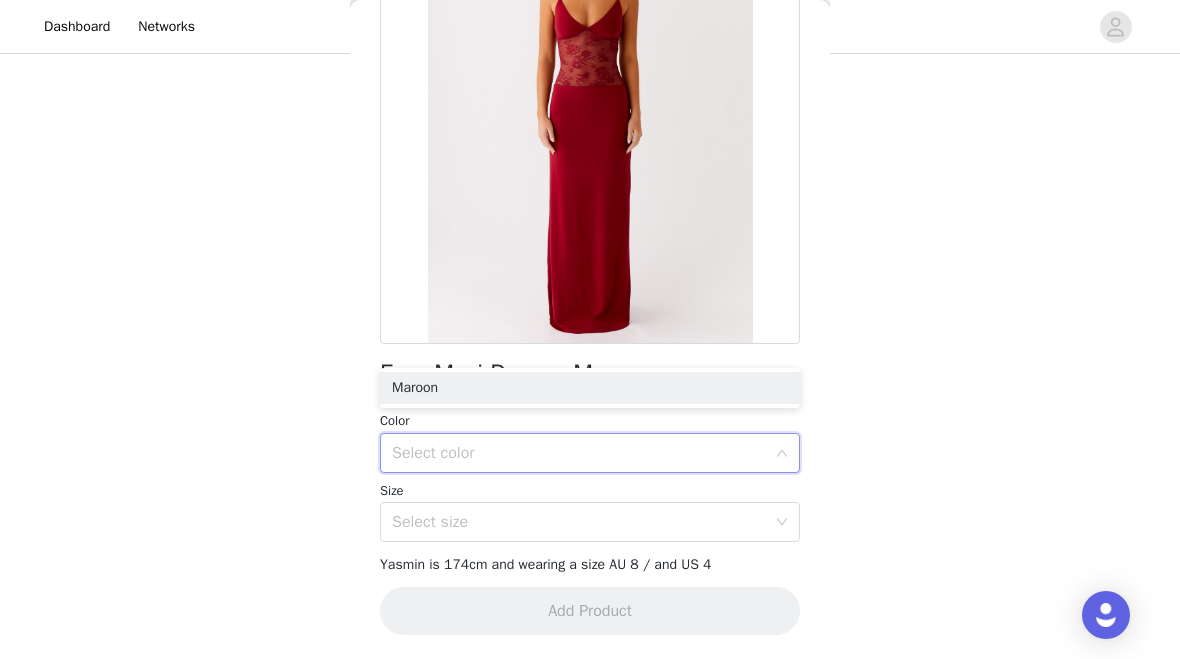 click on "Maroon" at bounding box center (590, 388) 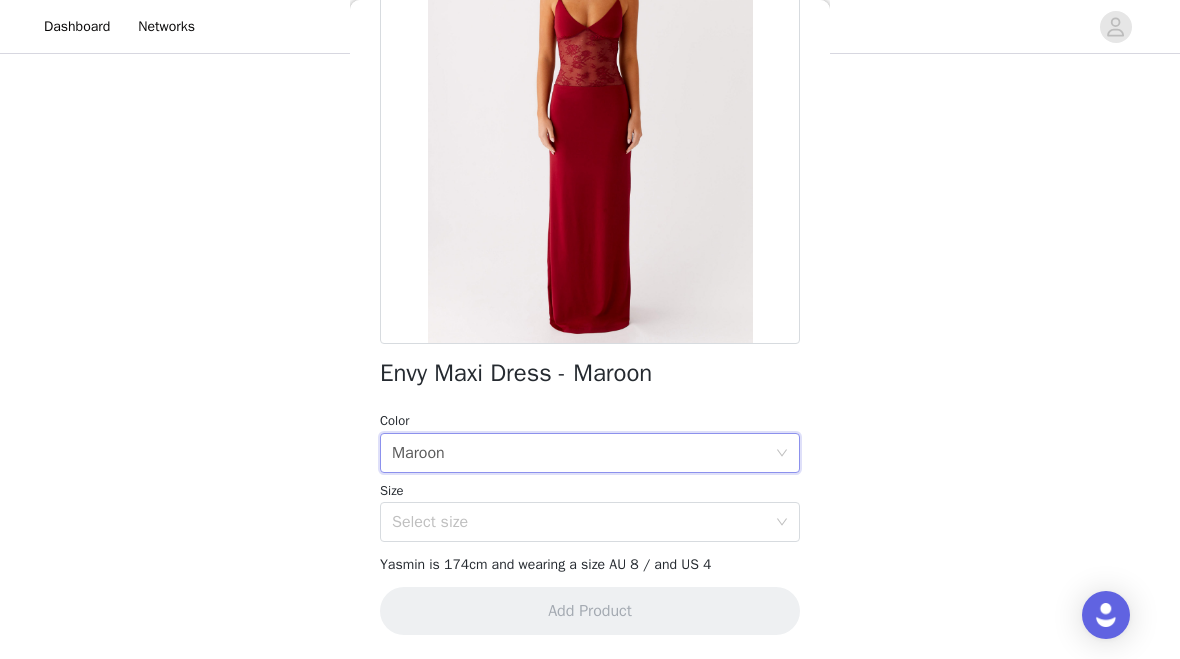 click on "Select size" at bounding box center (579, 522) 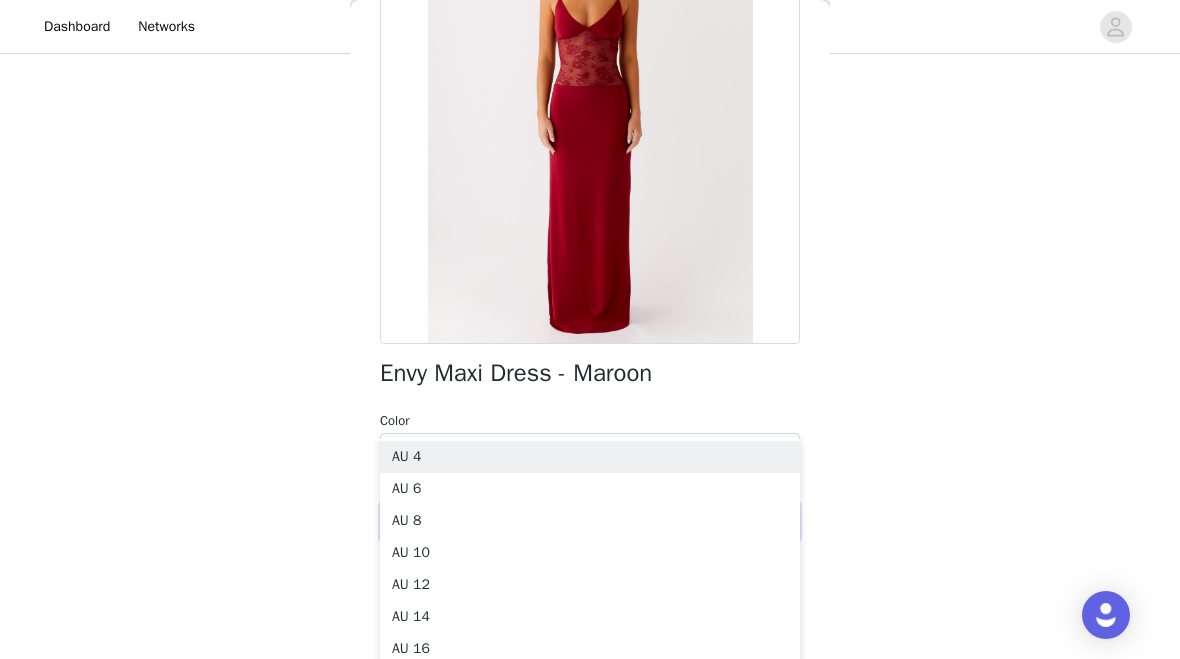 click on "AU 4" at bounding box center (590, 457) 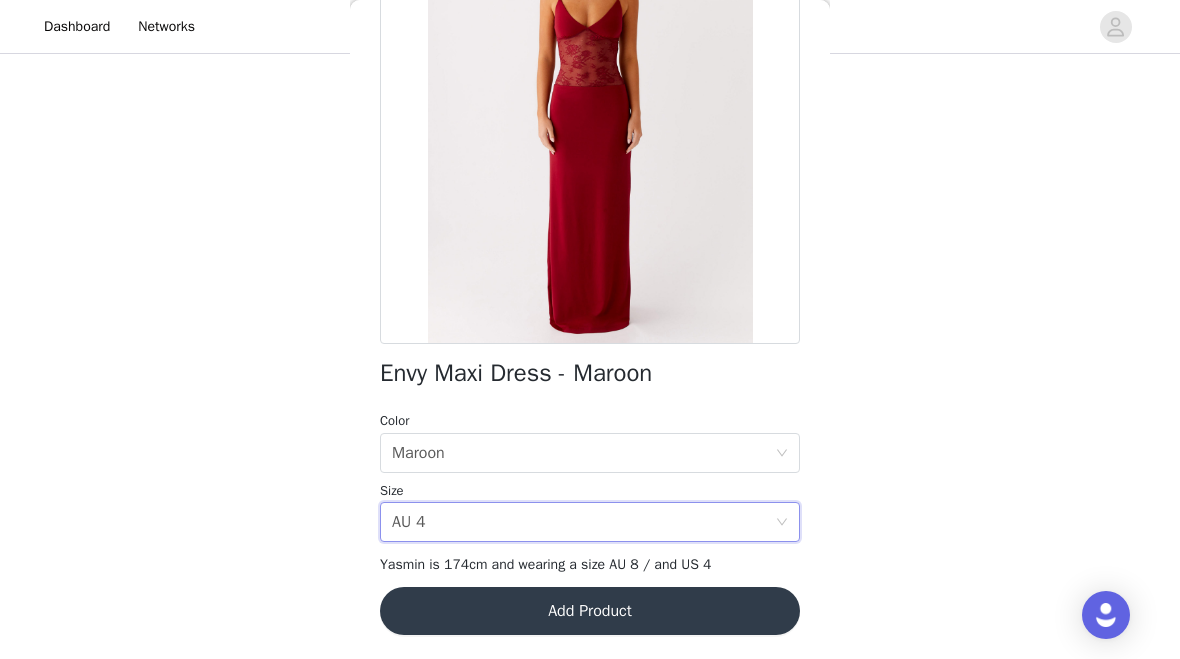 scroll, scrollTop: 394, scrollLeft: 0, axis: vertical 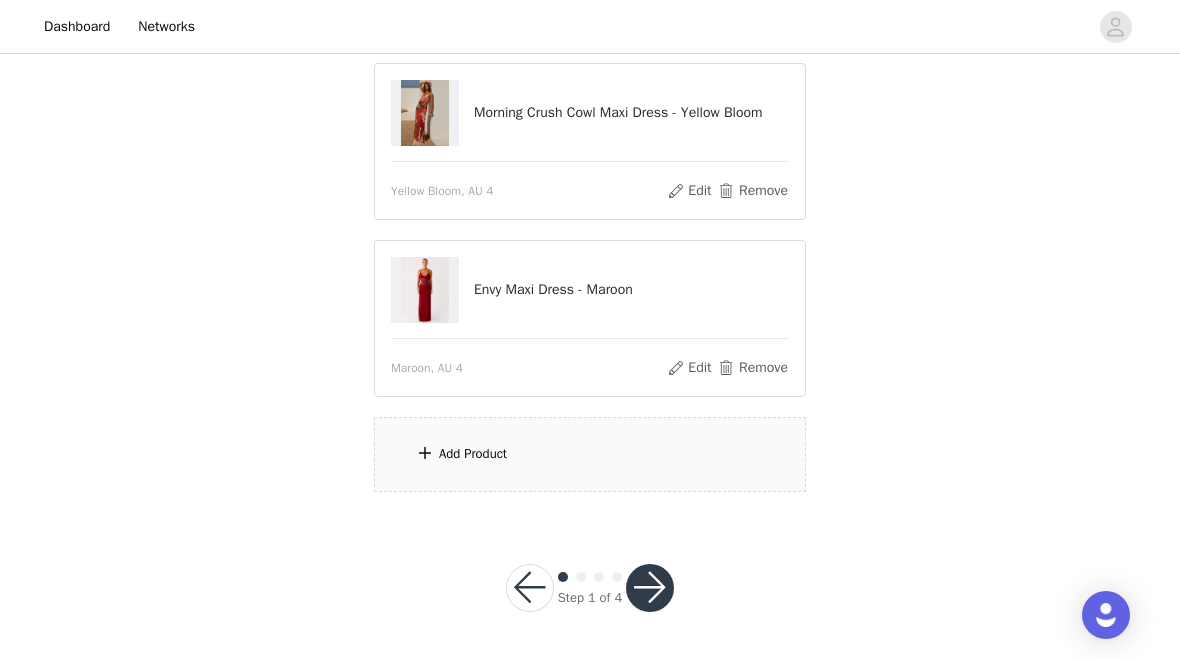 click on "Add Product" at bounding box center [590, 454] 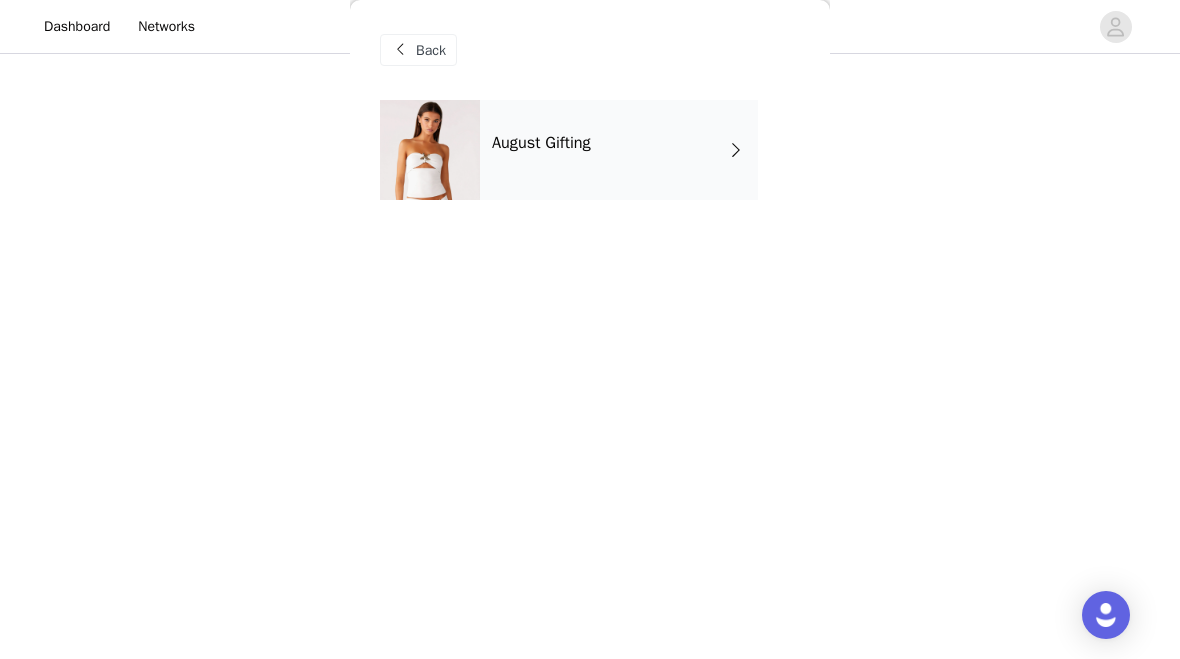 click on "August Gifting" at bounding box center (619, 150) 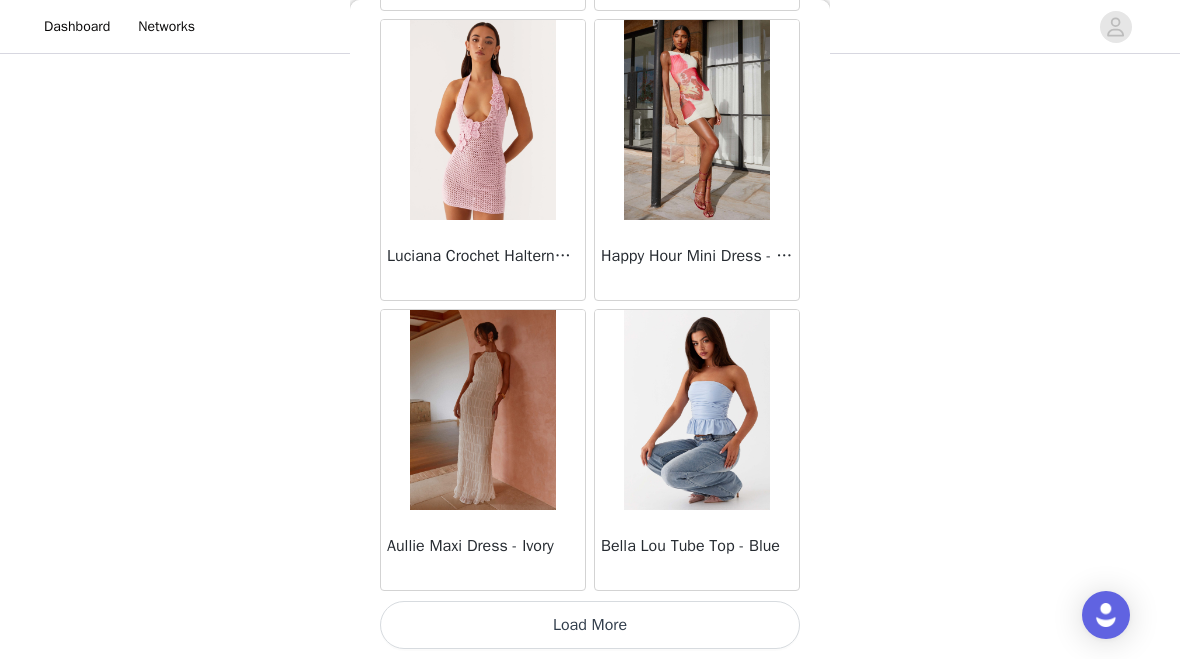 scroll, scrollTop: 2401, scrollLeft: 0, axis: vertical 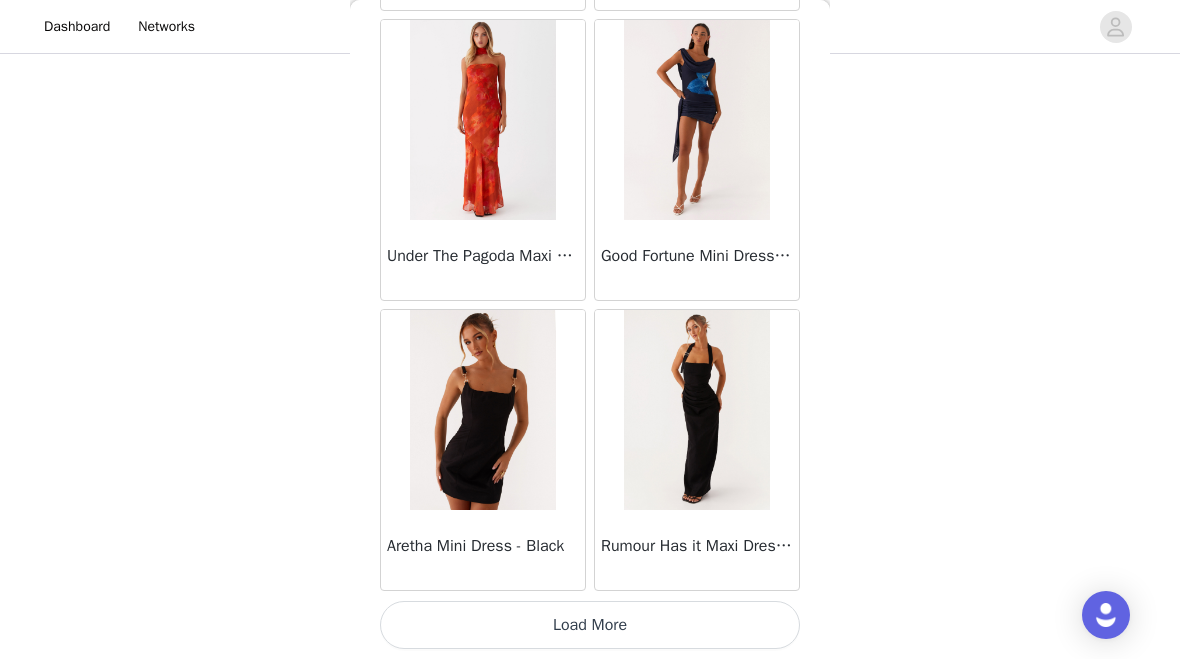 click on "Load More" at bounding box center [590, 625] 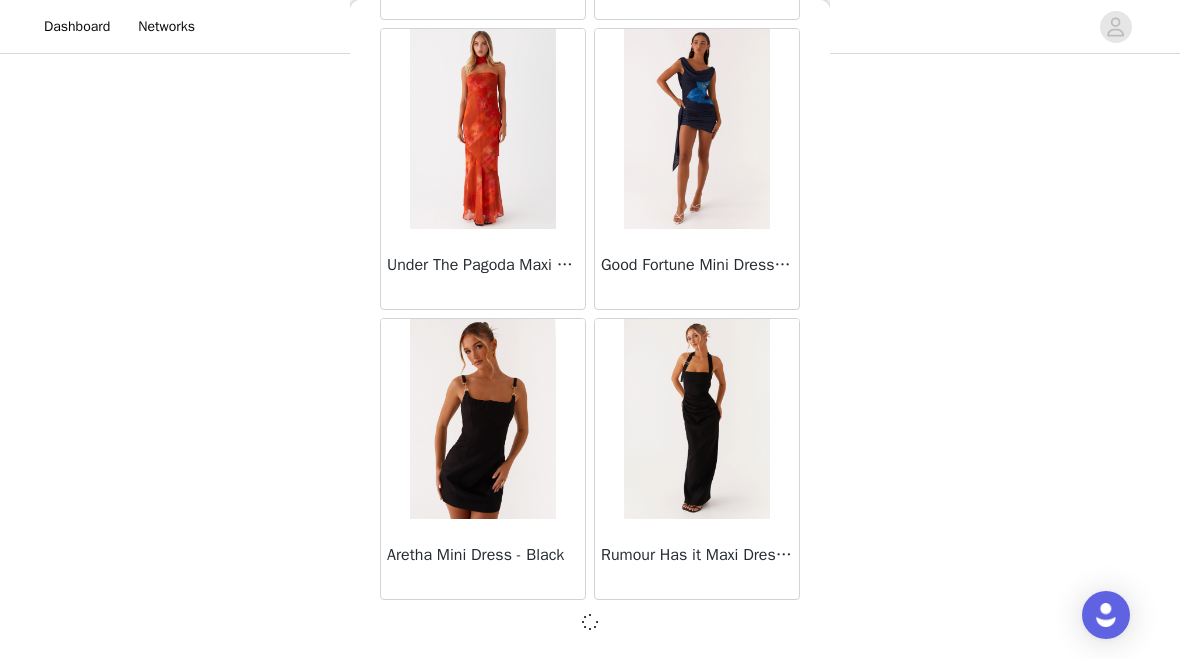 scroll, scrollTop: 5292, scrollLeft: 0, axis: vertical 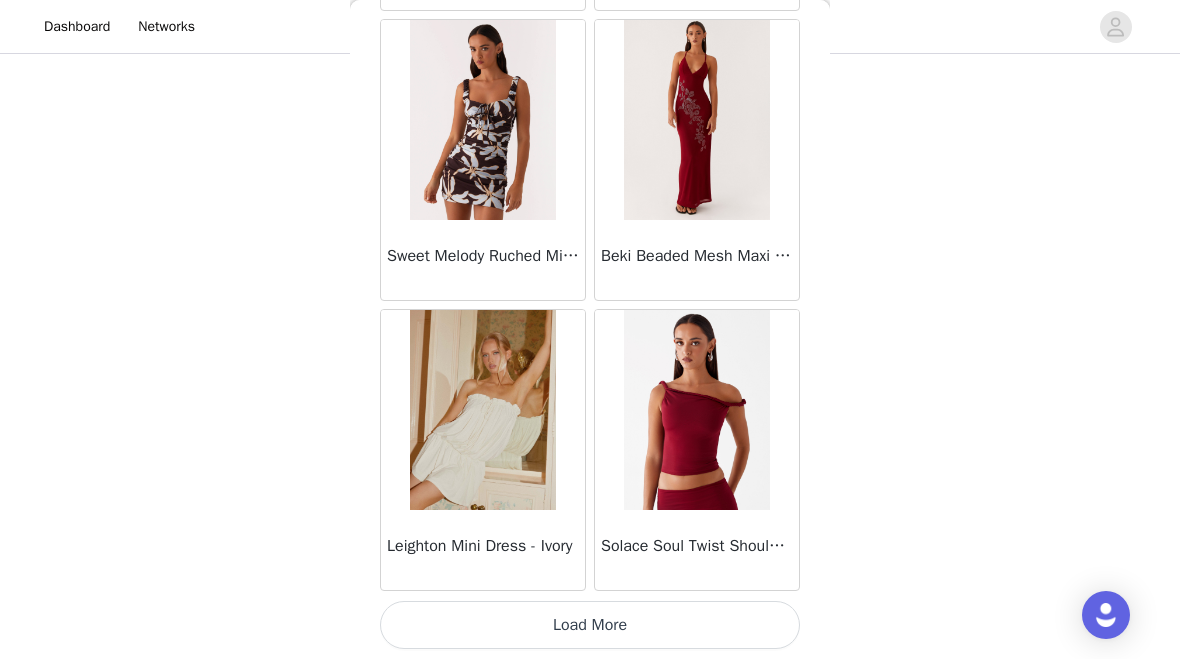 click on "Load More" at bounding box center [590, 625] 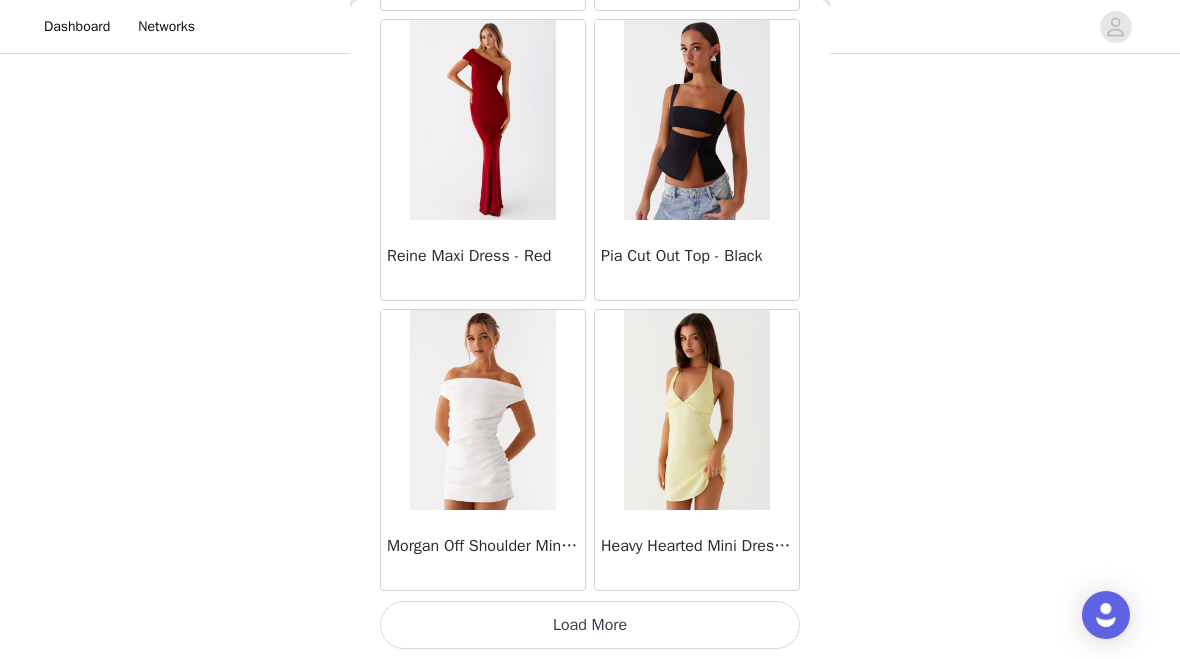 scroll, scrollTop: 11101, scrollLeft: 0, axis: vertical 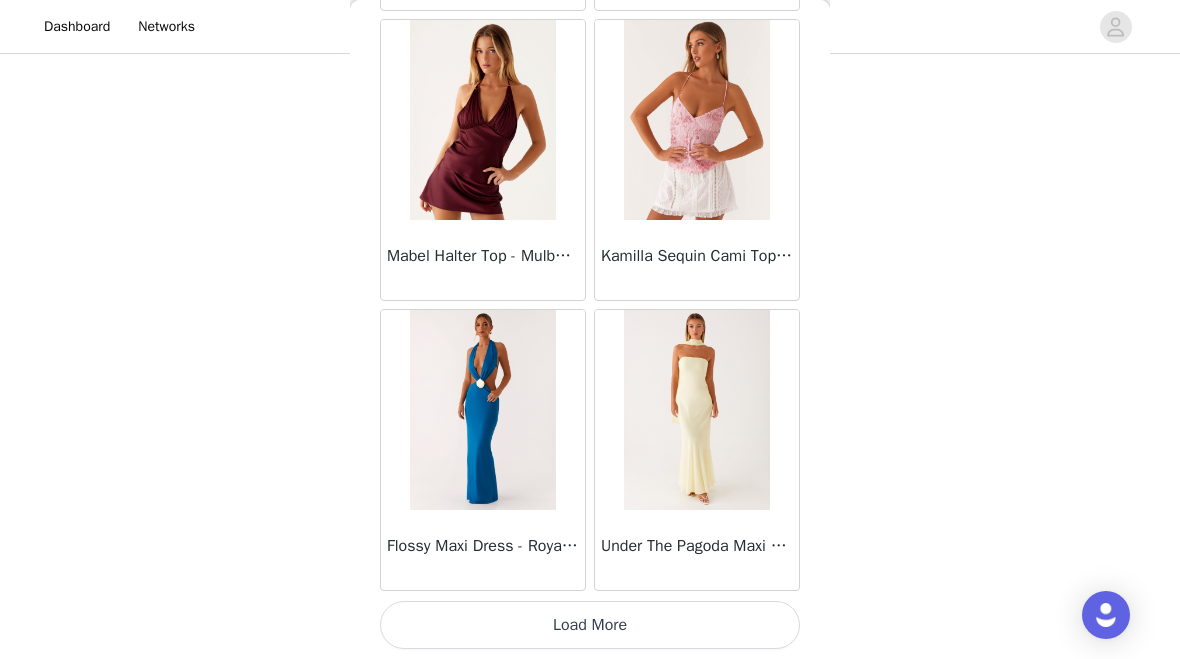 click on "Load More" at bounding box center [590, 625] 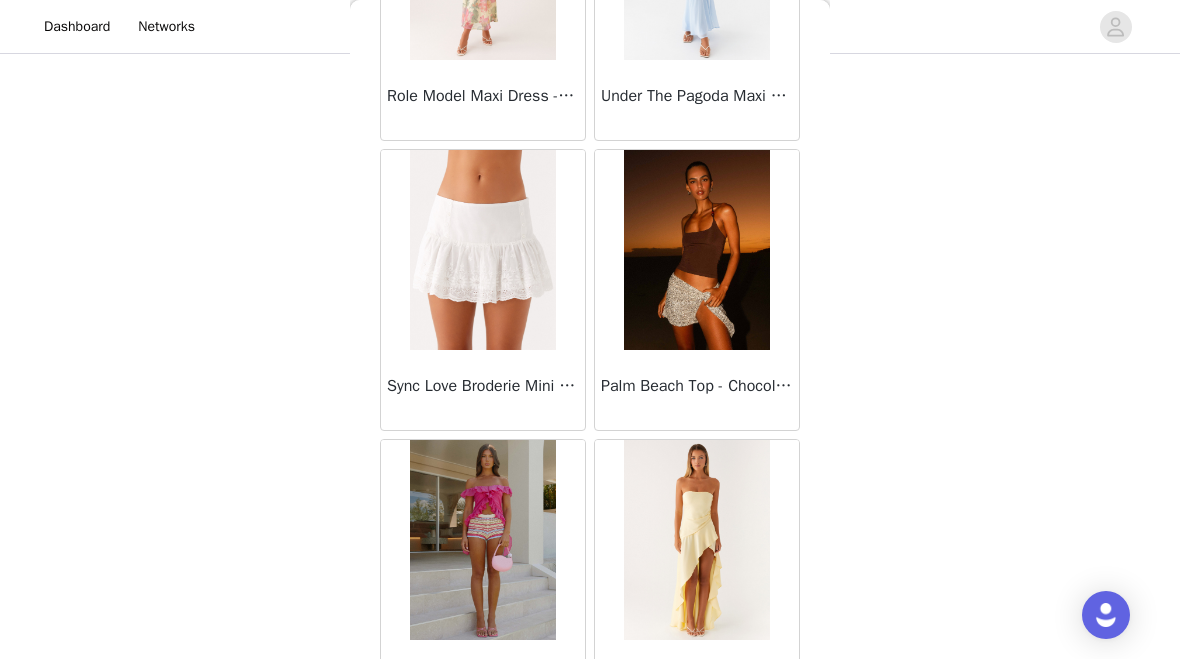 scroll, scrollTop: 16826, scrollLeft: 0, axis: vertical 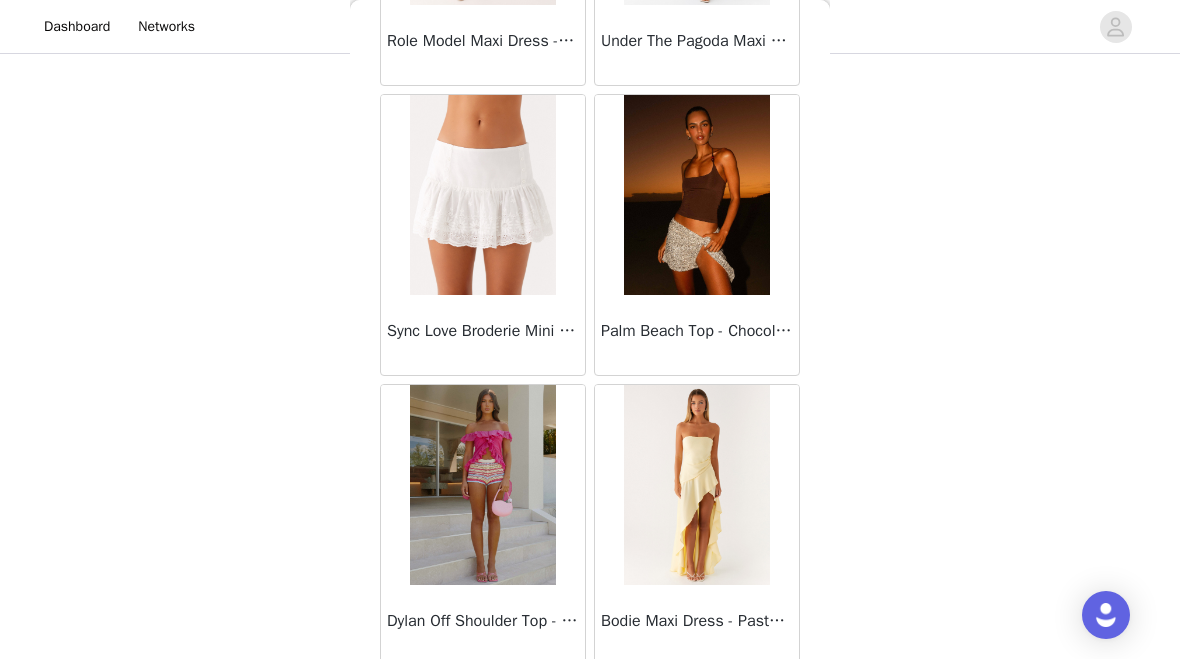 click at bounding box center (696, 195) 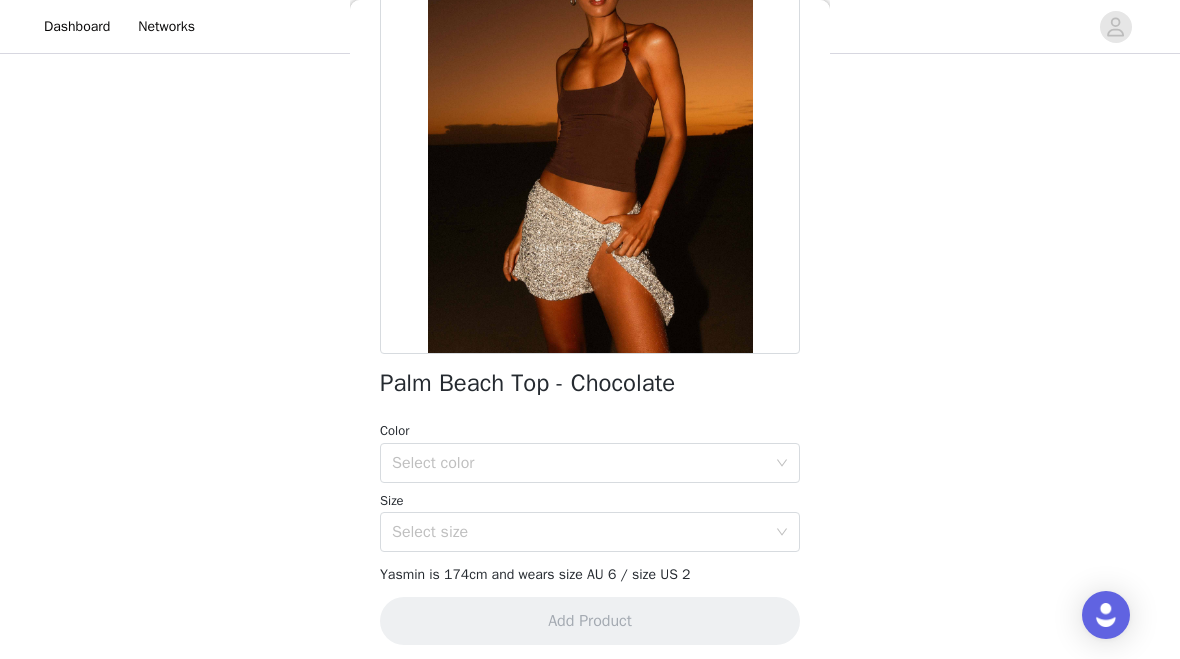 scroll, scrollTop: 209, scrollLeft: 0, axis: vertical 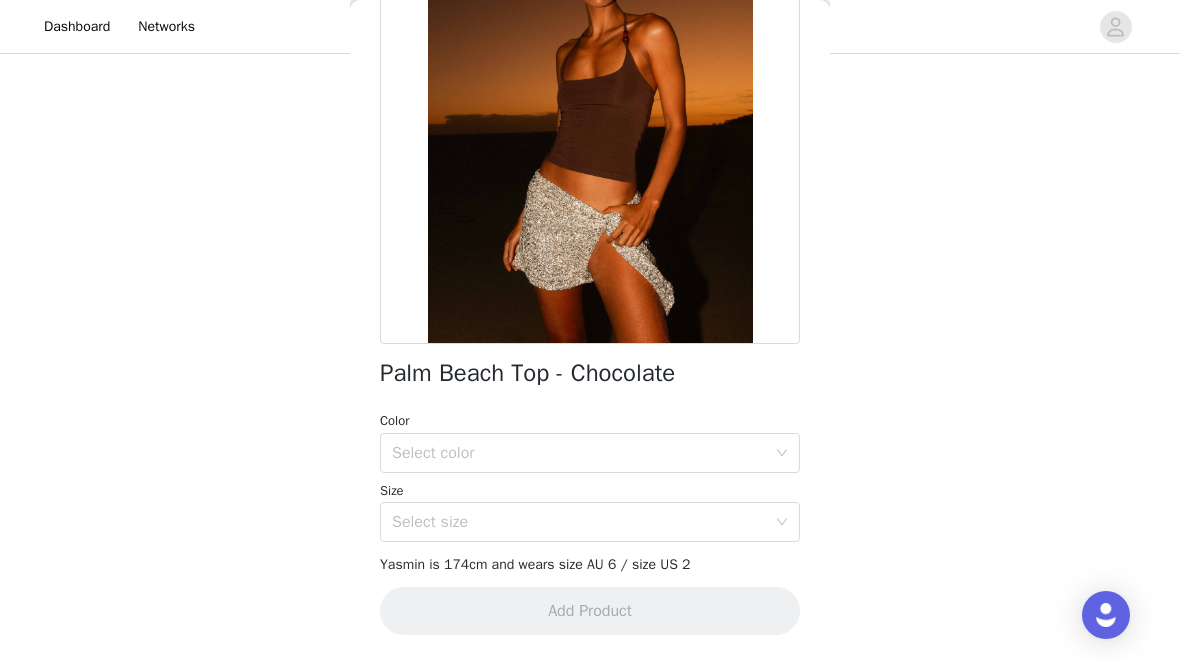 click on "Select color" at bounding box center [579, 453] 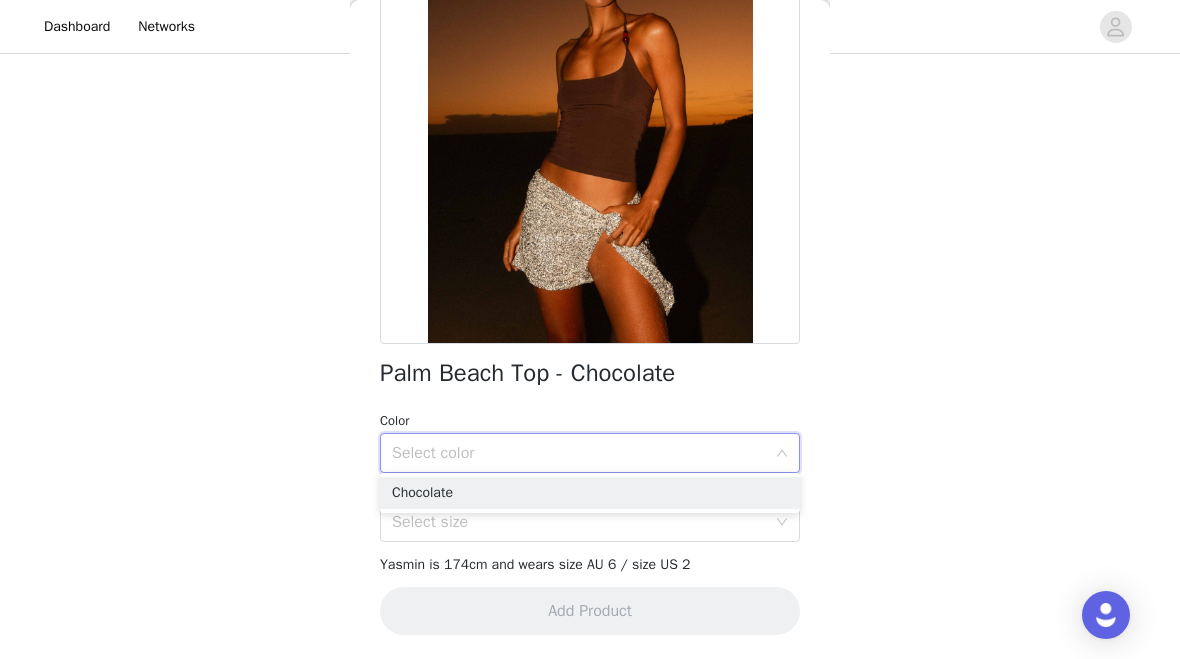 click on "Chocolate" at bounding box center (590, 493) 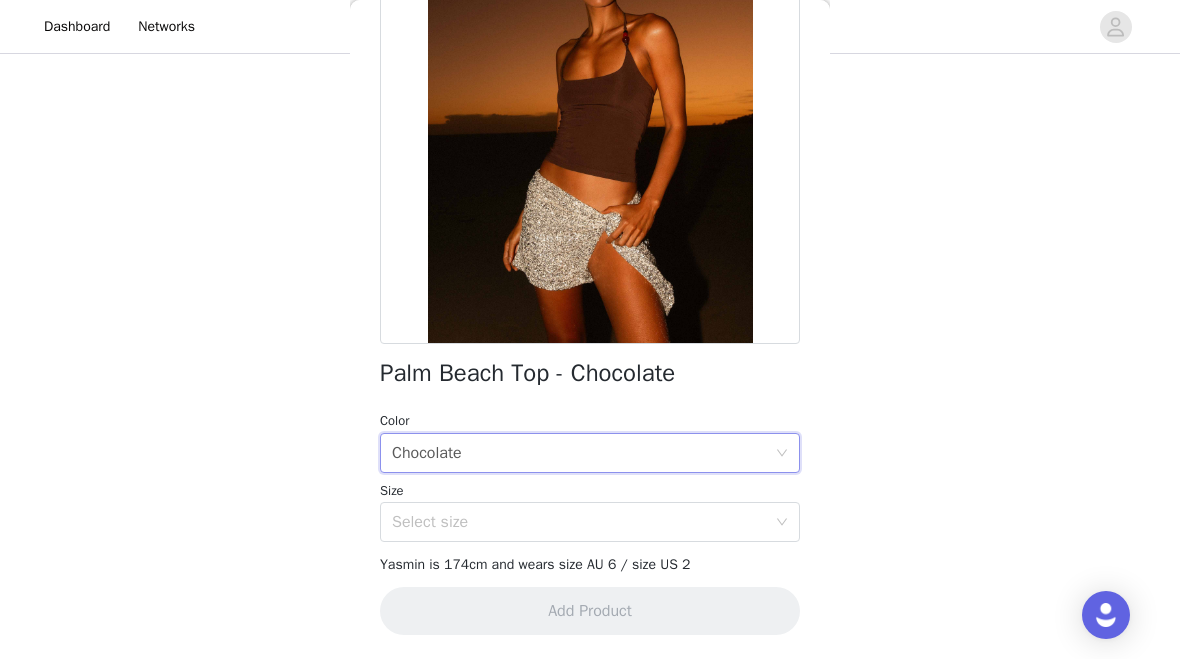 click on "Select size" at bounding box center (579, 522) 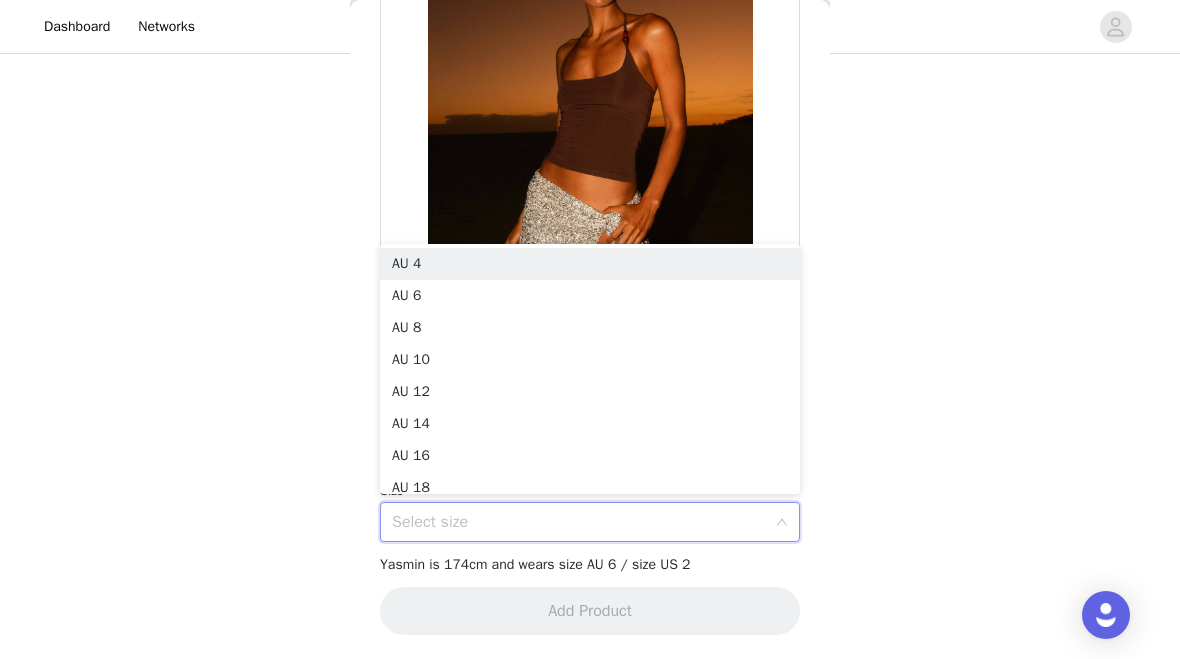 click on "AU 4" at bounding box center (590, 264) 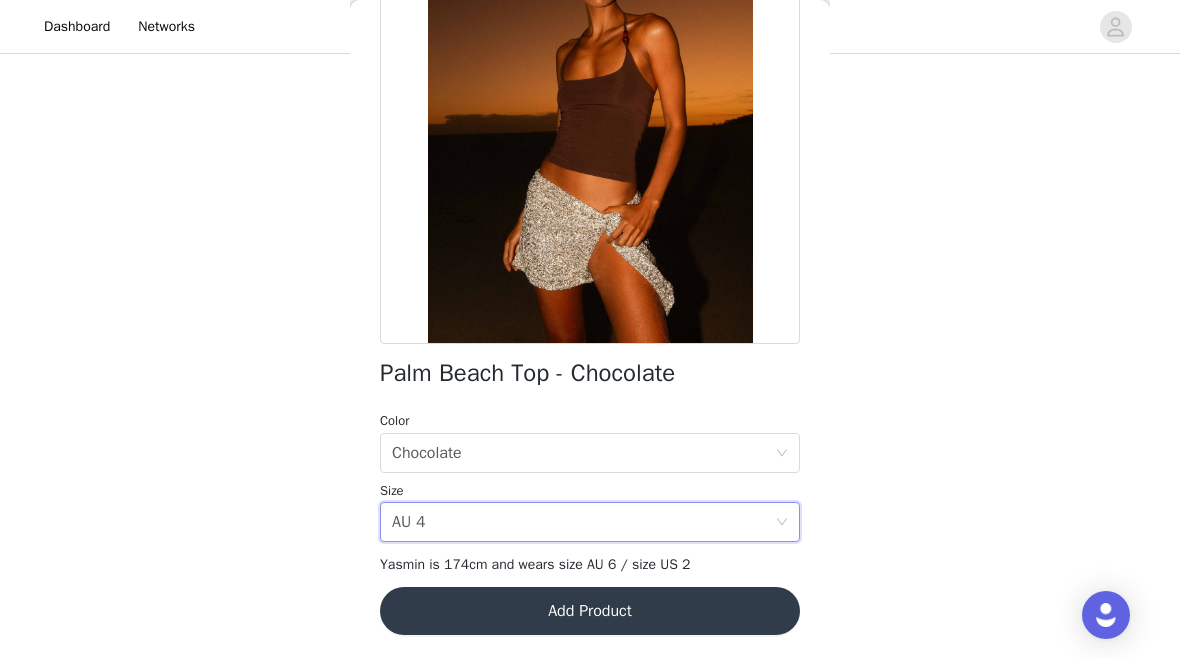 click on "Add Product" at bounding box center (590, 611) 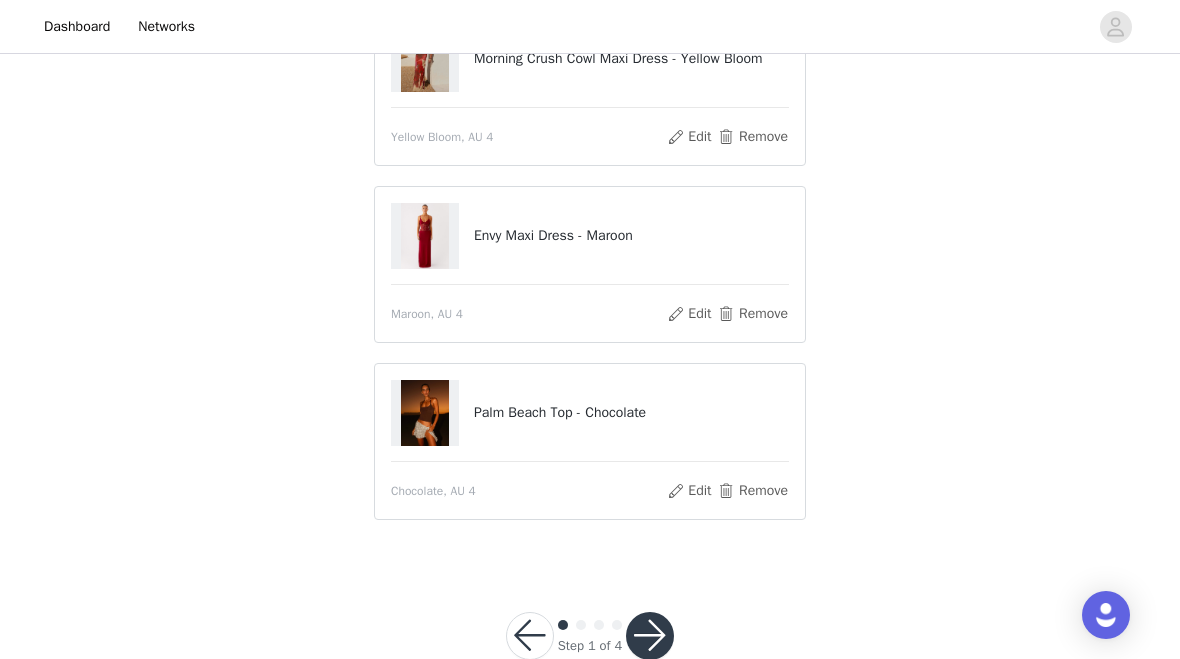 click at bounding box center [650, 636] 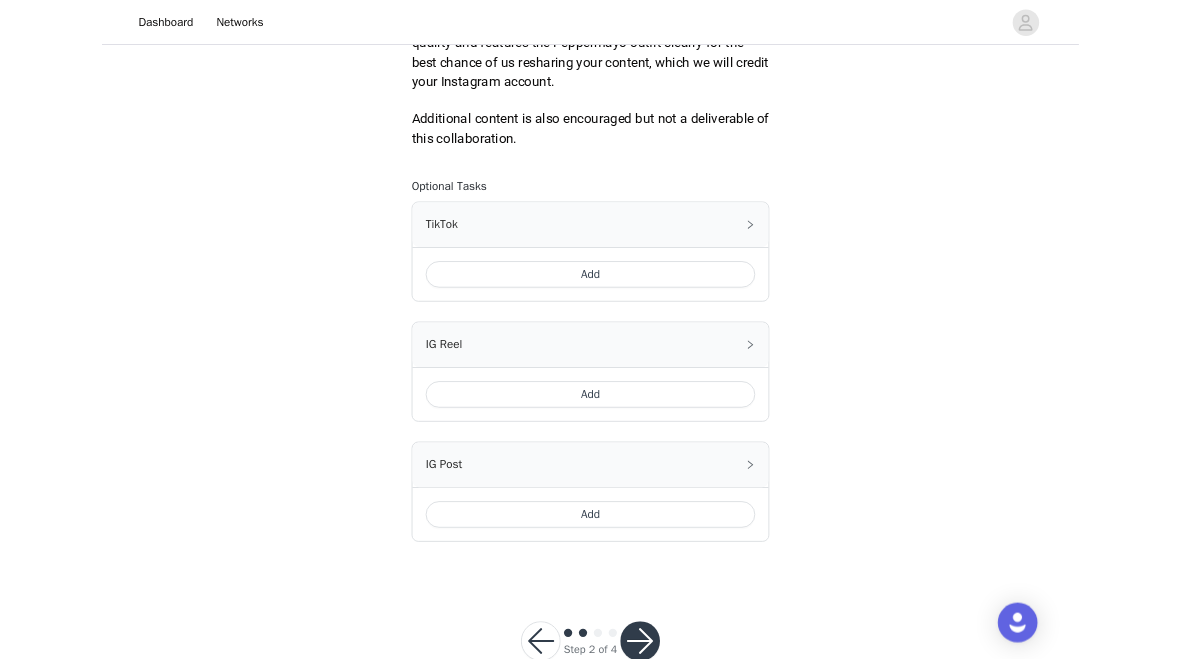 scroll, scrollTop: 1285, scrollLeft: 0, axis: vertical 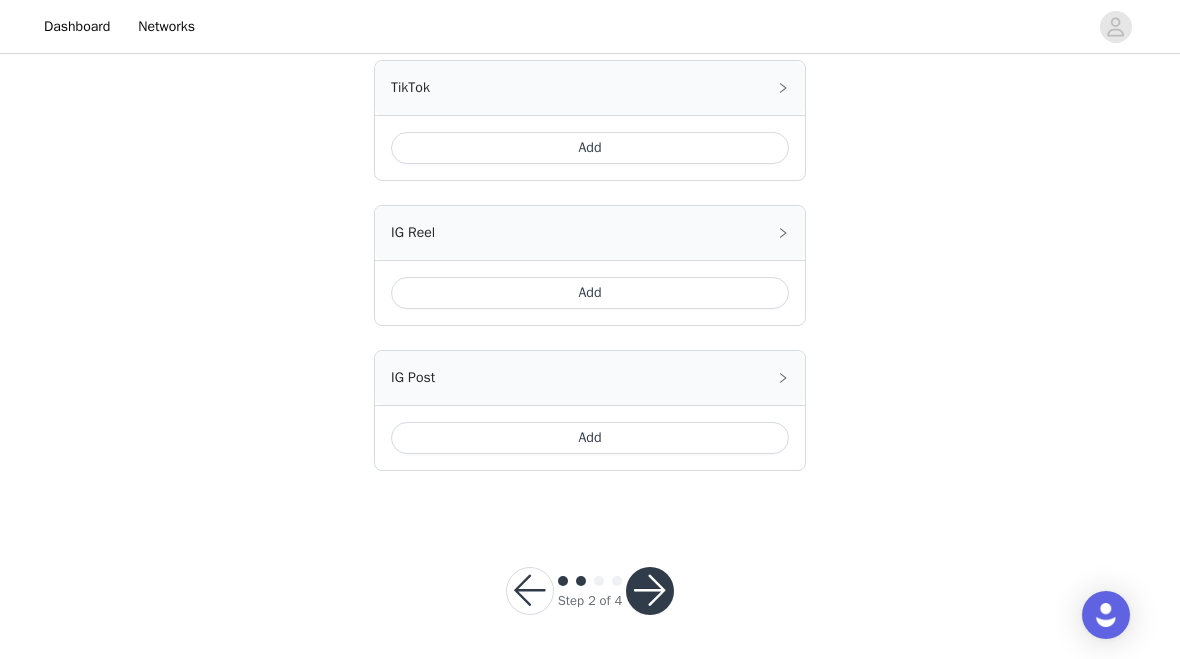 click at bounding box center (650, 591) 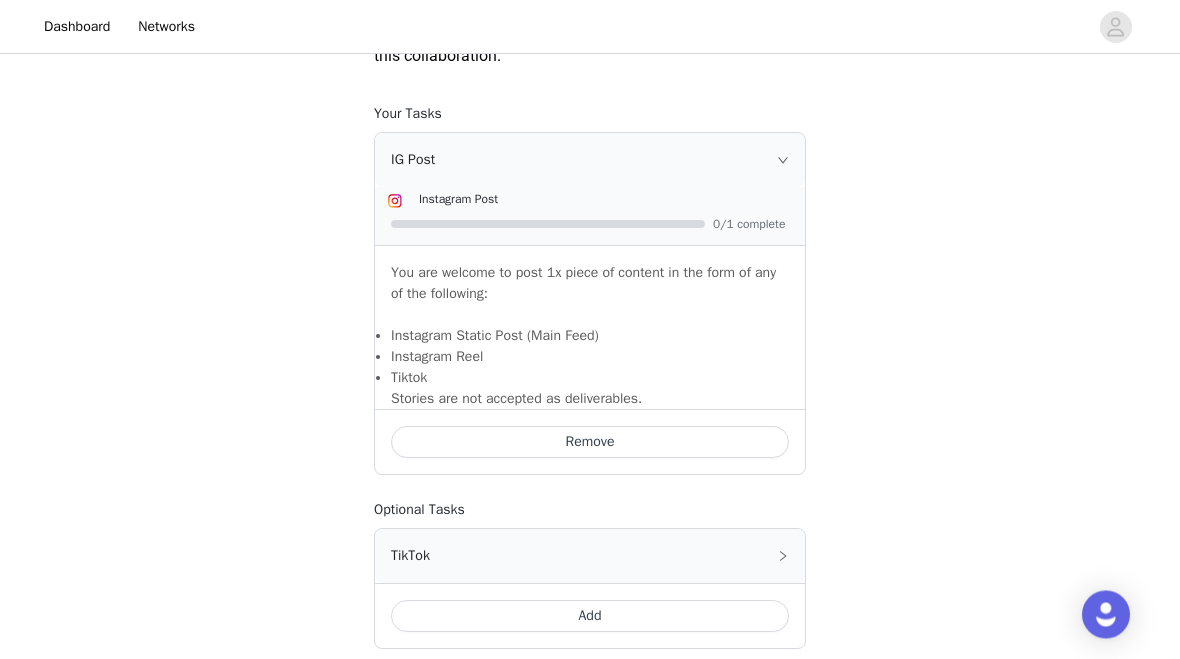 scroll, scrollTop: 1126, scrollLeft: 0, axis: vertical 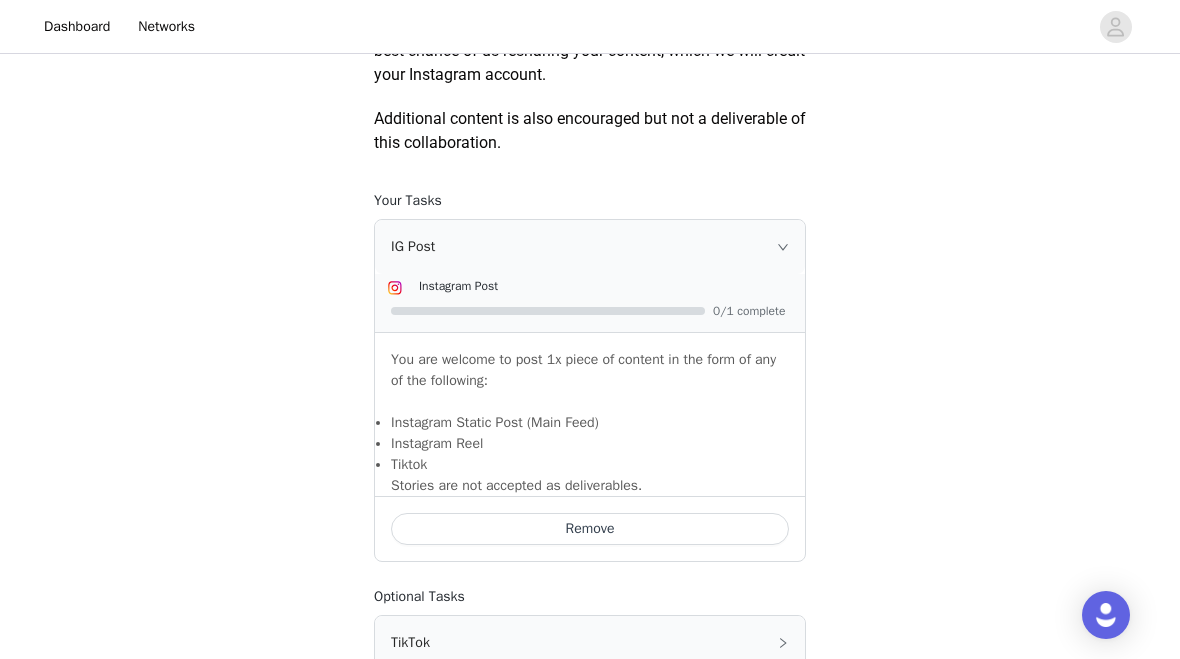 click on "IG Post" at bounding box center (590, 247) 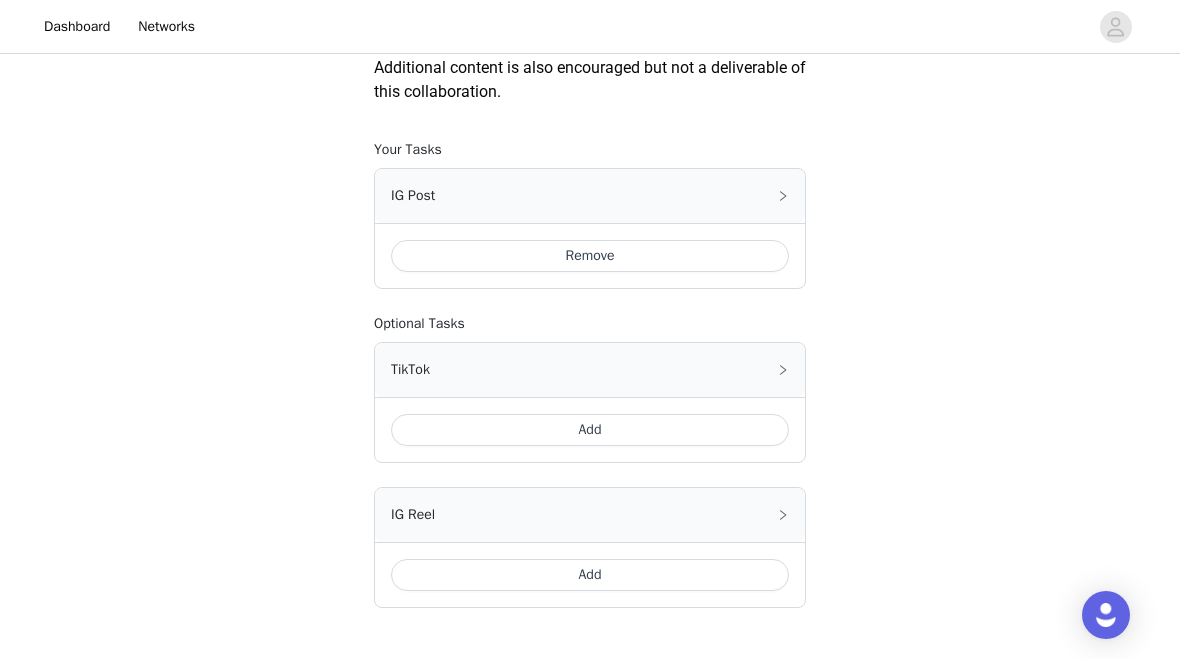 scroll, scrollTop: 1314, scrollLeft: 0, axis: vertical 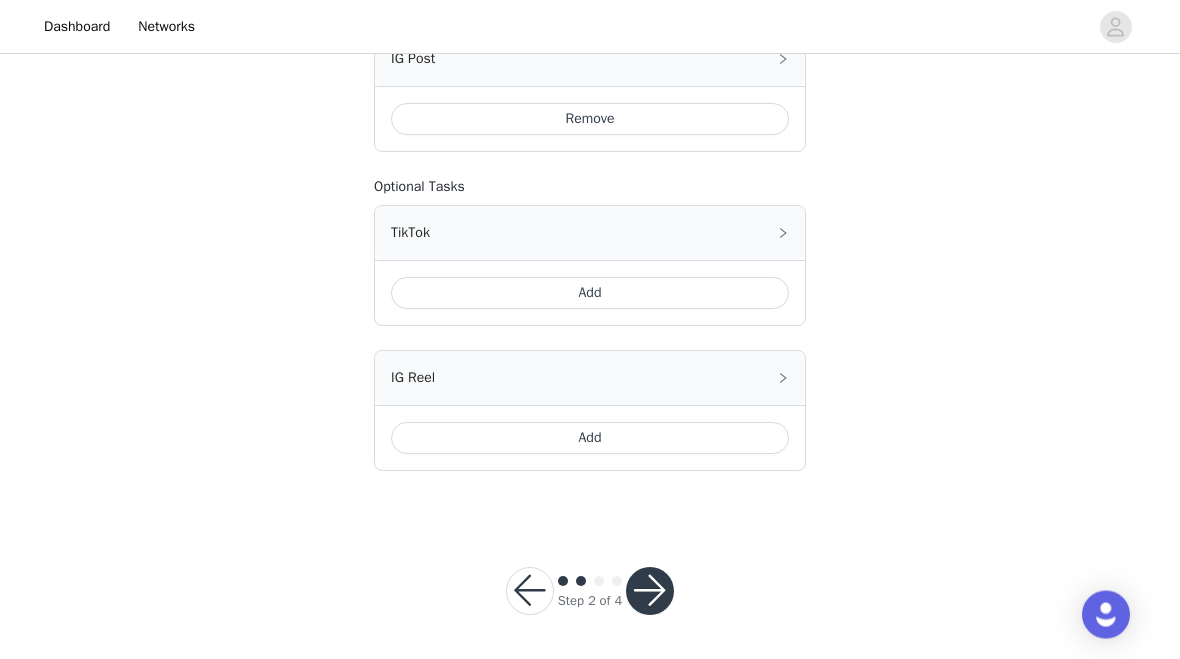 click at bounding box center [650, 591] 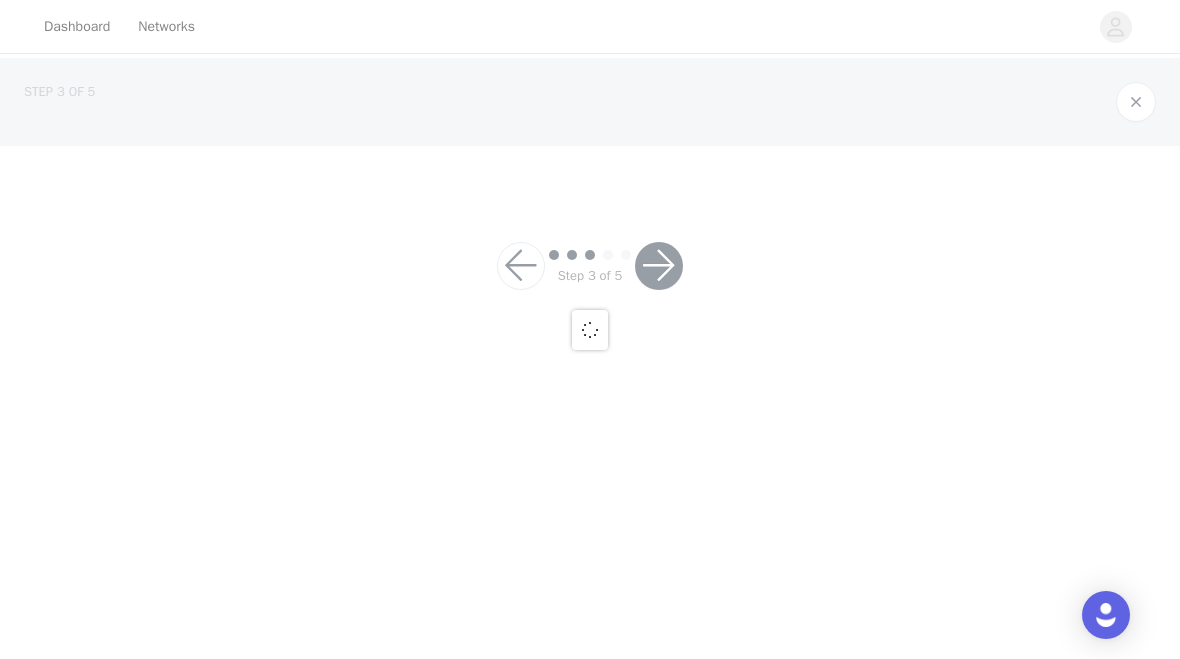 scroll, scrollTop: 0, scrollLeft: 0, axis: both 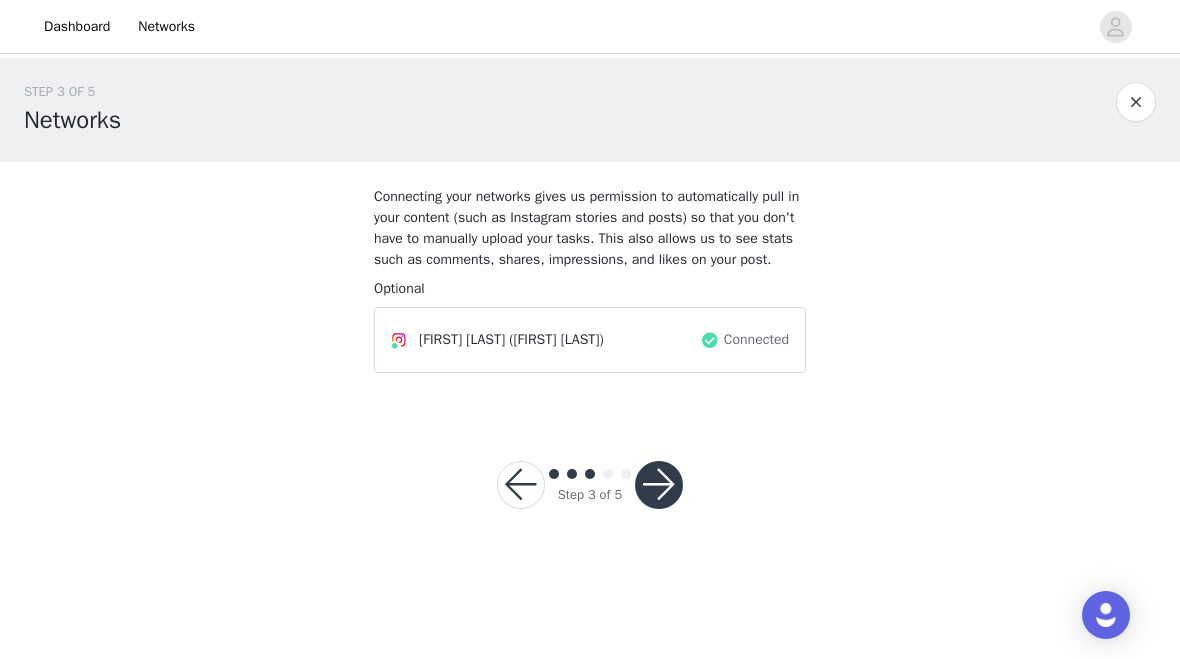 click at bounding box center [659, 485] 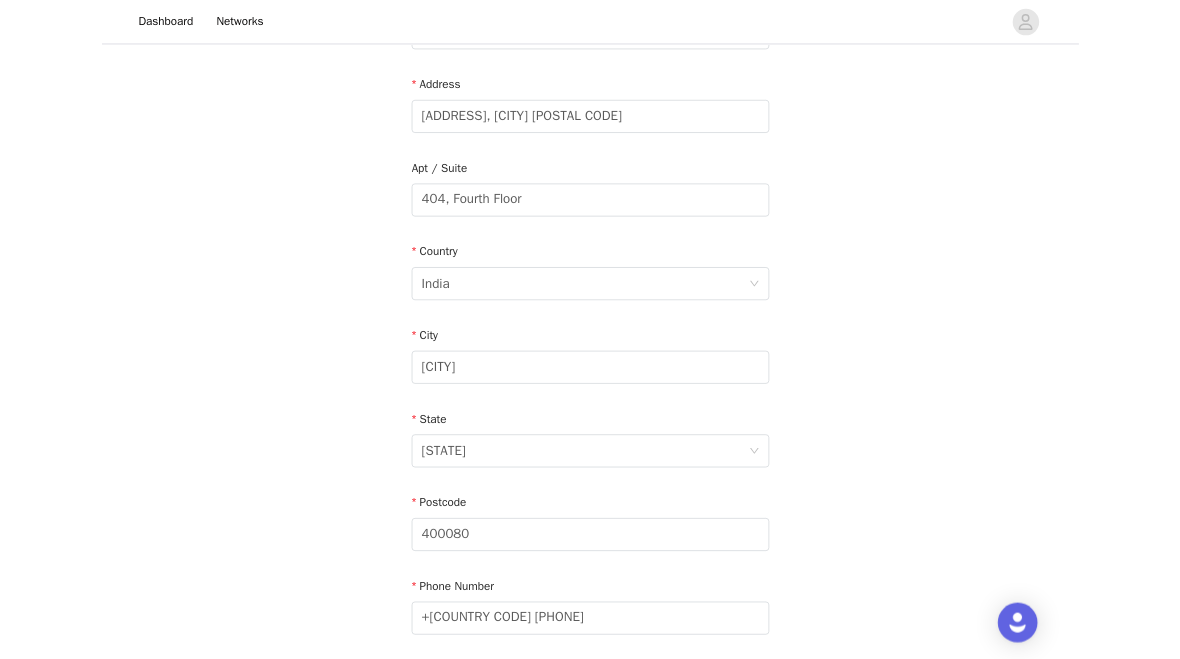 scroll, scrollTop: 704, scrollLeft: 0, axis: vertical 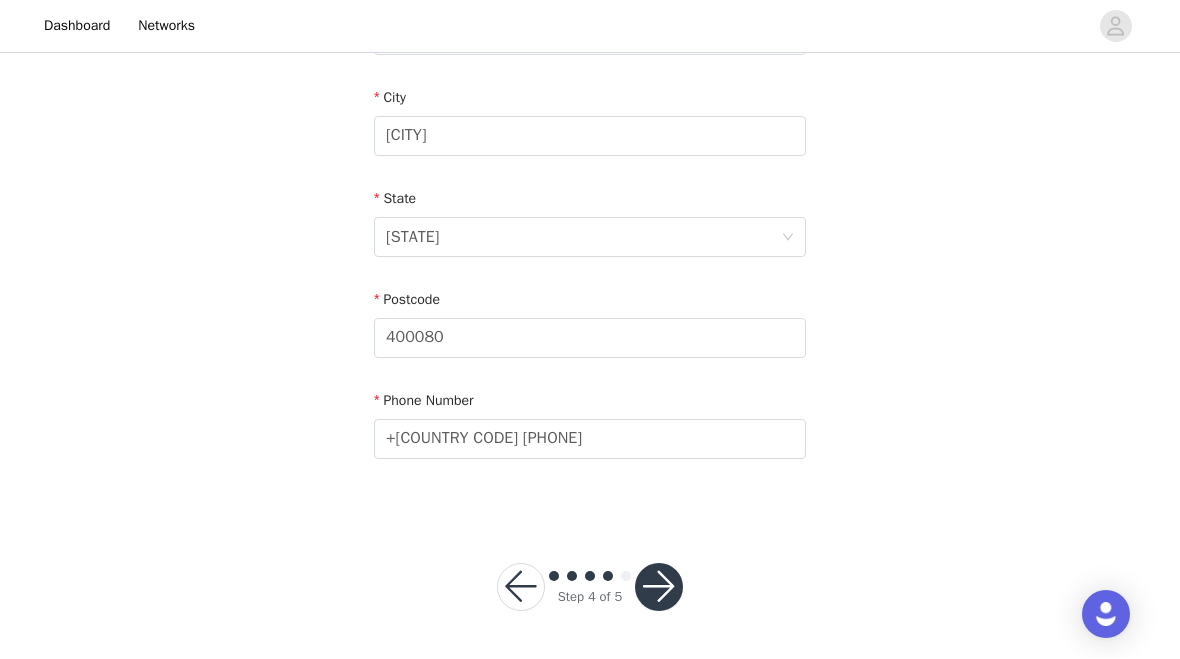 click at bounding box center (659, 588) 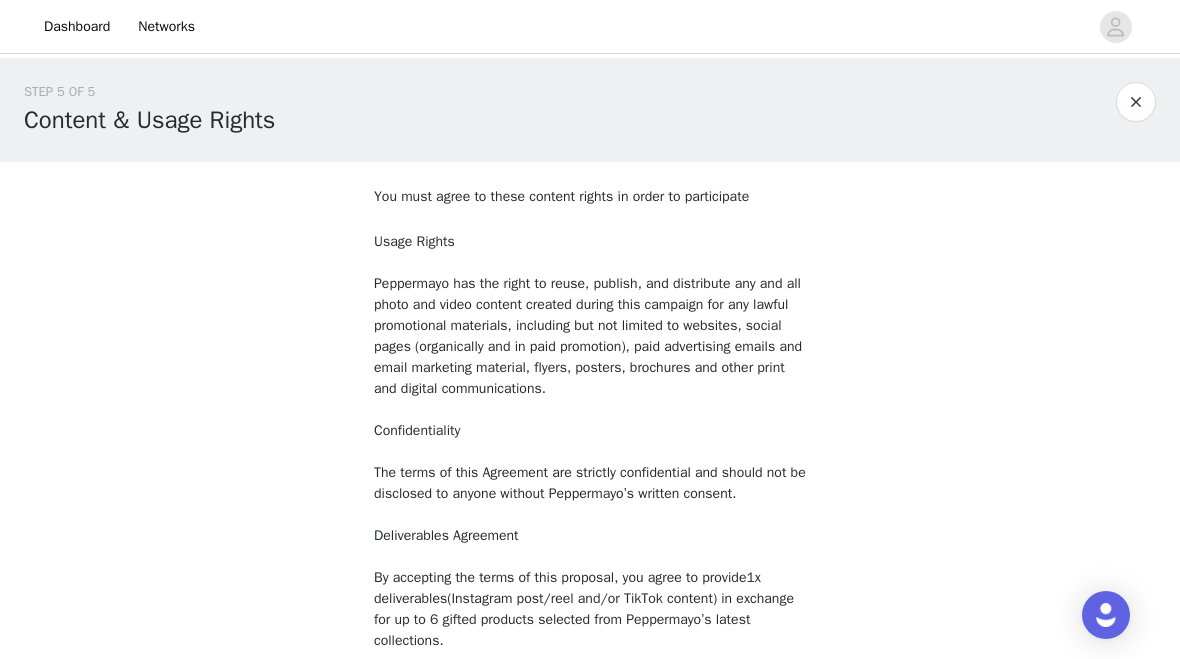 scroll, scrollTop: 265, scrollLeft: 0, axis: vertical 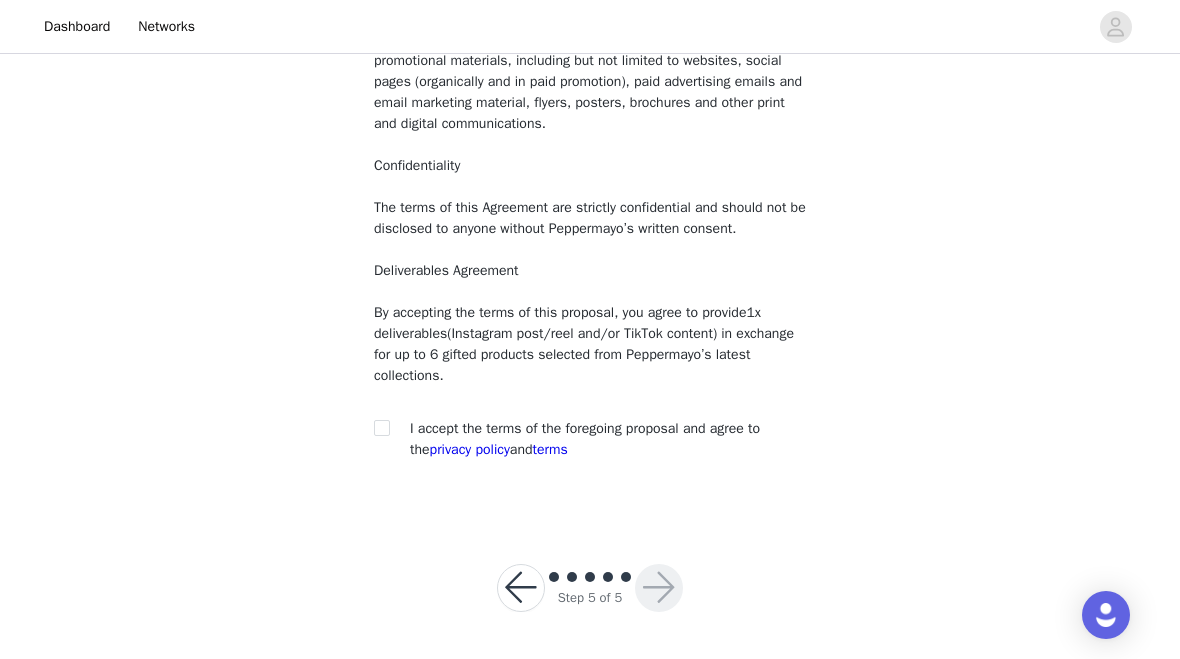 click on "You must agree to these content rights in order to participate       Usage Rights   Peppermayo has the right to reuse, publish, and distribute any and all photo and video content created during this campaign for any lawful promotional materials, including but not limited to websites, social pages (organically and in paid promotion), paid advertising emails and email marketing material, flyers, posters, brochures and other print and digital communications.   Confidentiality   The terms of this Agreement are strictly confidential and should not be disclosed to anyone without Peppermayo’s written consent.
Deliverables Agreement
By accepting the terms of this proposal, you agree to provide  1 x deliverables  (Instagram post/reel and/or TikTok content) in exchange for up to 6 gifted products selected from Peppermayo’s latest collections.
I accept the terms of the foregoing proposal and agree to the
terms" at bounding box center (590, 194) 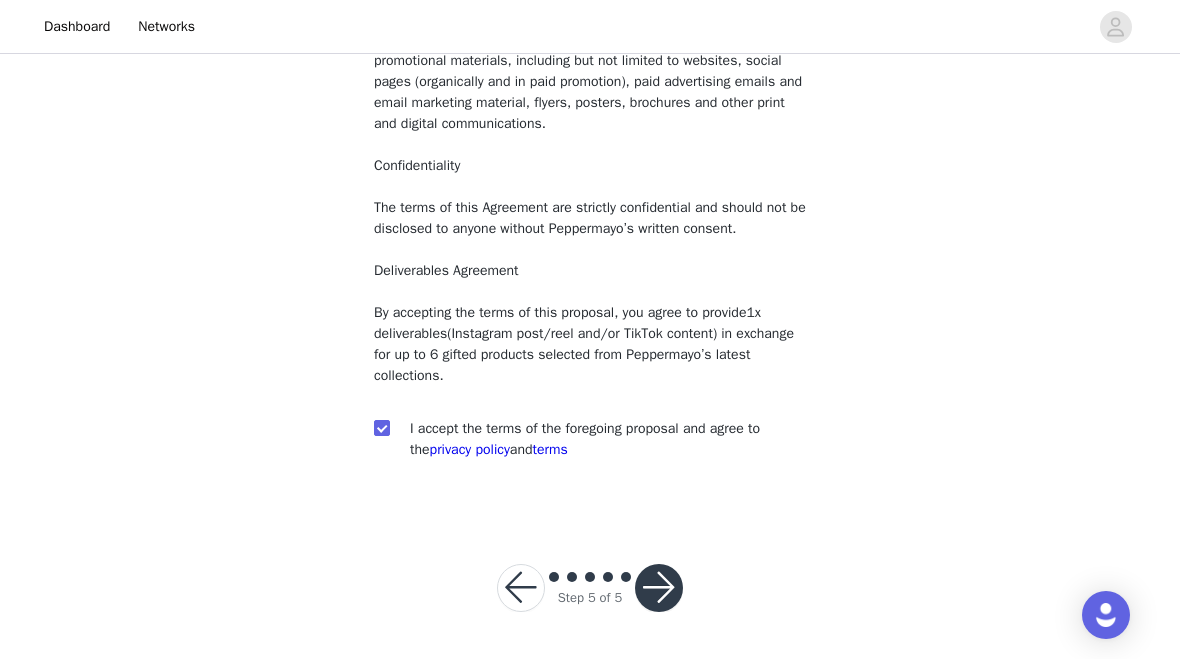 click at bounding box center [659, 588] 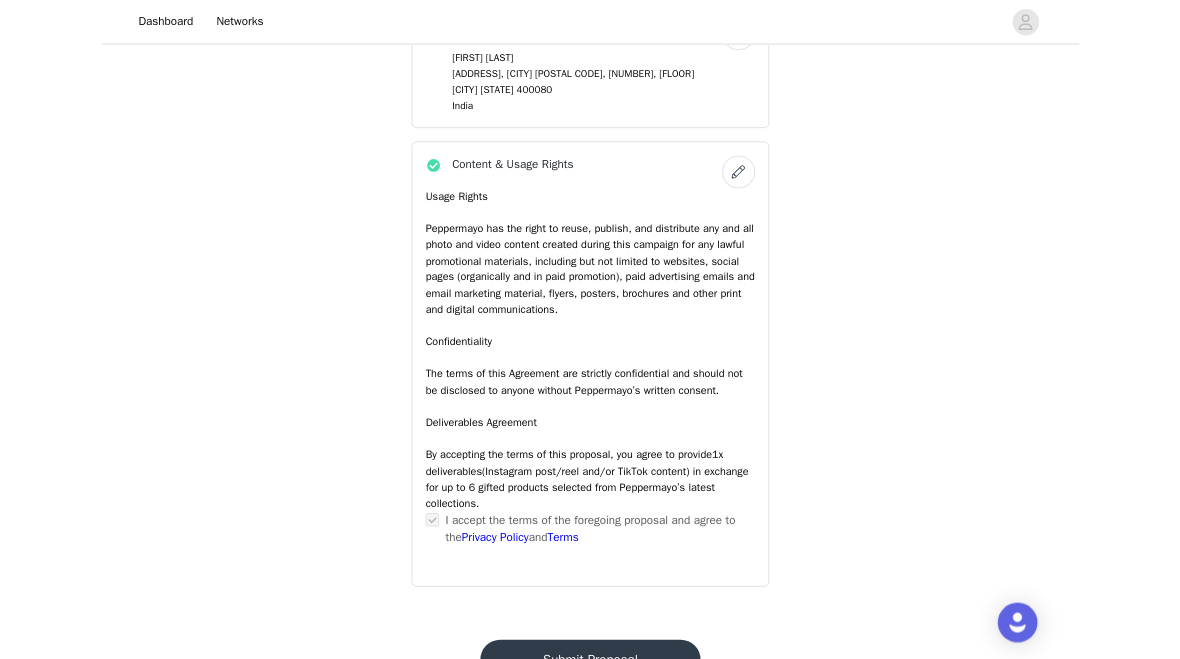 scroll, scrollTop: 1787, scrollLeft: 0, axis: vertical 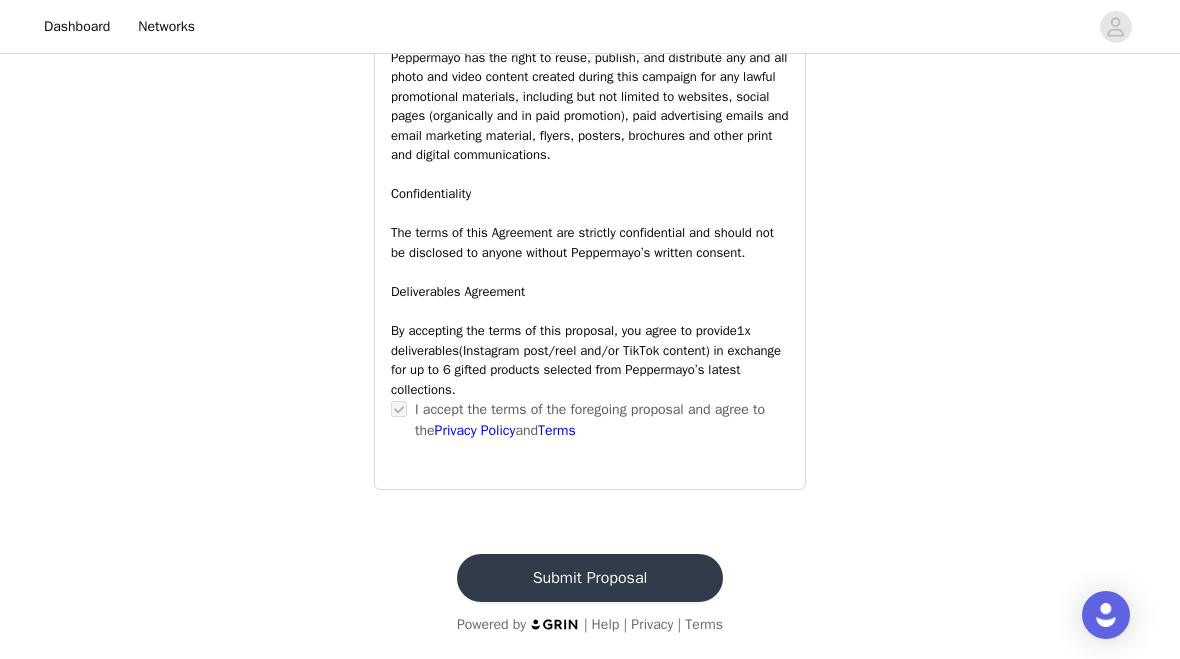 click on "Submit Proposal" at bounding box center (590, 578) 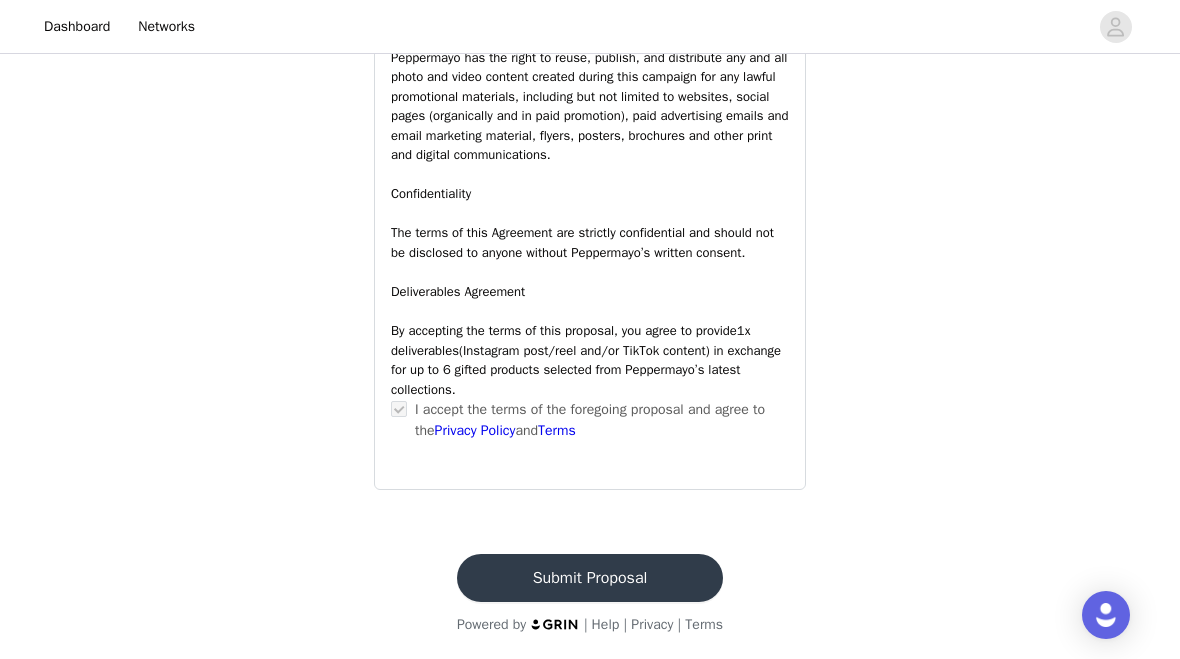 scroll, scrollTop: 0, scrollLeft: 0, axis: both 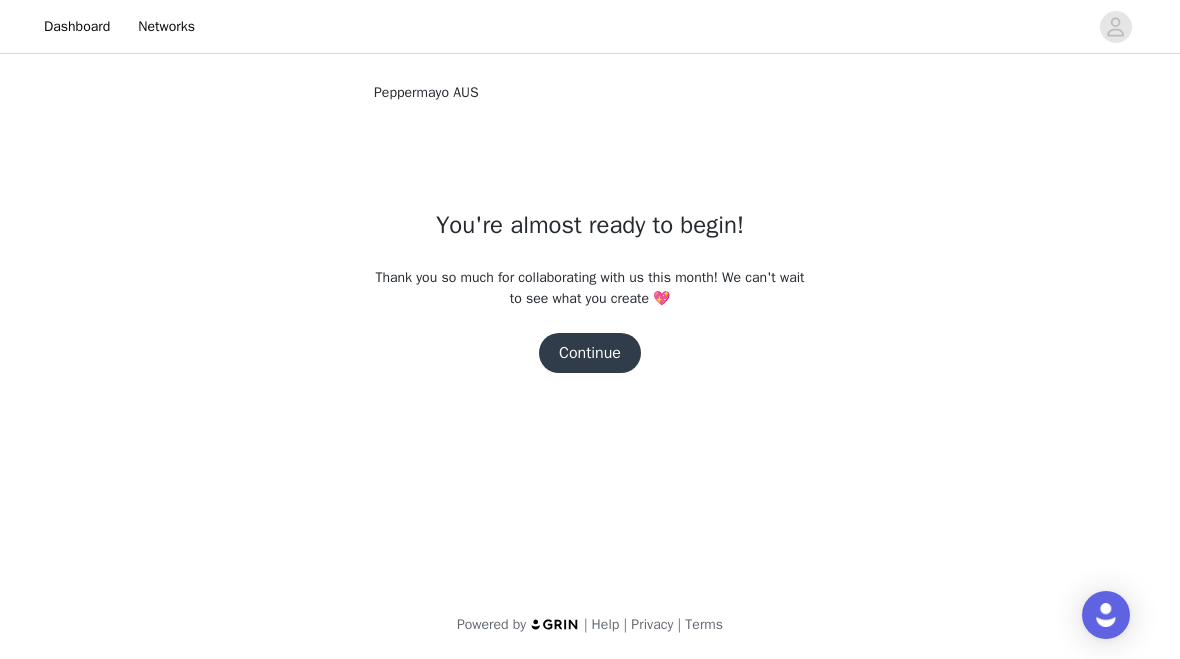 click on "Dashboard Networks     Peppermayo AUS         You're almost ready to begin!       Thank you so much for collaborating with us this month! We can't wait to see what you create 💖       Continue     Powered by       |    Help    |    Privacy    |    Terms" at bounding box center [590, 329] 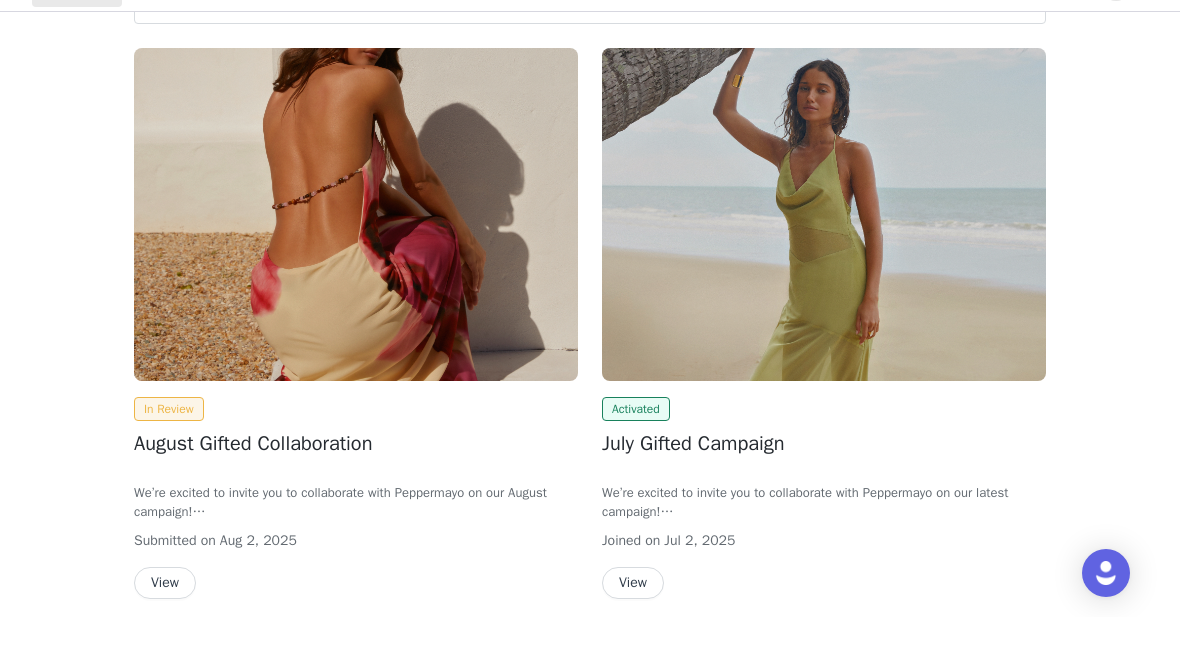 scroll, scrollTop: 268, scrollLeft: 0, axis: vertical 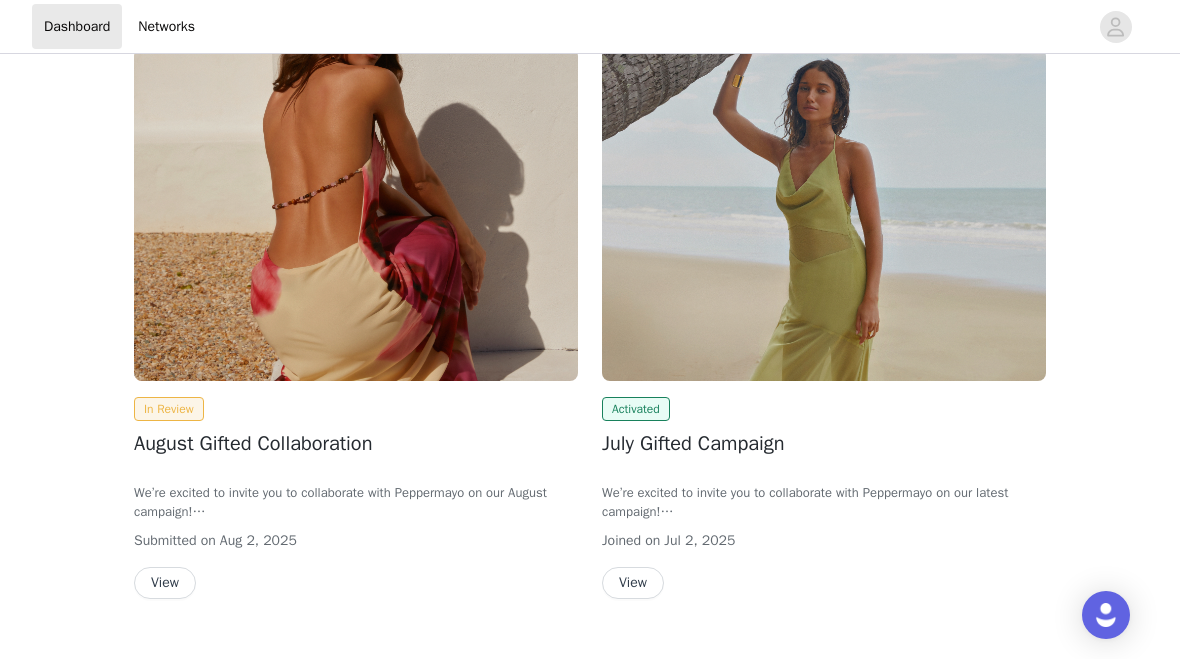 click at bounding box center [824, 214] 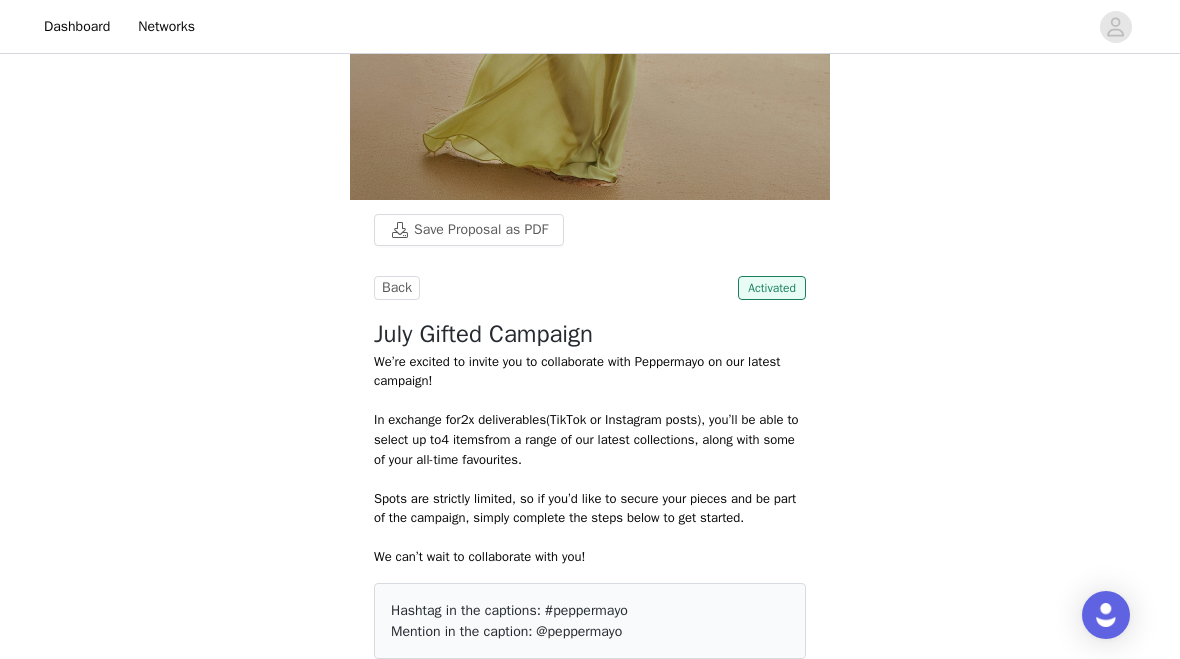 scroll, scrollTop: 545, scrollLeft: 0, axis: vertical 